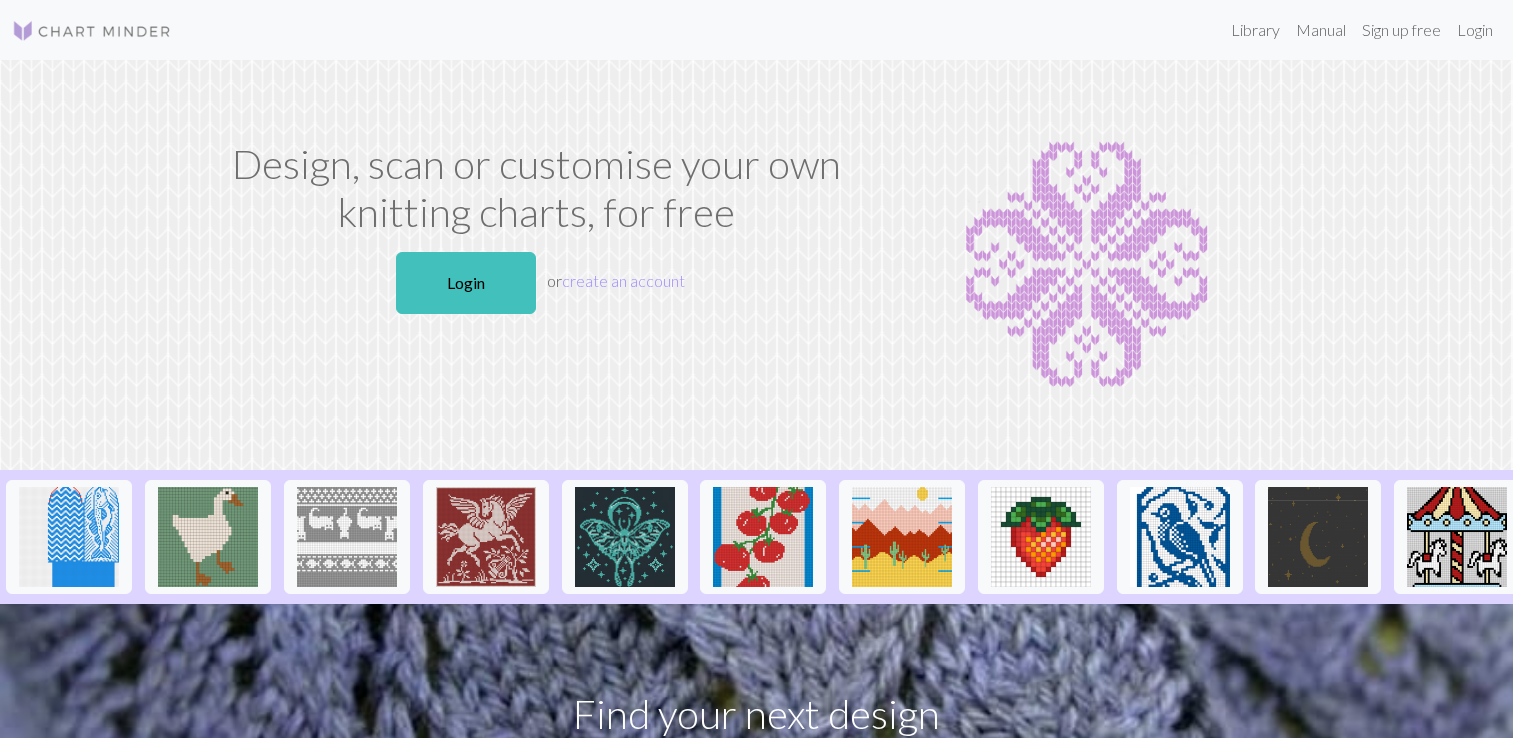 scroll, scrollTop: 0, scrollLeft: 0, axis: both 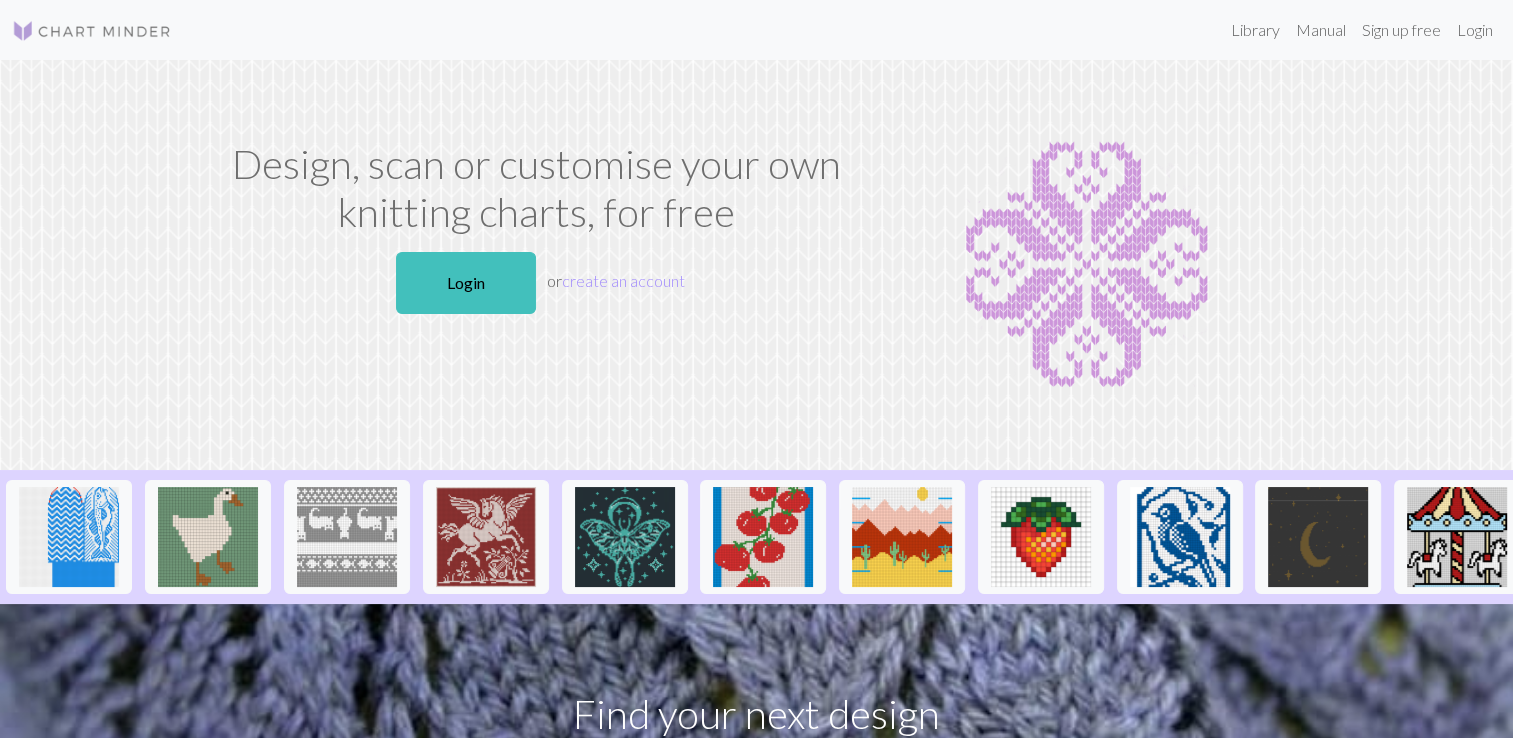 drag, startPoint x: 444, startPoint y: 287, endPoint x: 752, endPoint y: 358, distance: 316.0775 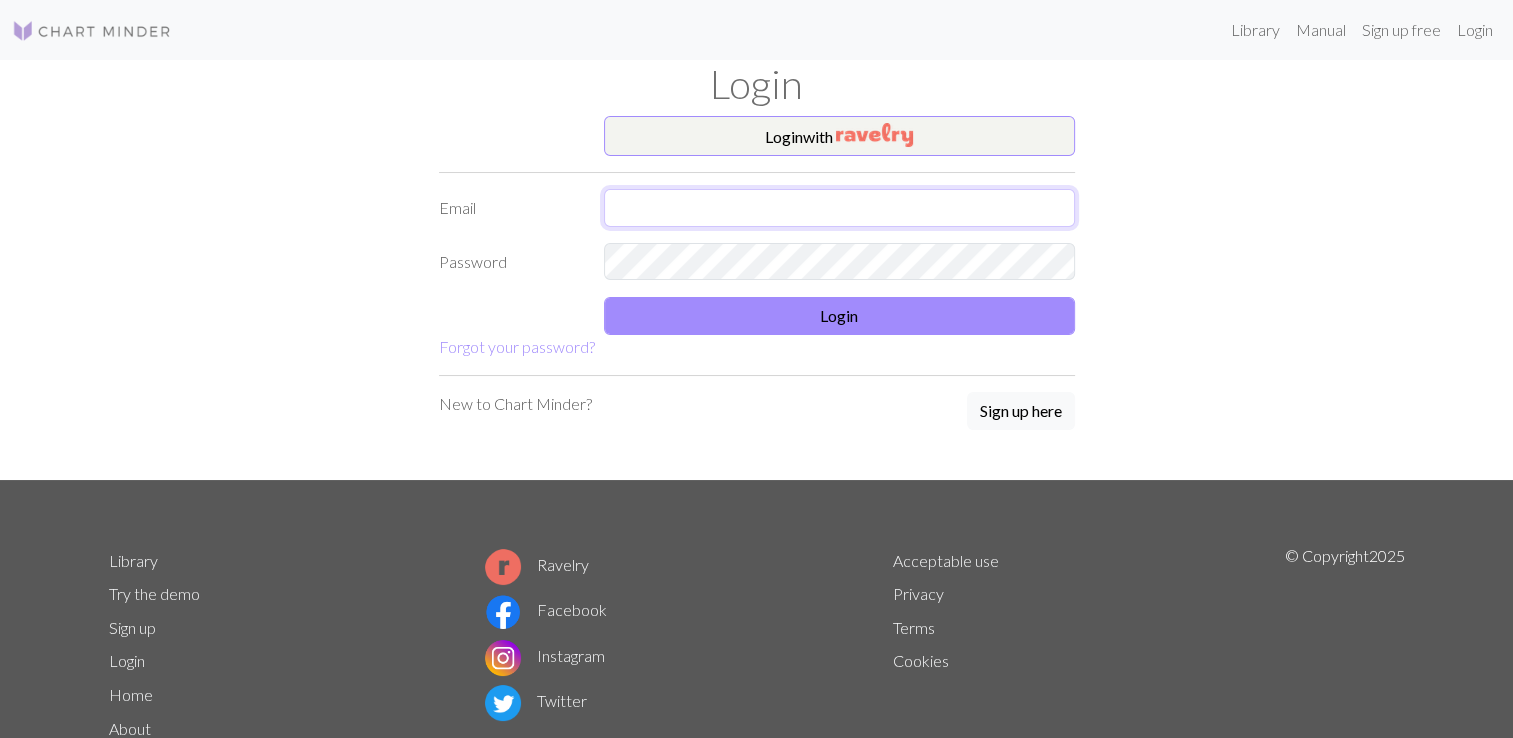 click at bounding box center [839, 208] 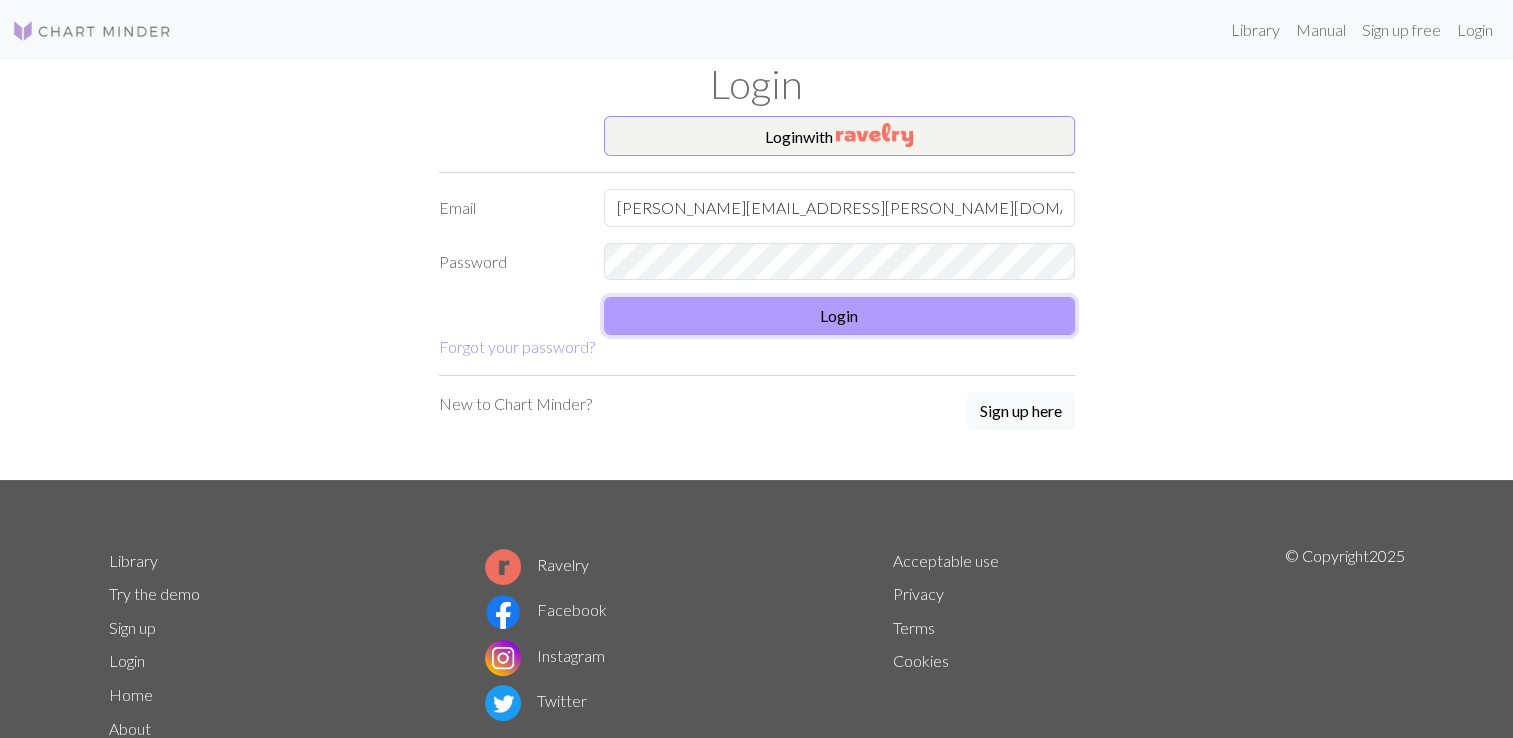 click on "Login" at bounding box center (839, 316) 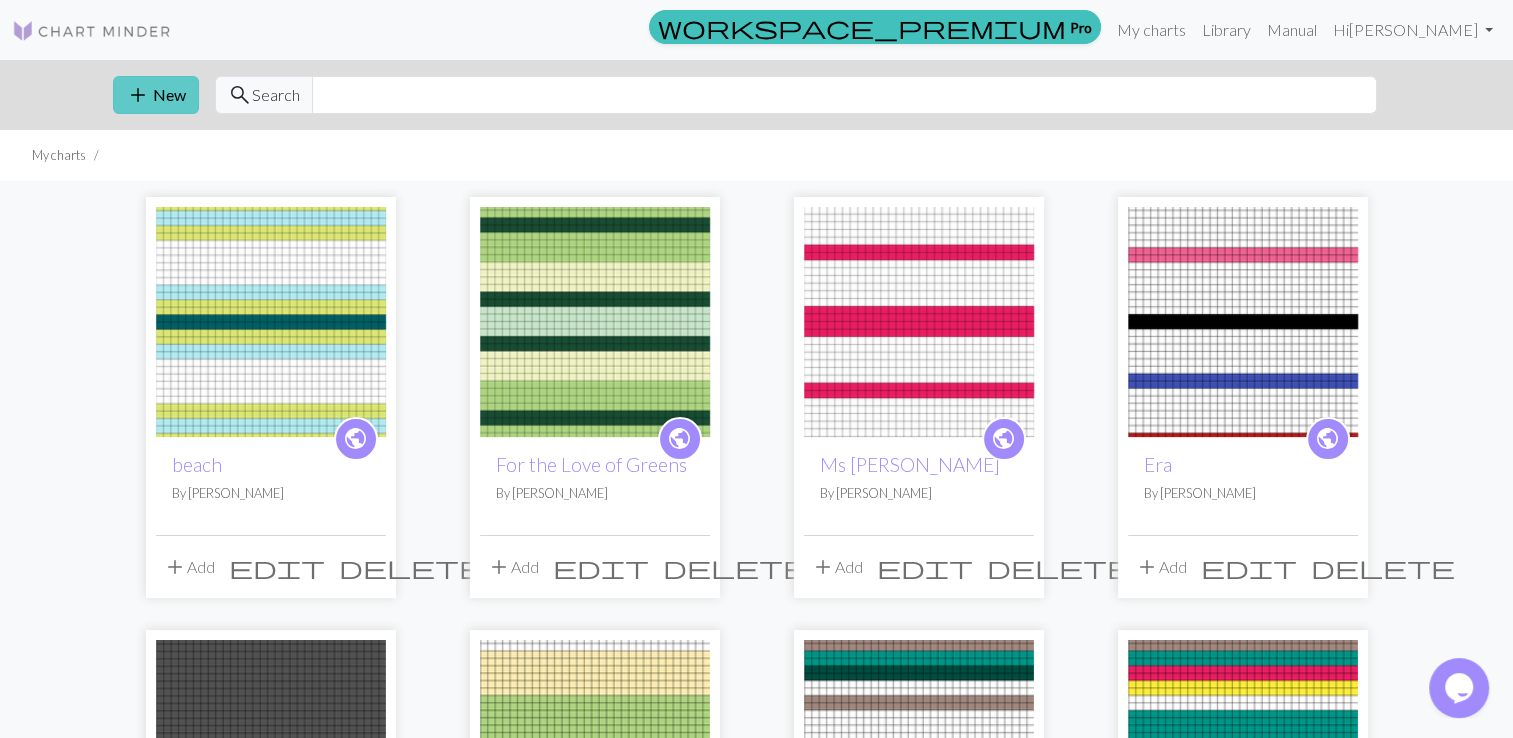 click on "add" at bounding box center (138, 95) 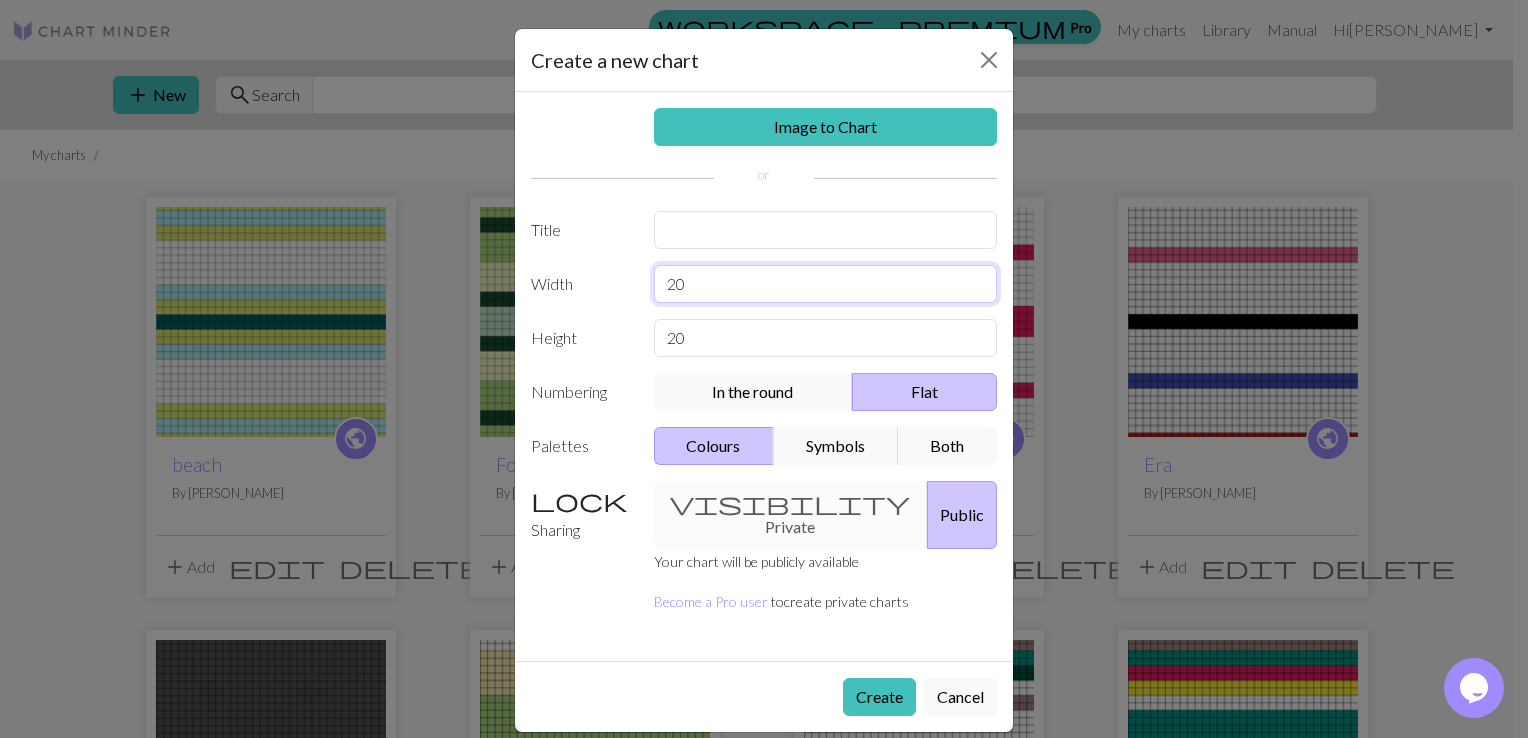 drag, startPoint x: 693, startPoint y: 276, endPoint x: 642, endPoint y: 275, distance: 51.009804 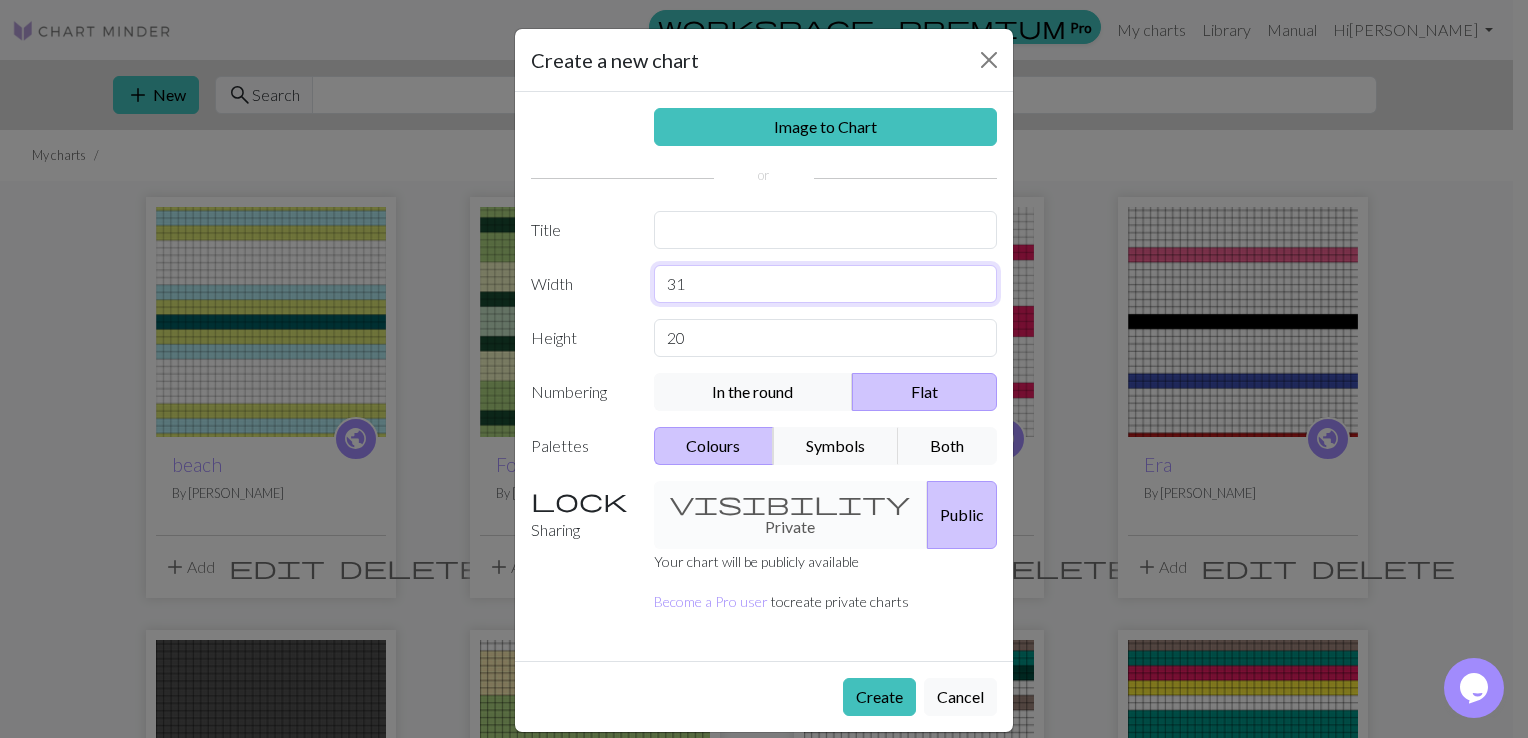 type on "31" 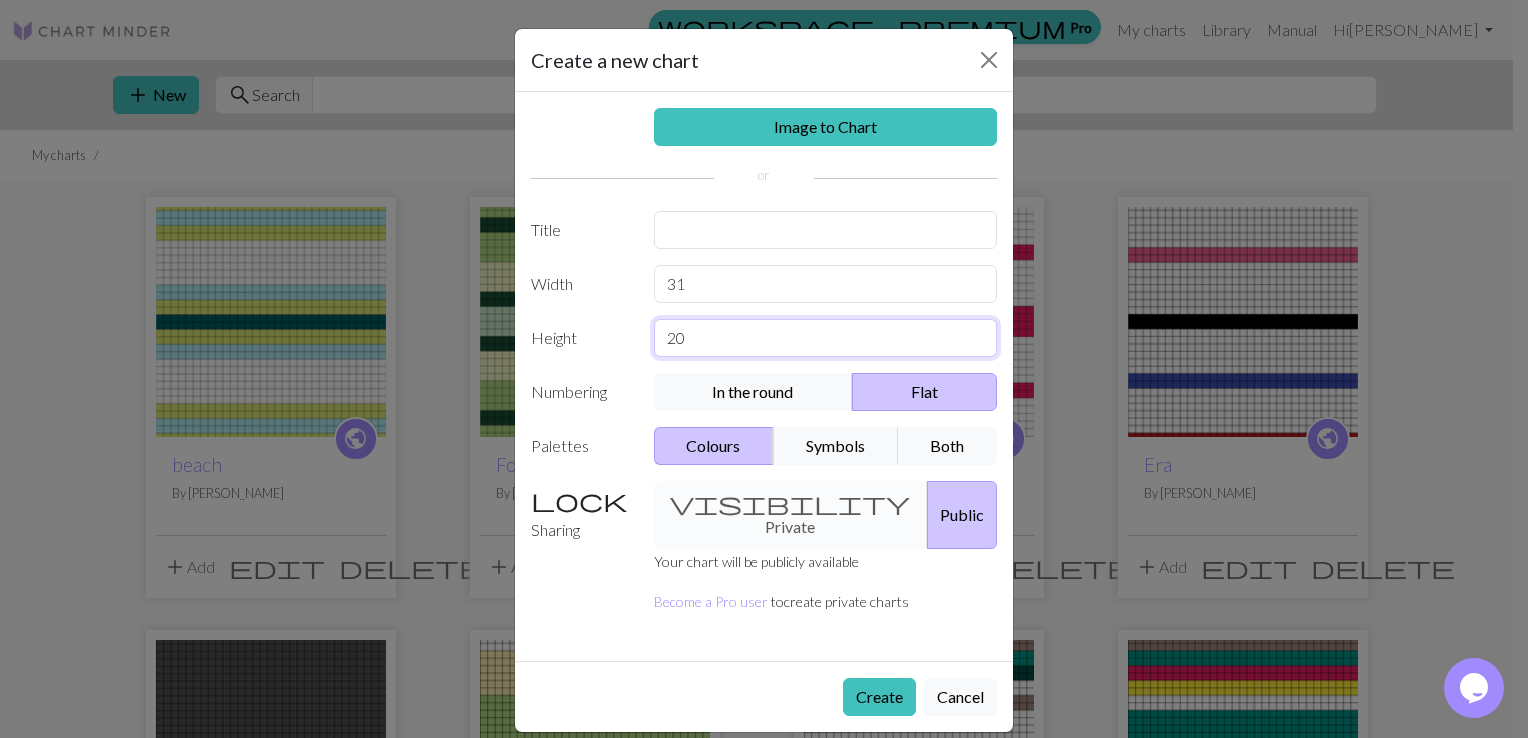 drag, startPoint x: 699, startPoint y: 335, endPoint x: 668, endPoint y: 342, distance: 31.780497 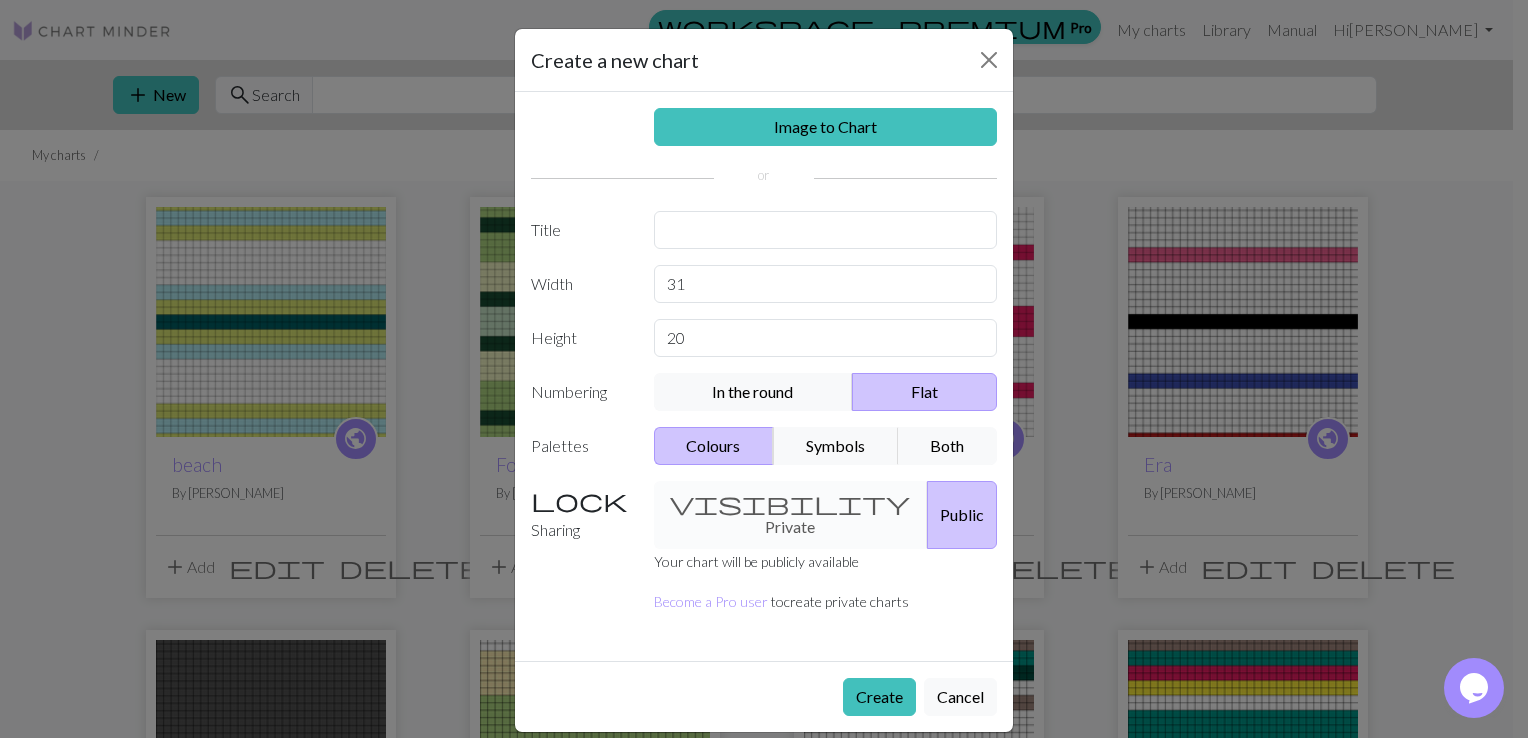 click on "Create a new chart" at bounding box center [764, 60] 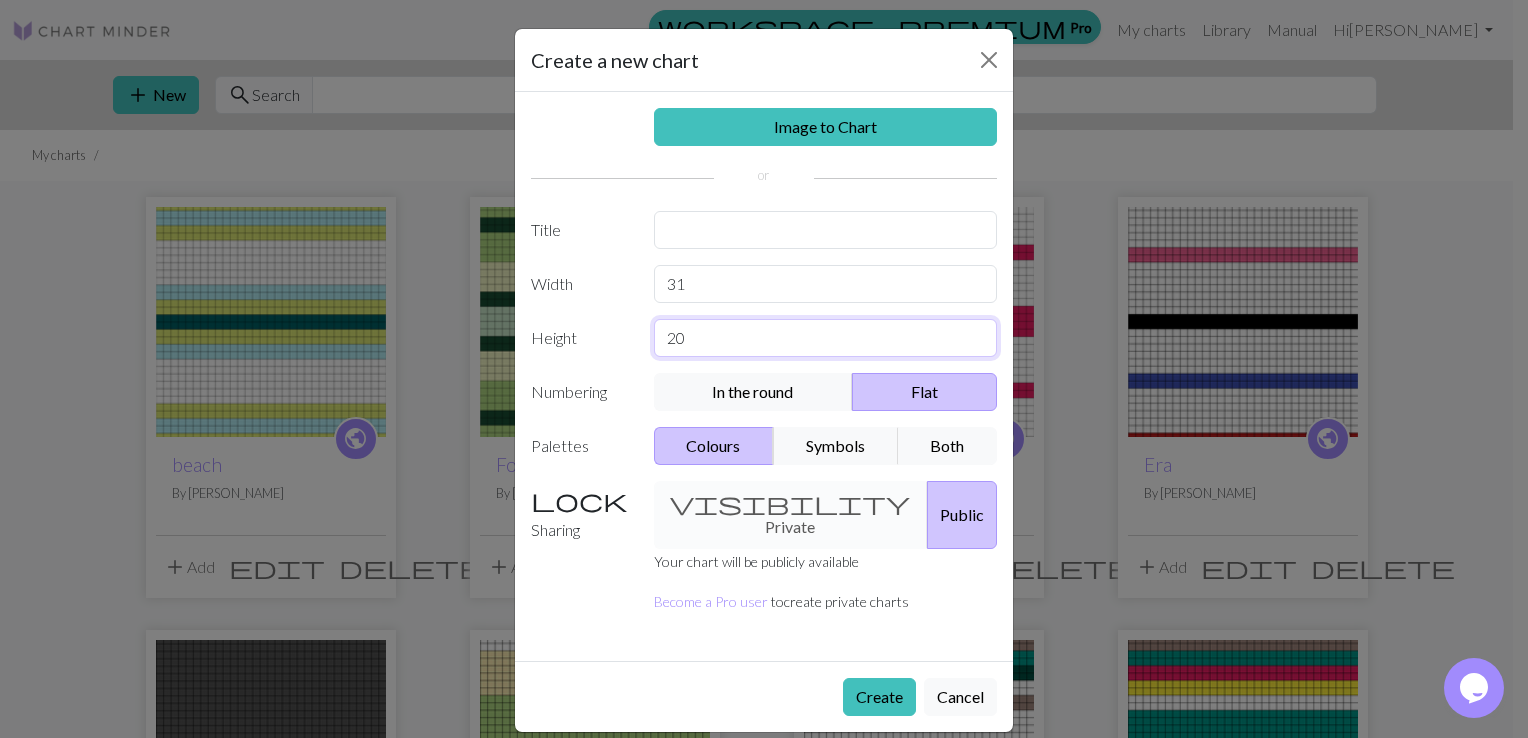 drag, startPoint x: 698, startPoint y: 341, endPoint x: 650, endPoint y: 341, distance: 48 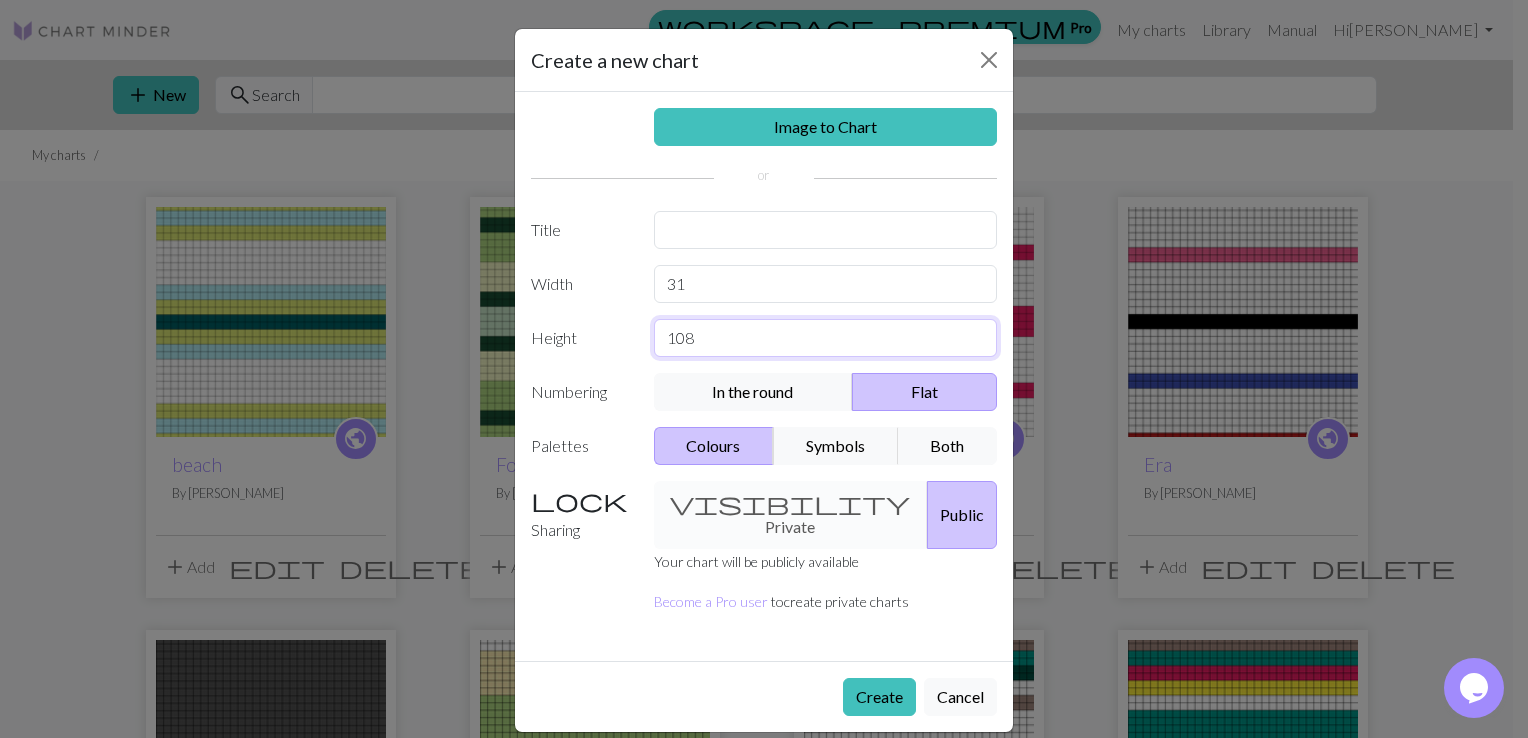 type on "108" 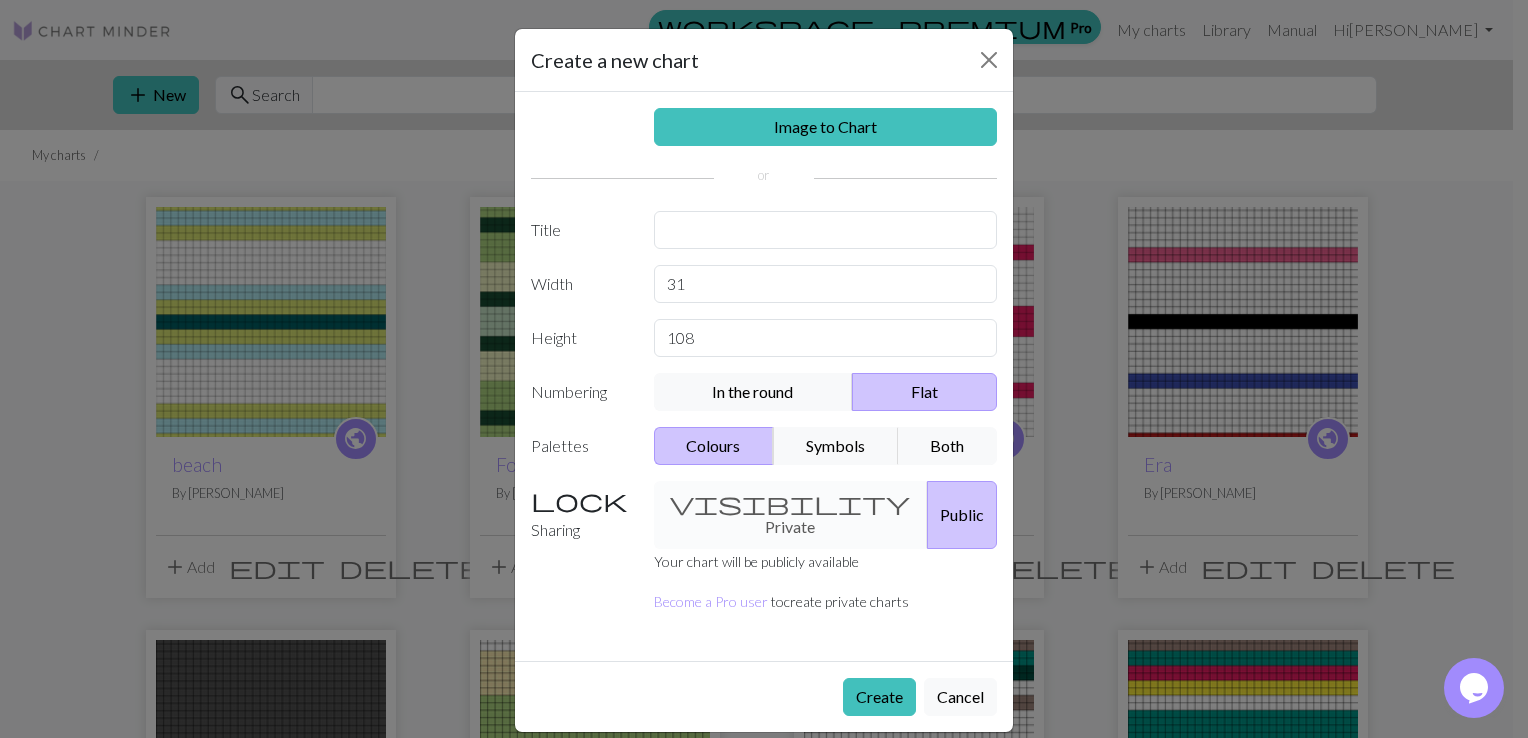 click on "Create Cancel" at bounding box center (764, 696) 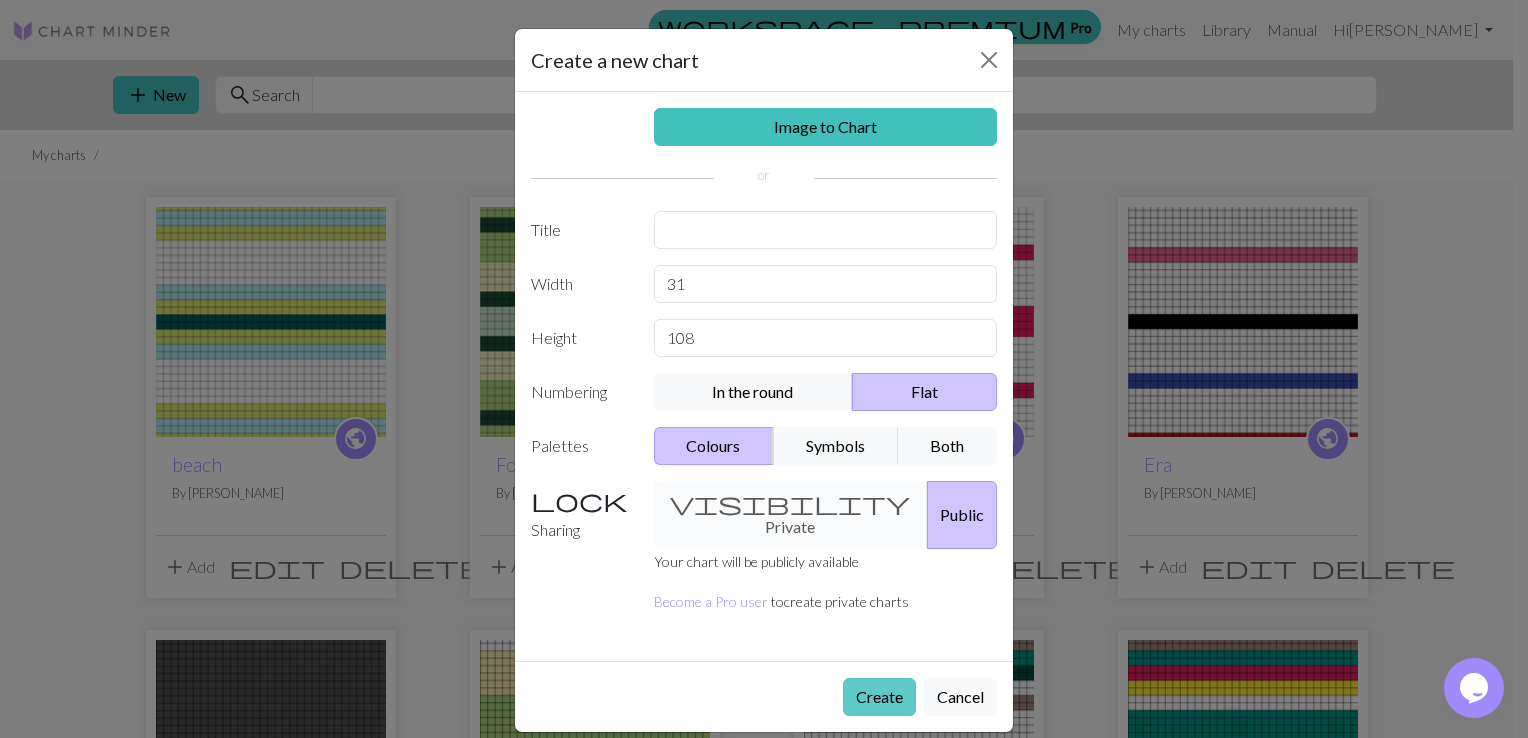 click on "Create" at bounding box center (879, 697) 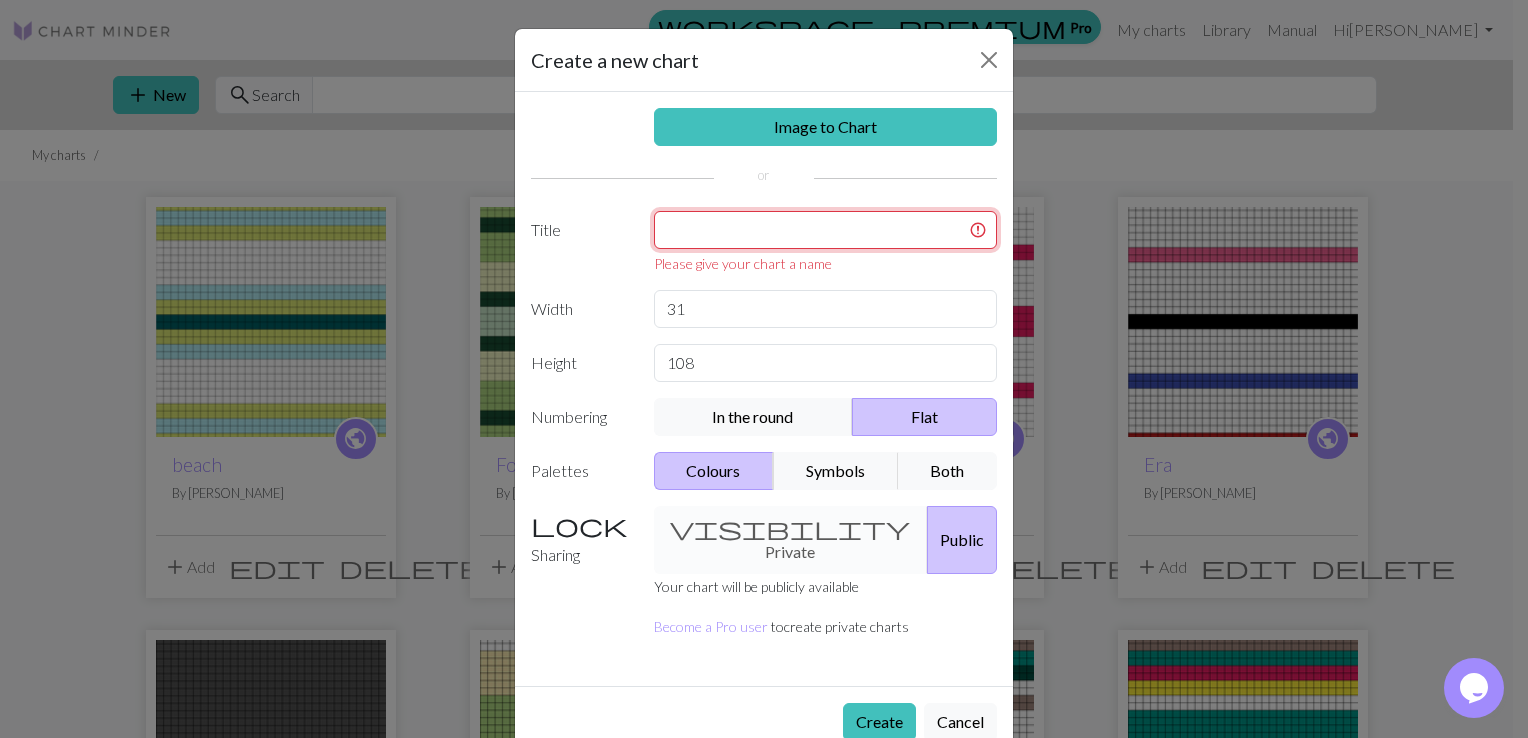 click at bounding box center (826, 230) 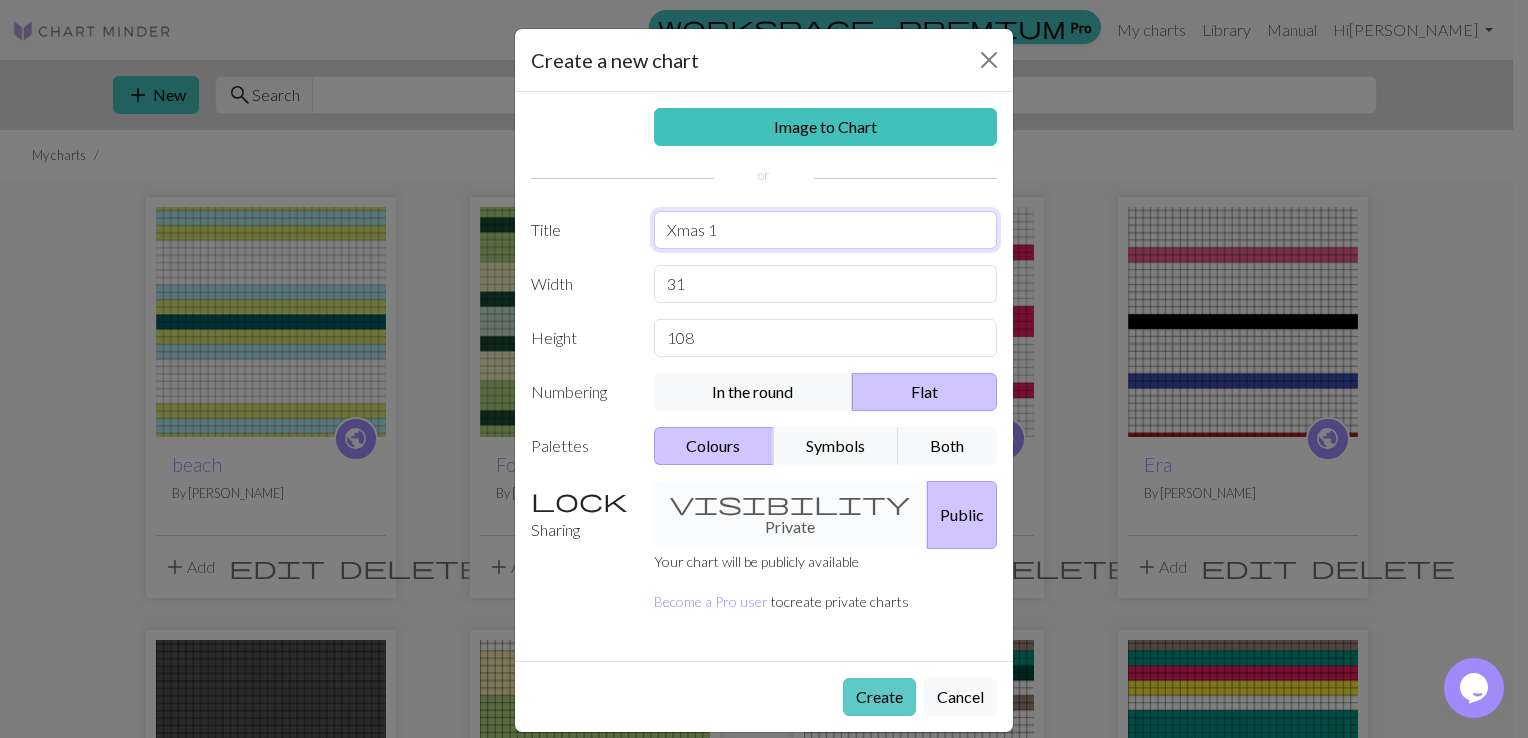 type on "Xmas 1" 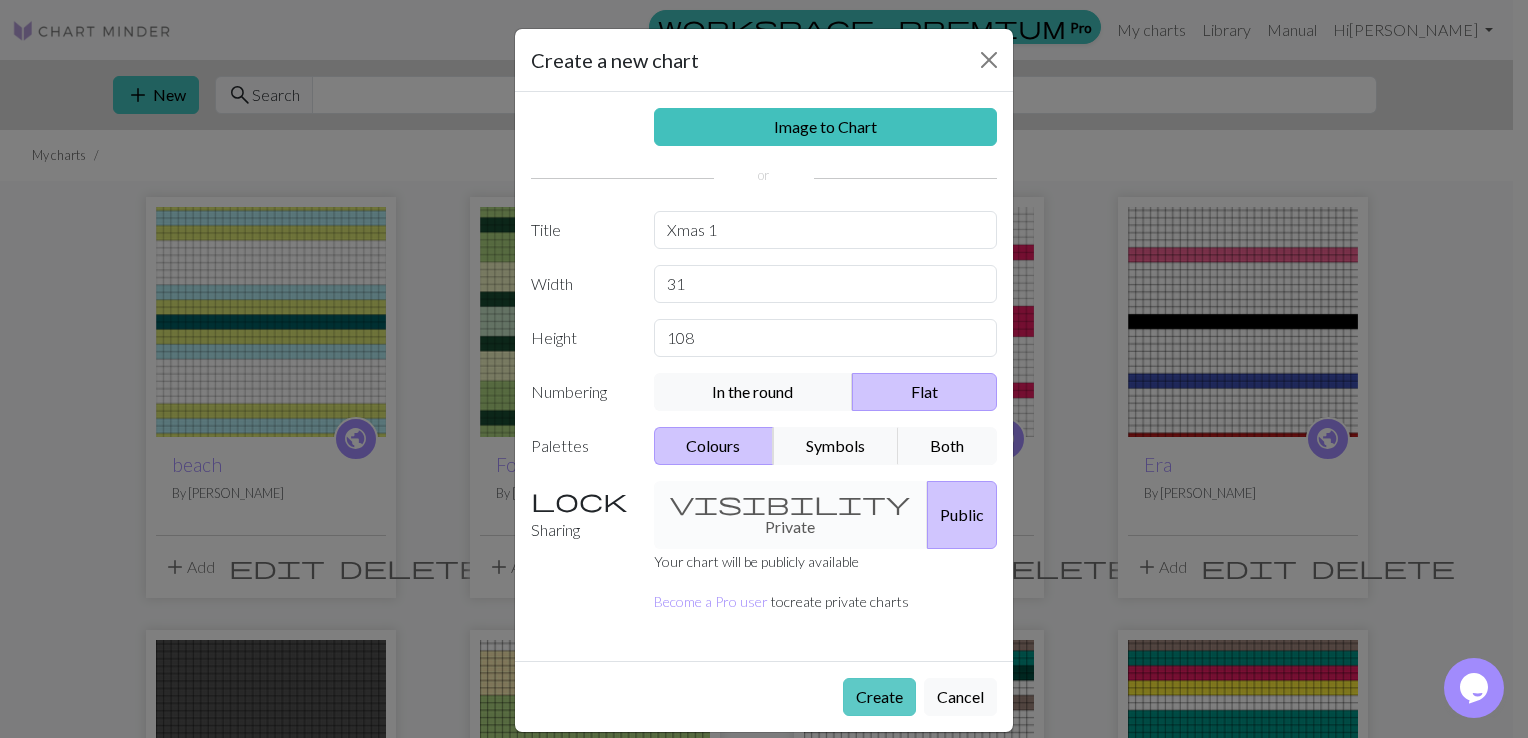 click on "Create" at bounding box center (879, 697) 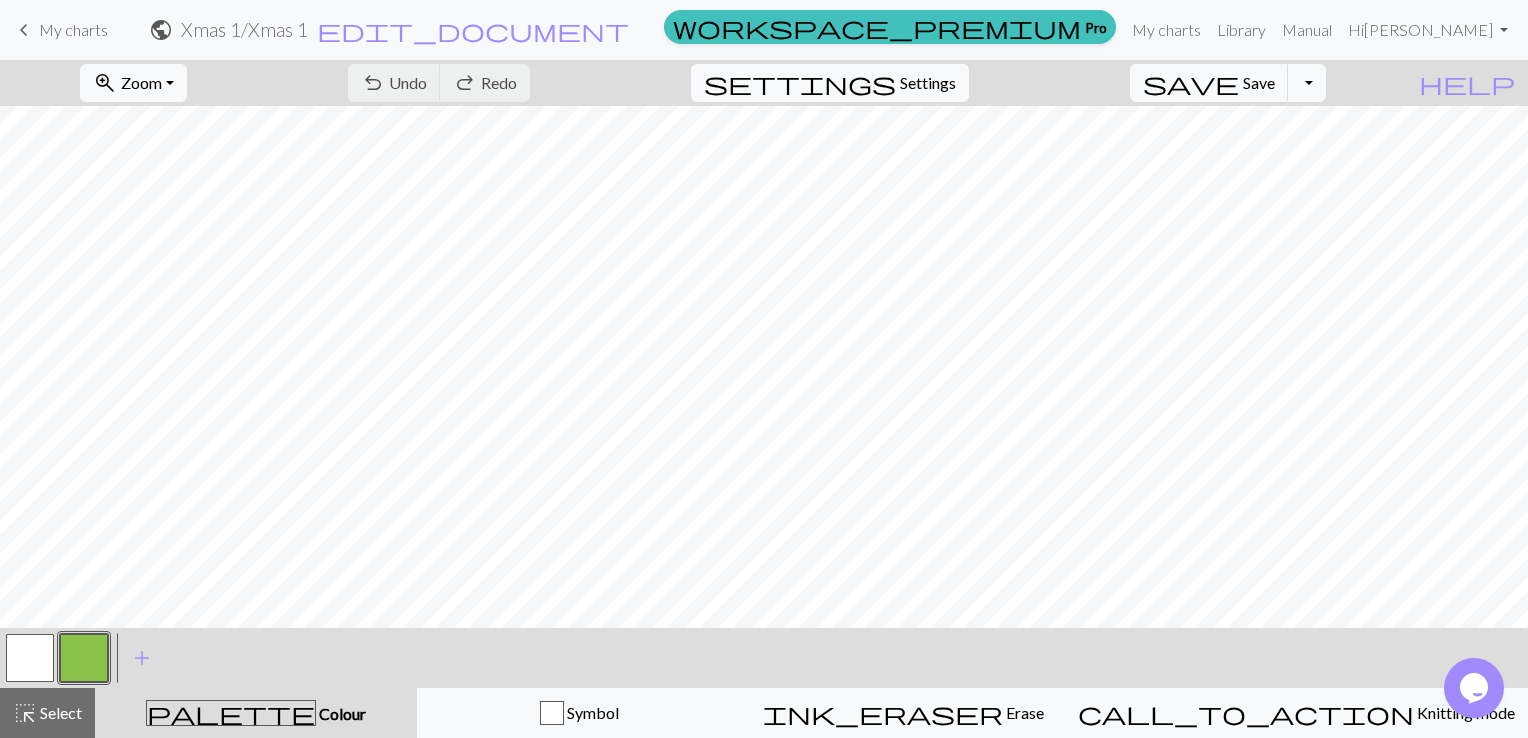 click on "Toggle Dropdown" at bounding box center (1307, 83) 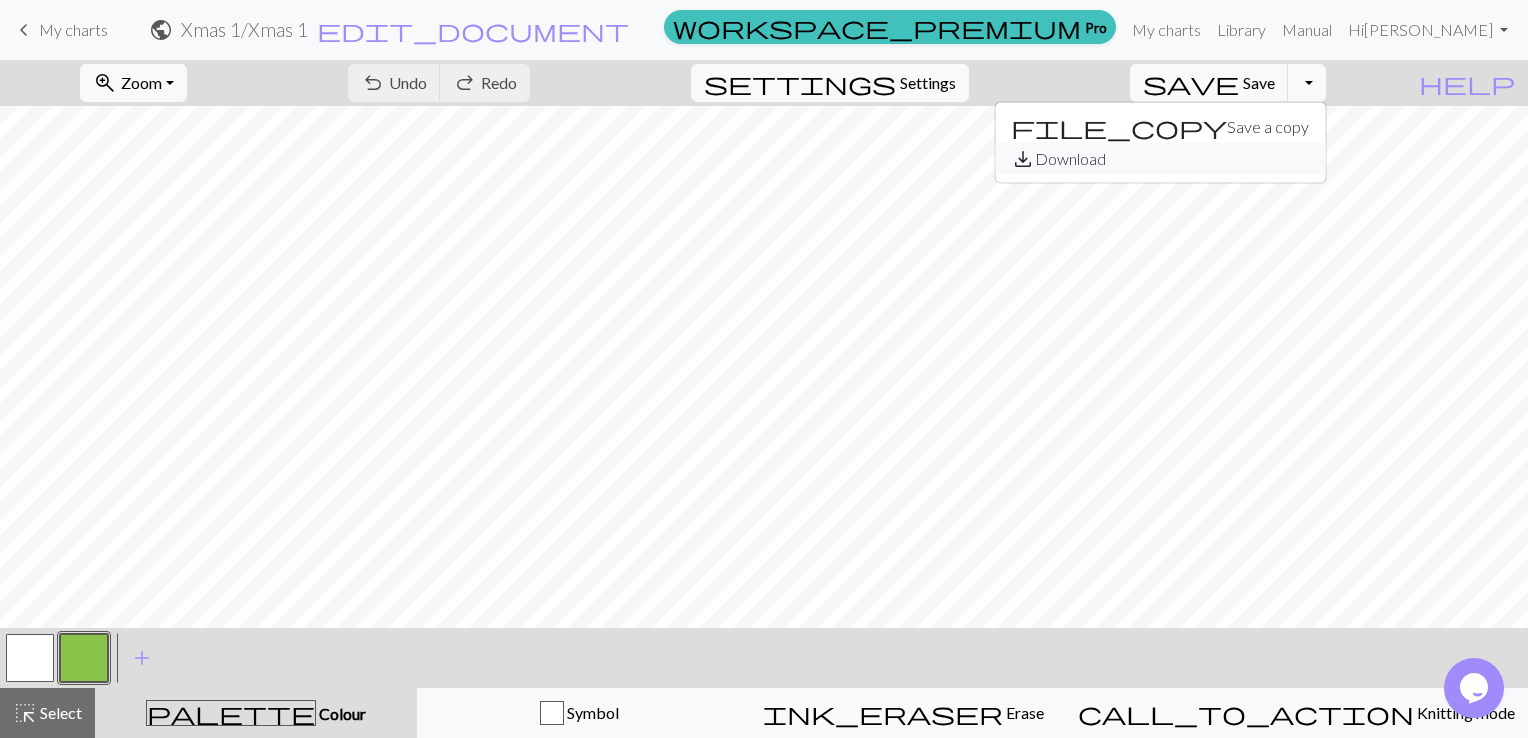 click on "save_alt  Download" at bounding box center (1160, 159) 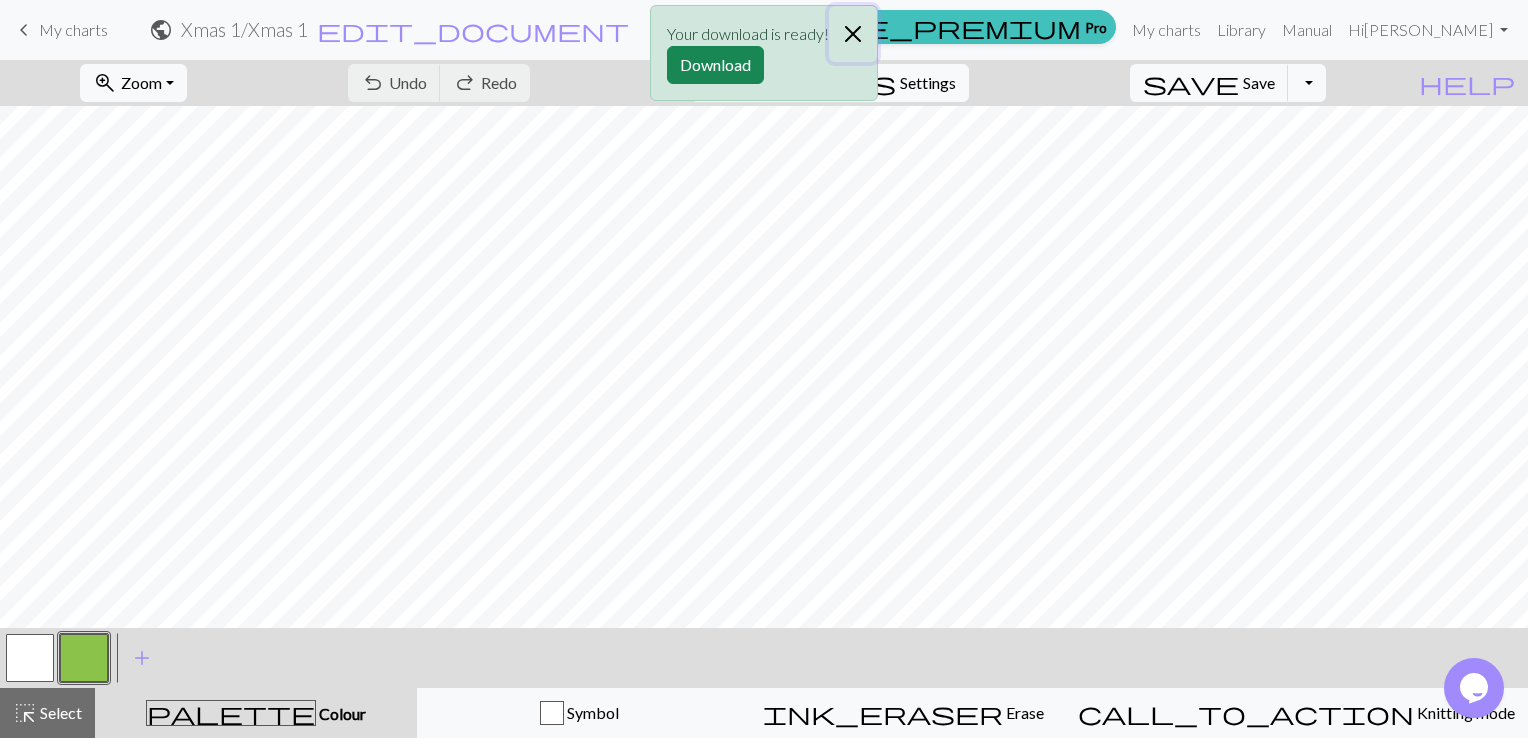 click at bounding box center (853, 34) 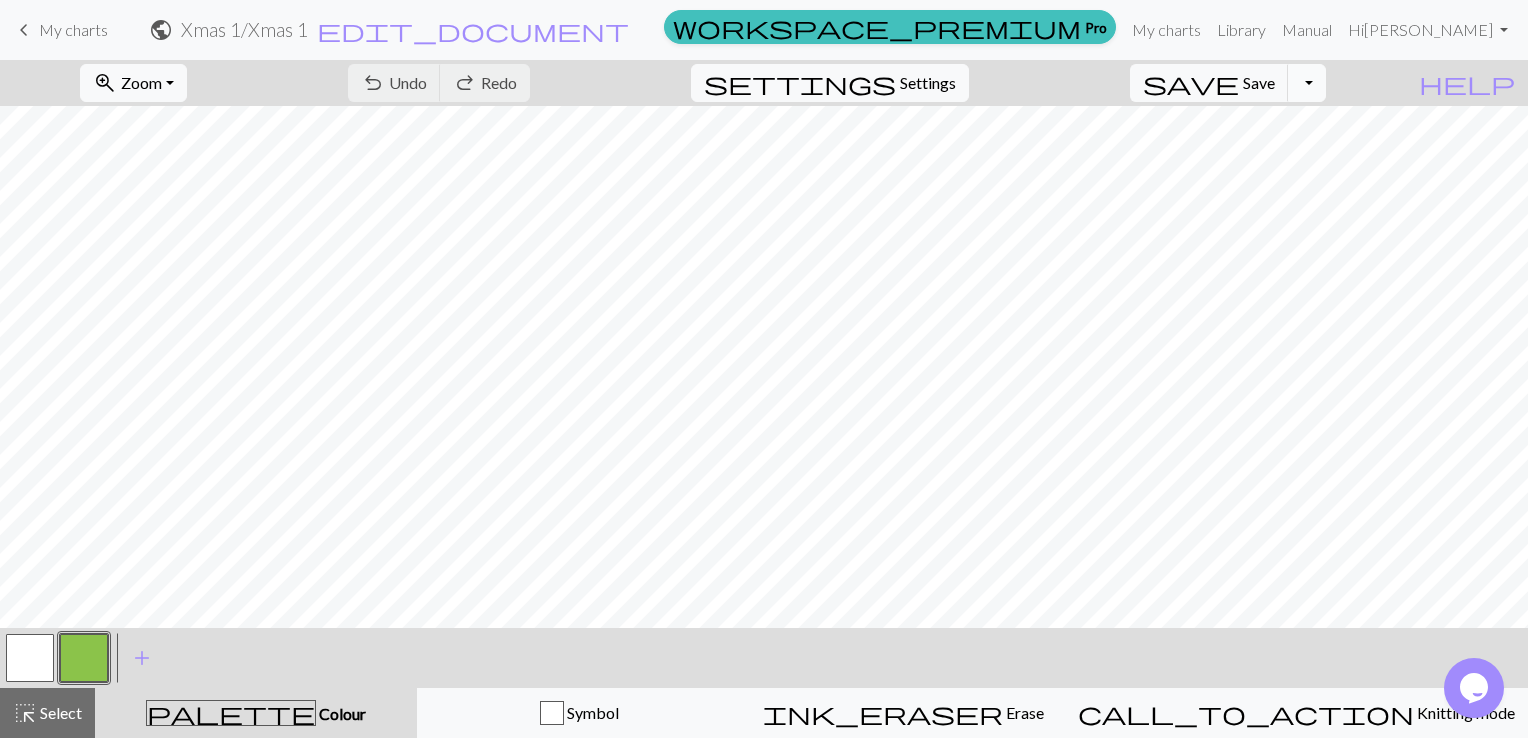 click on "Toggle Dropdown" at bounding box center [1307, 83] 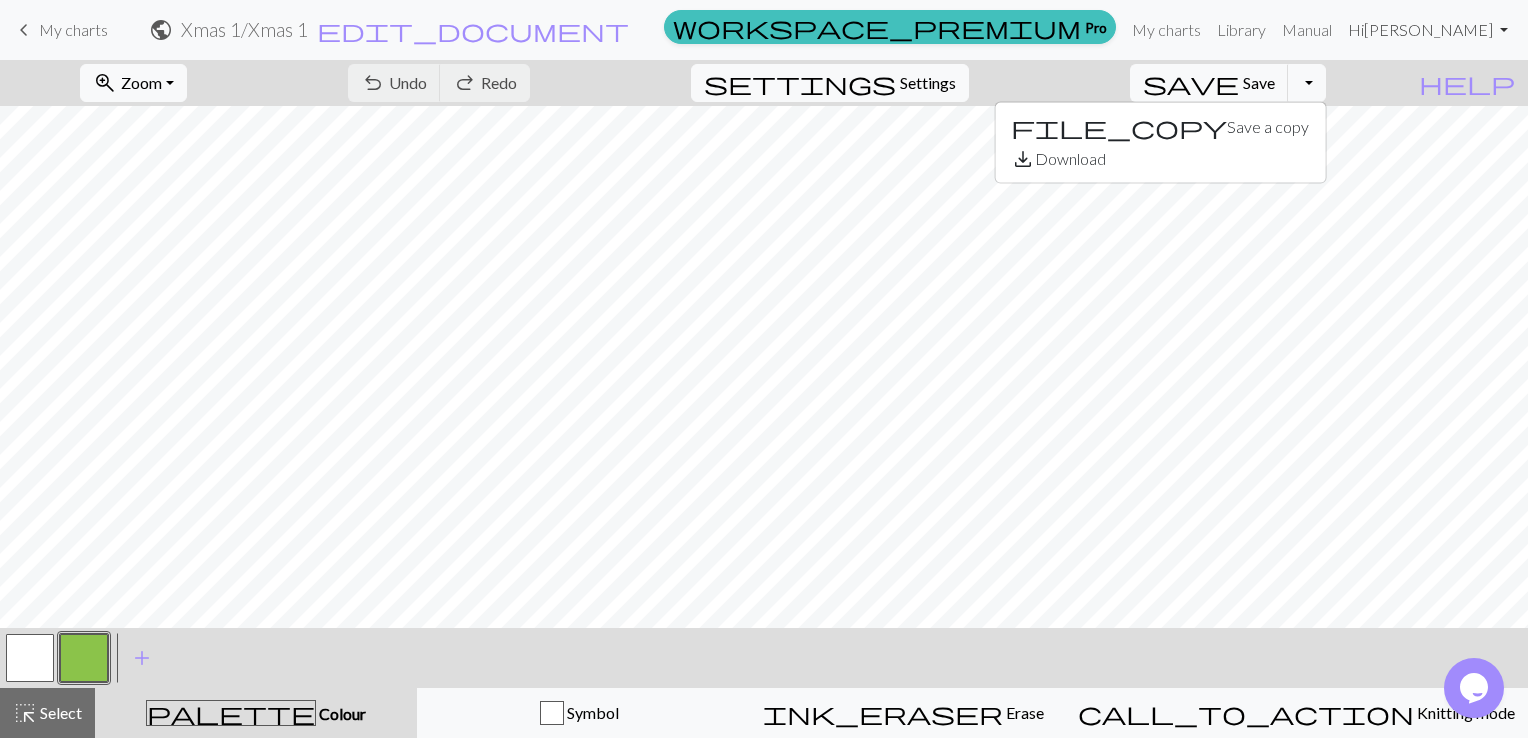 click on "Hi  Desarae Gelinas" at bounding box center (1428, 30) 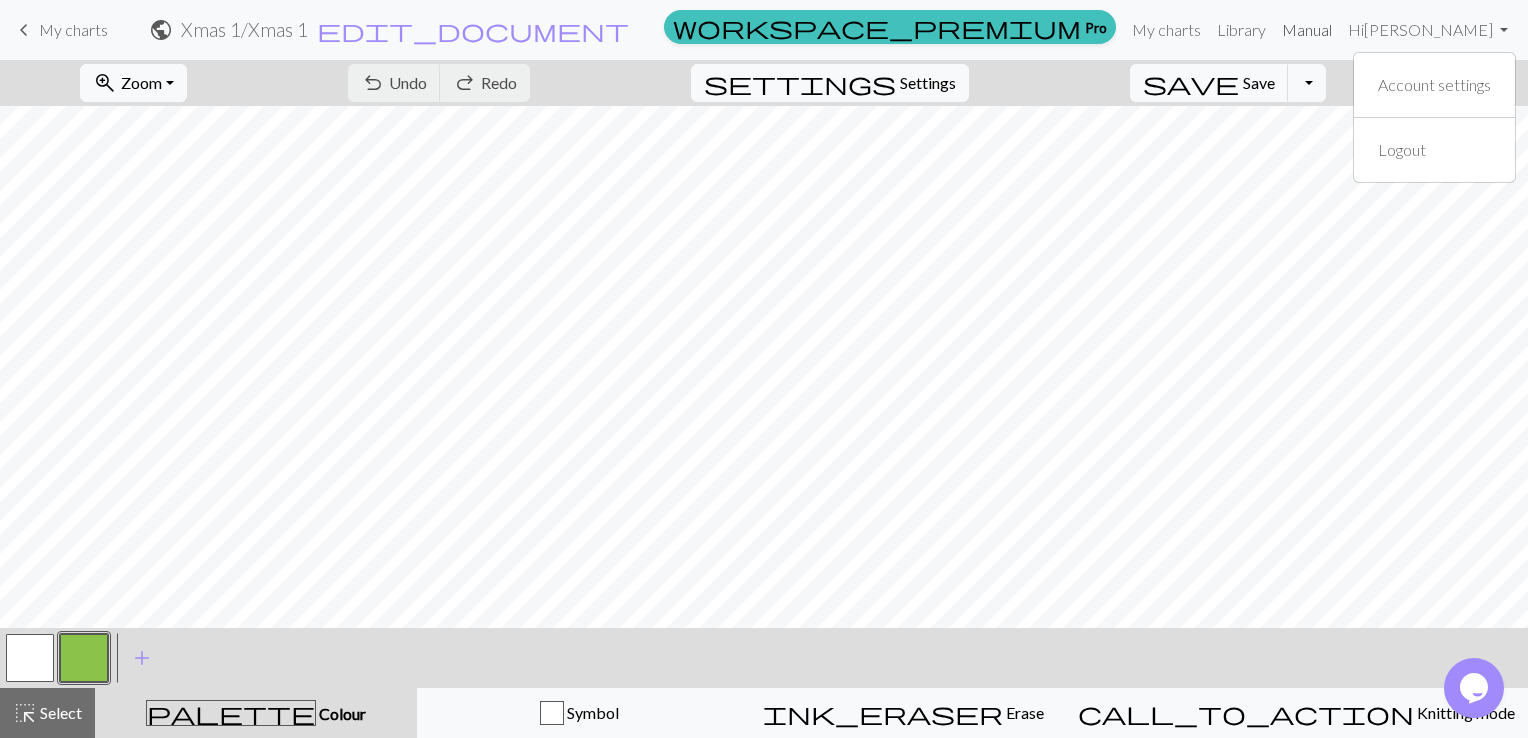 click on "Manual" at bounding box center (1307, 30) 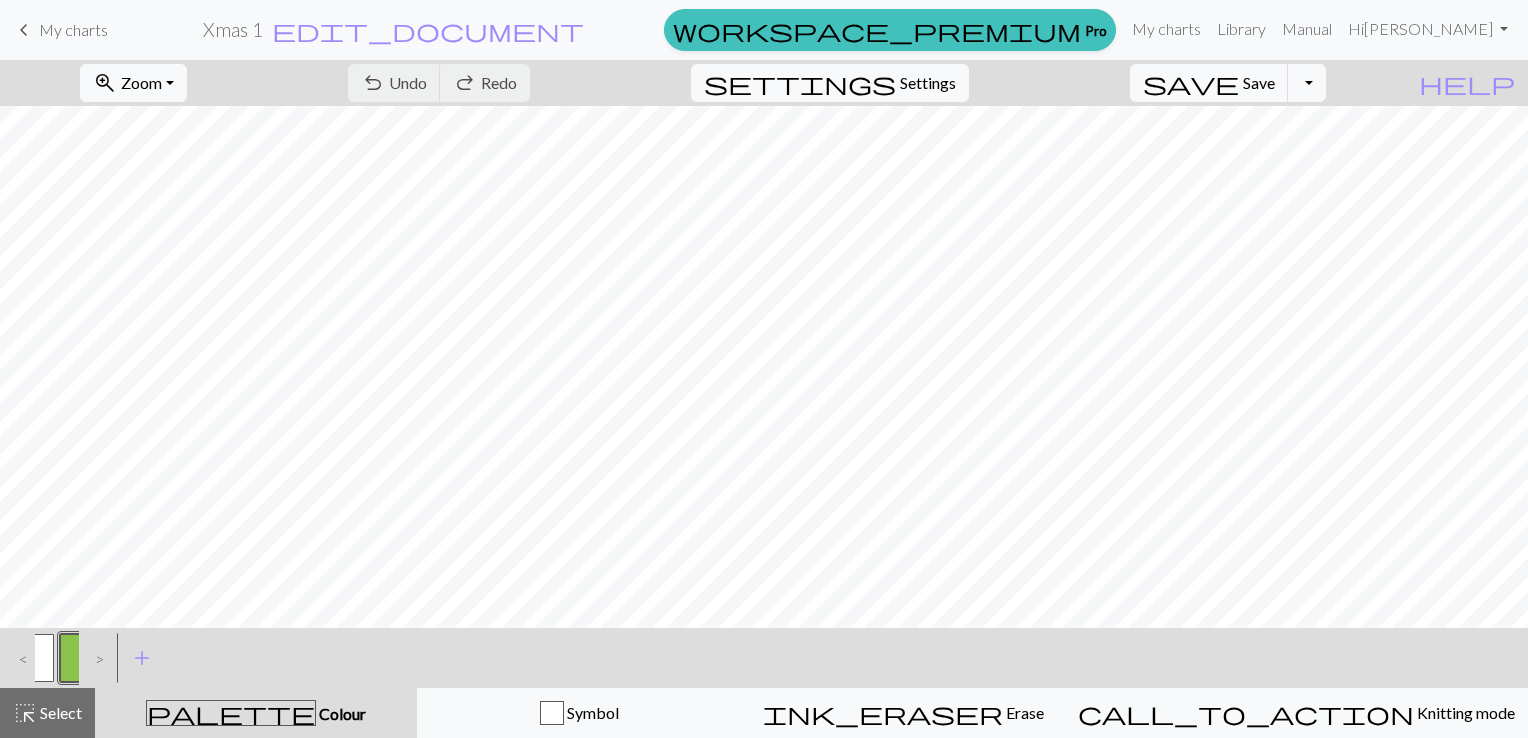 scroll, scrollTop: 0, scrollLeft: 0, axis: both 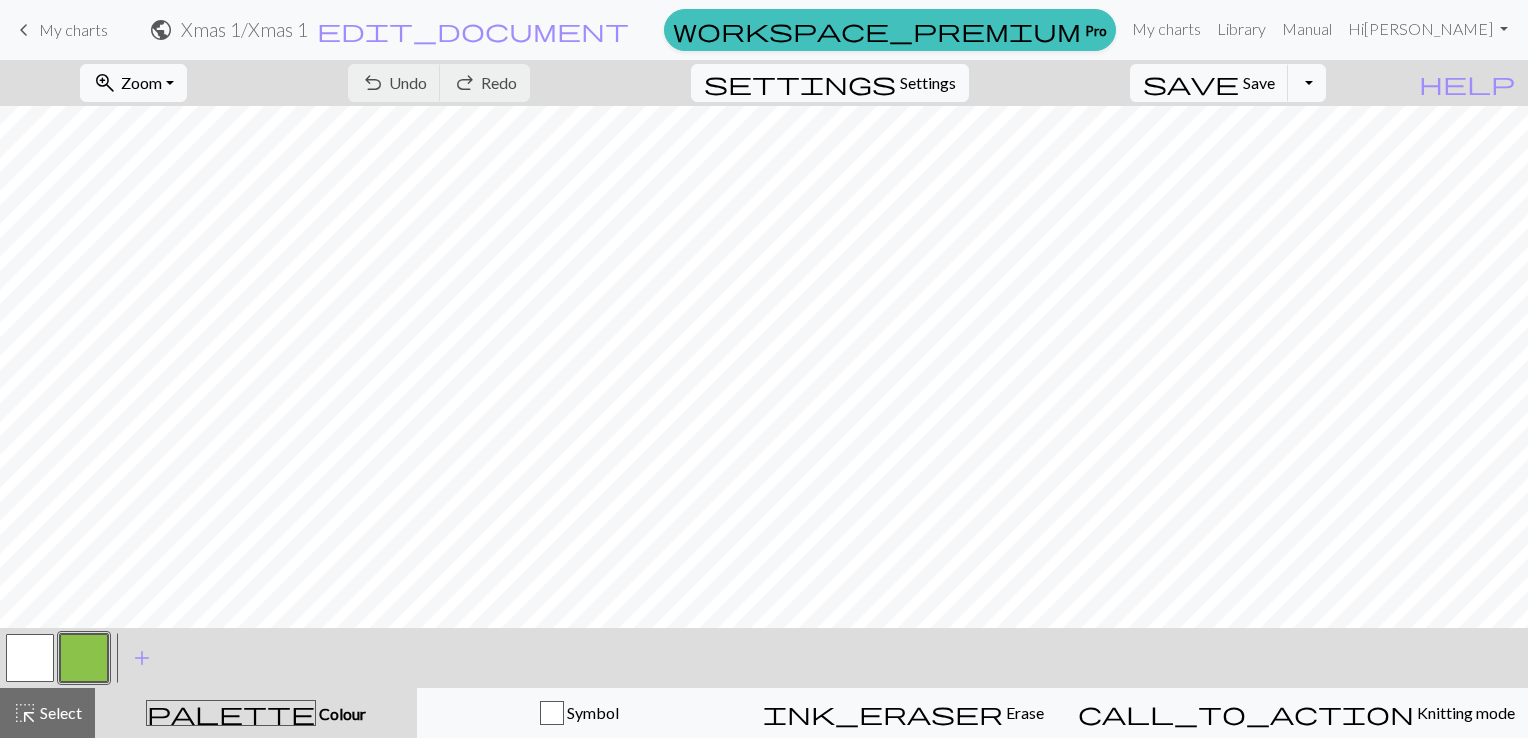 click on "My charts" at bounding box center [73, 29] 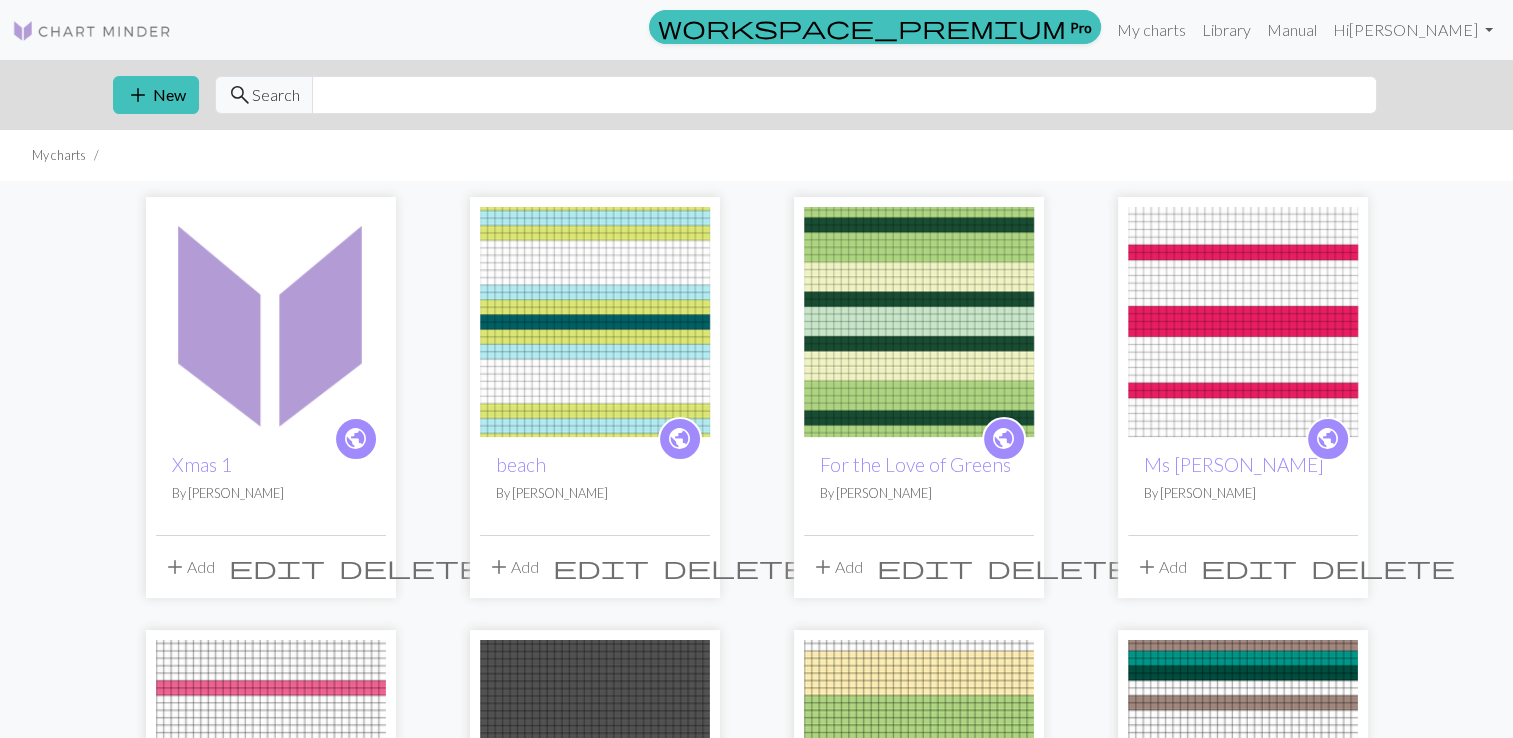 click on "add" at bounding box center (175, 567) 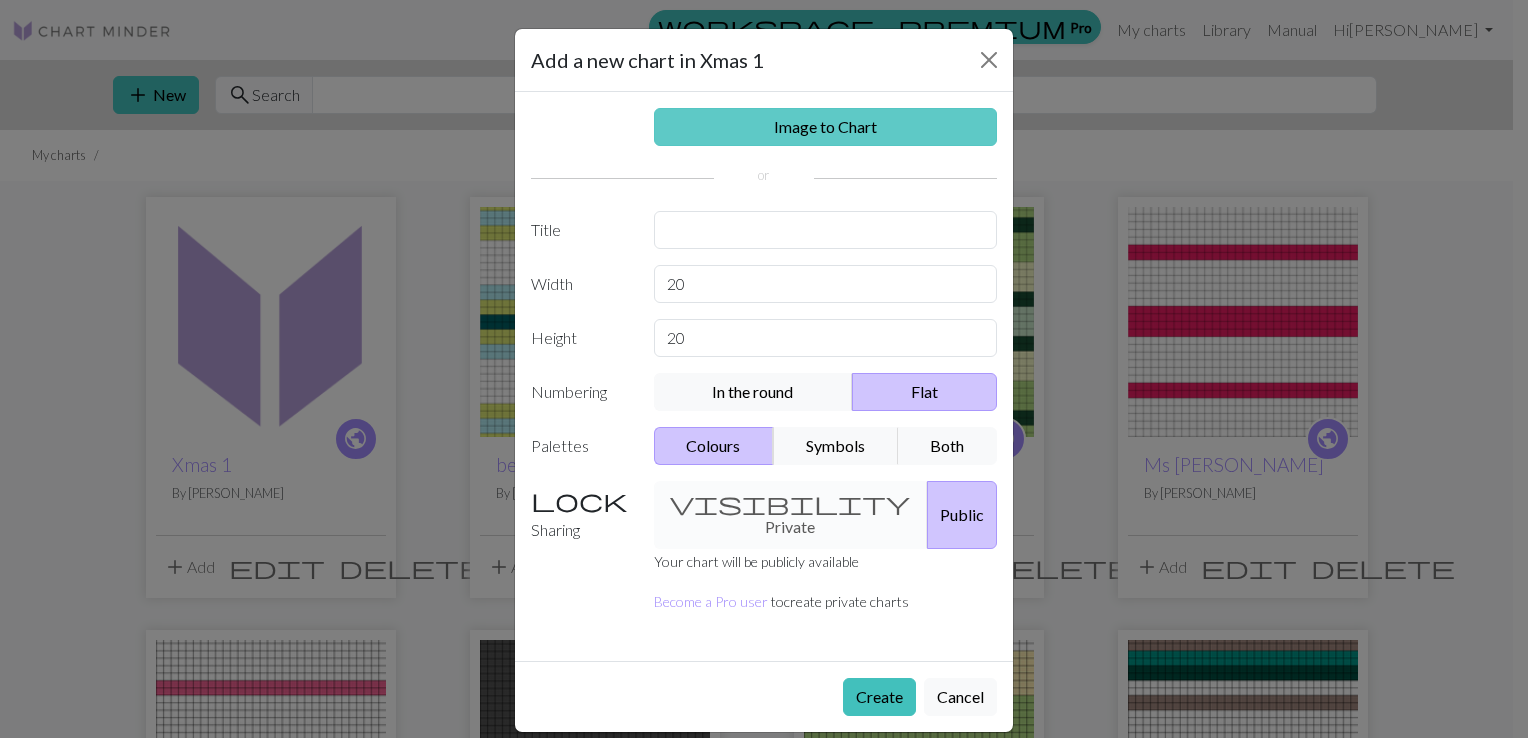 click on "Image to Chart" at bounding box center (826, 127) 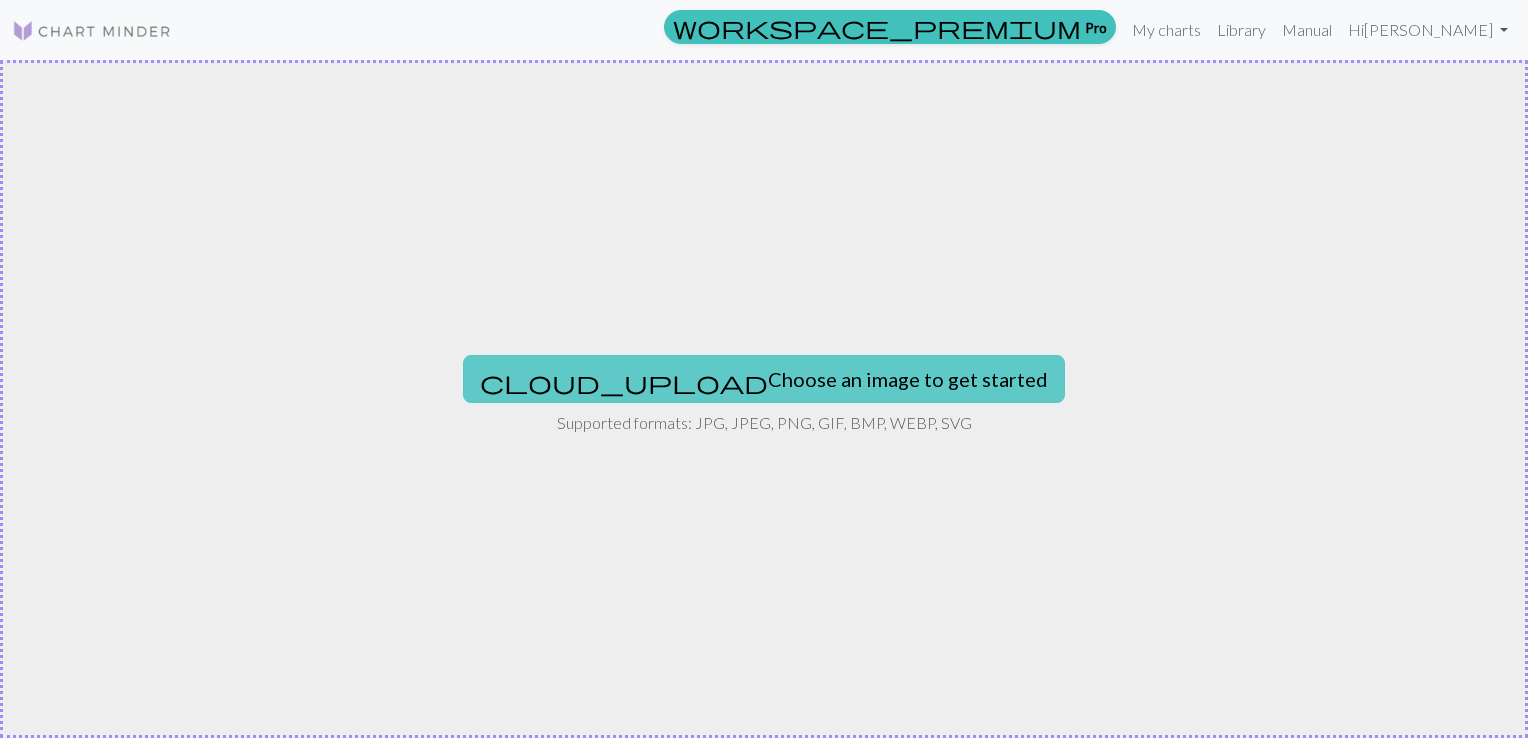 click on "cloud_upload  Choose an image to get started" at bounding box center (764, 379) 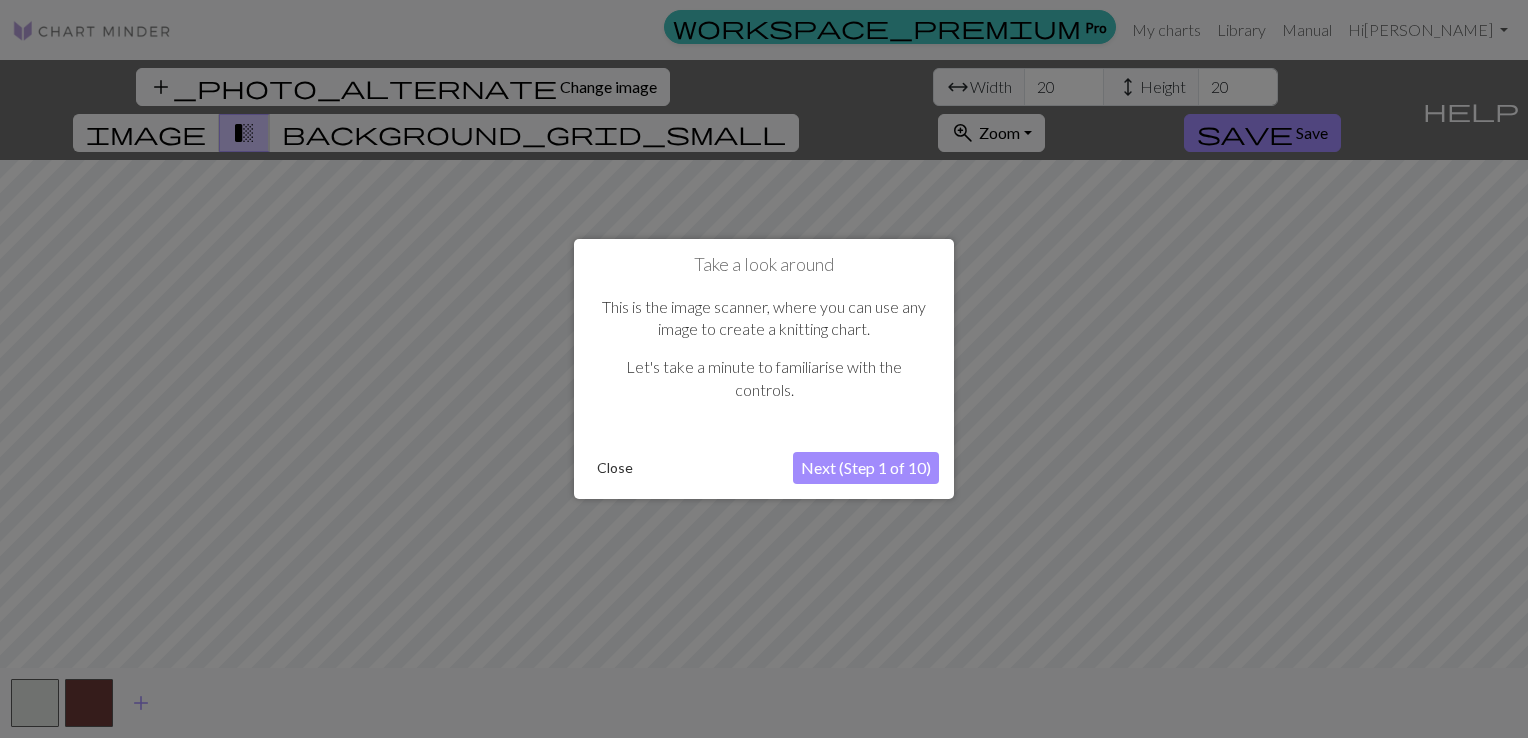 click on "Next (Step 1 of 10)" at bounding box center (866, 468) 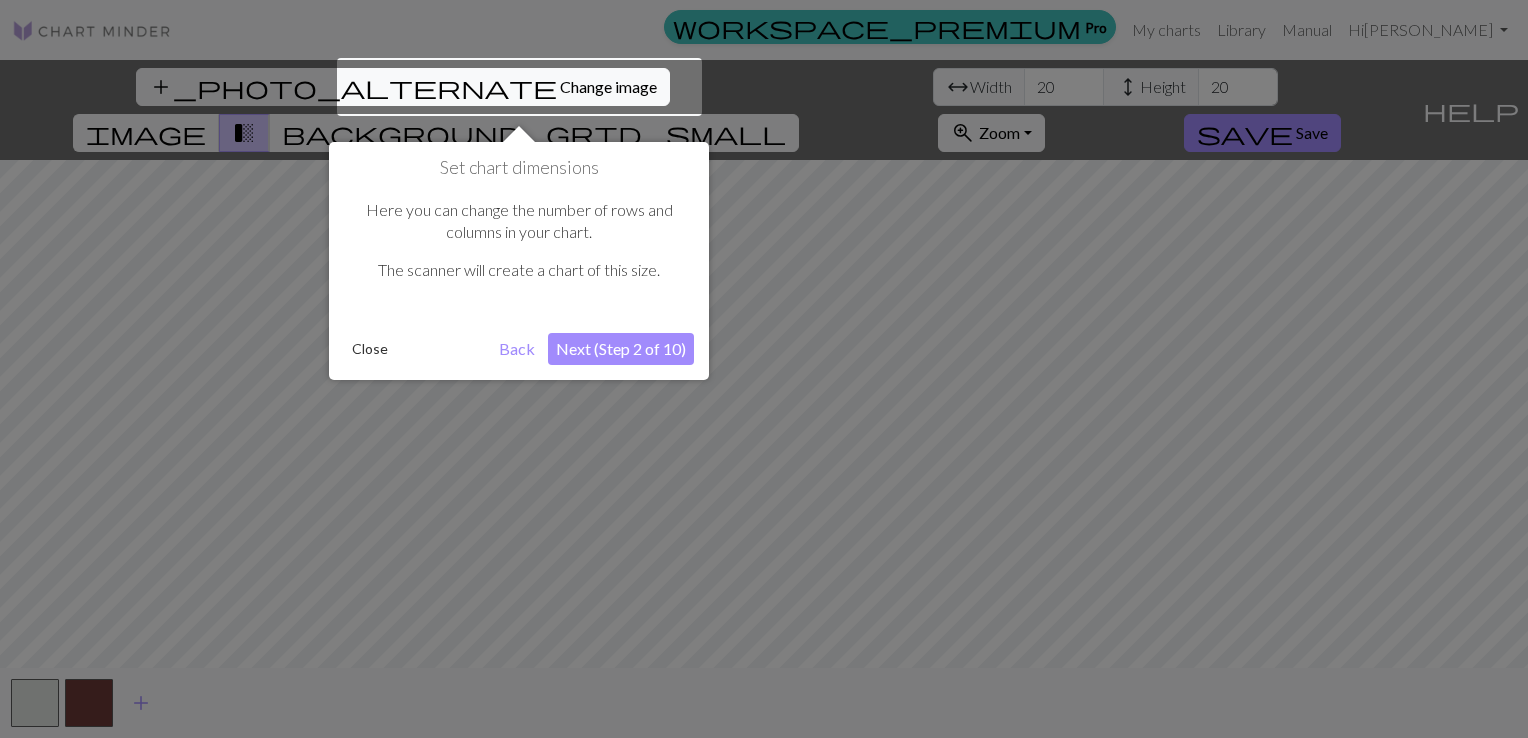 click on "Next (Step 2 of 10)" at bounding box center (621, 349) 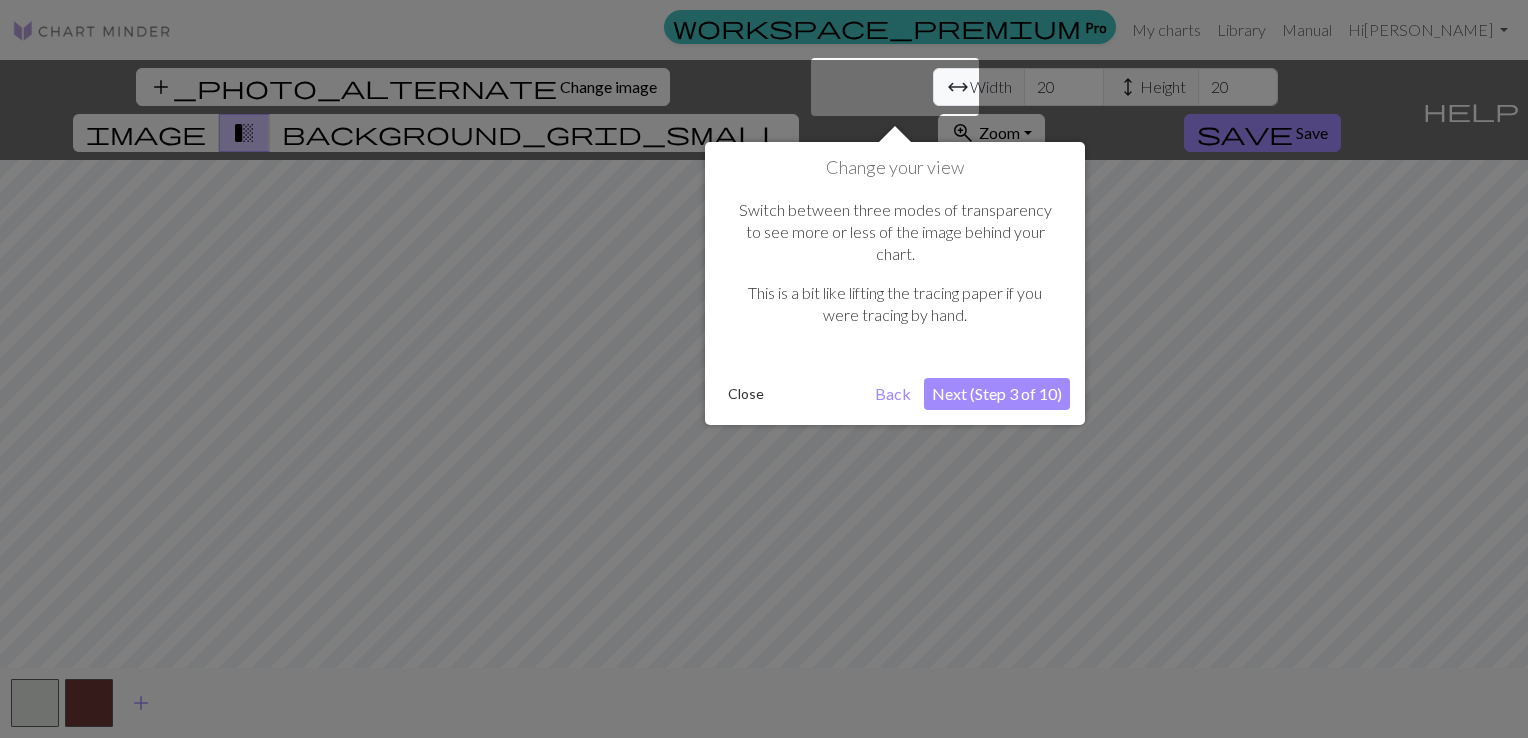 click on "Next (Step 3 of 10)" at bounding box center (997, 394) 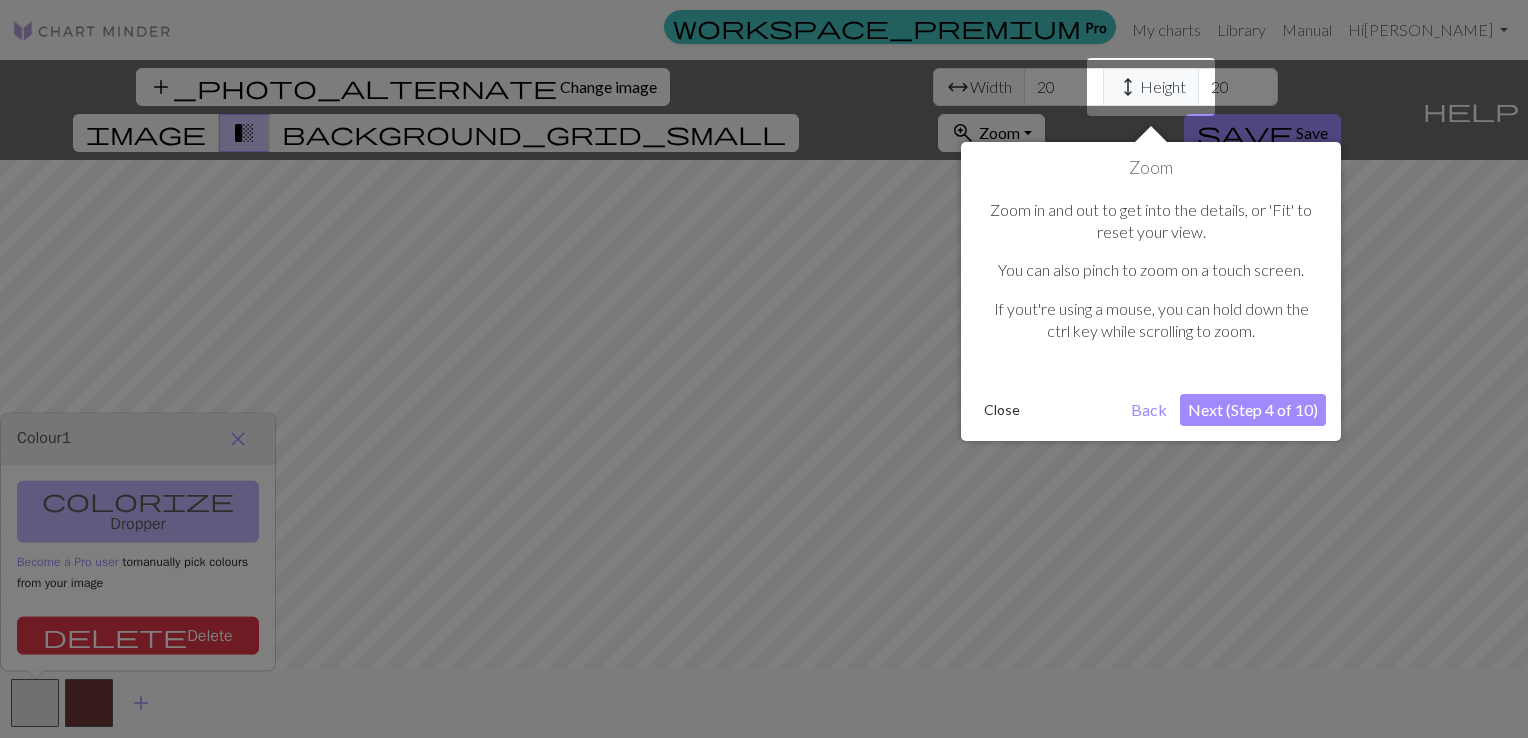 click on "Next (Step 4 of 10)" at bounding box center [1253, 410] 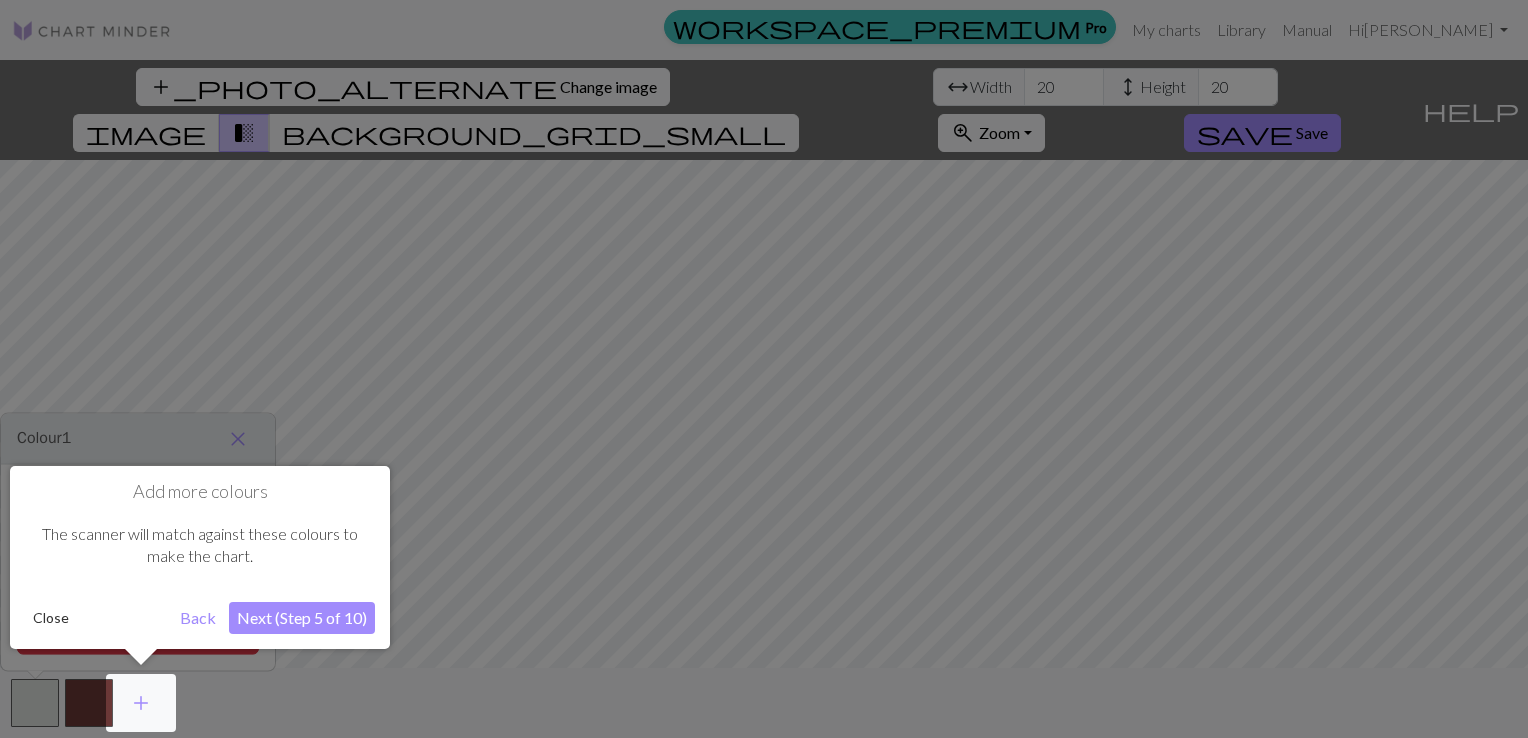click on "Next (Step 5 of 10)" at bounding box center (302, 618) 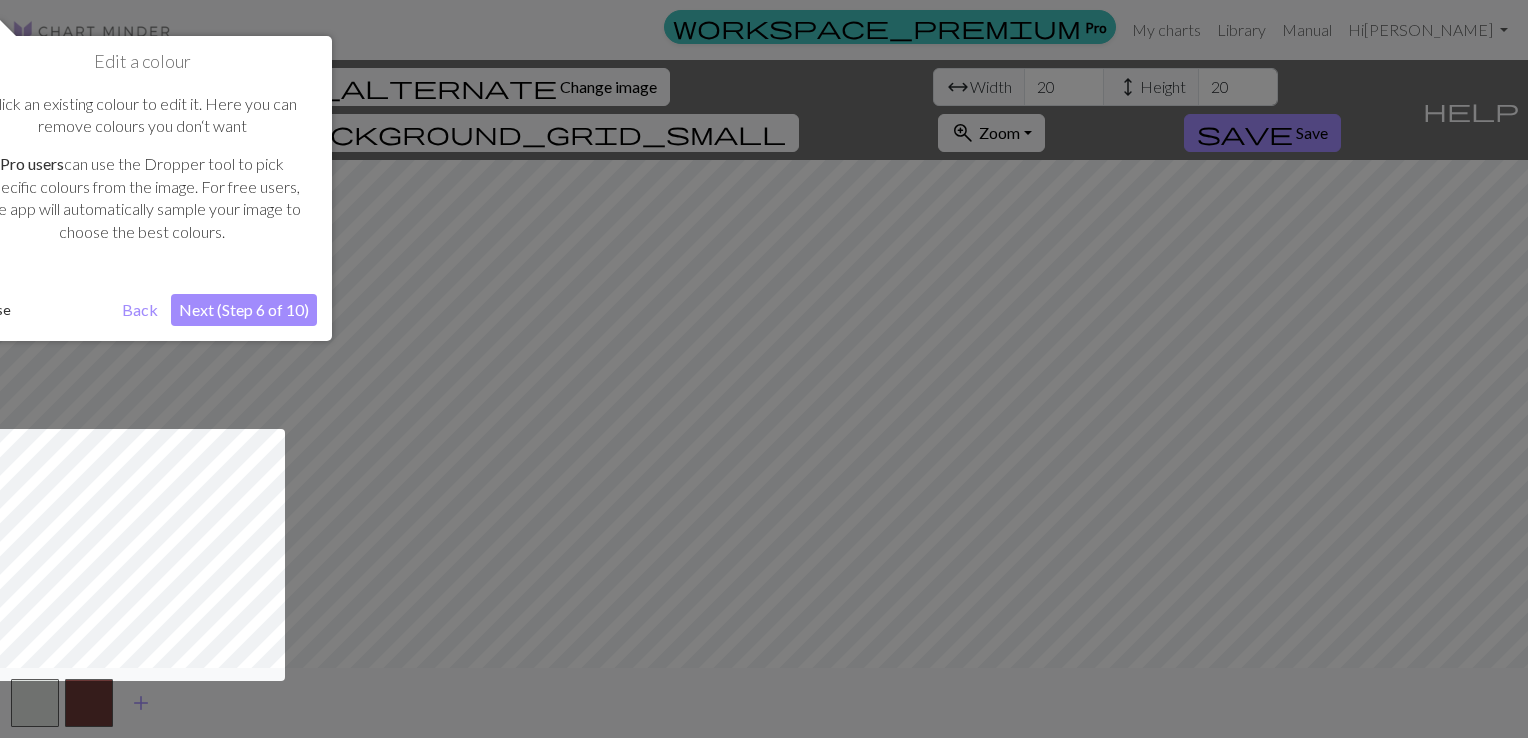 click on "Next (Step 6 of 10)" at bounding box center [244, 310] 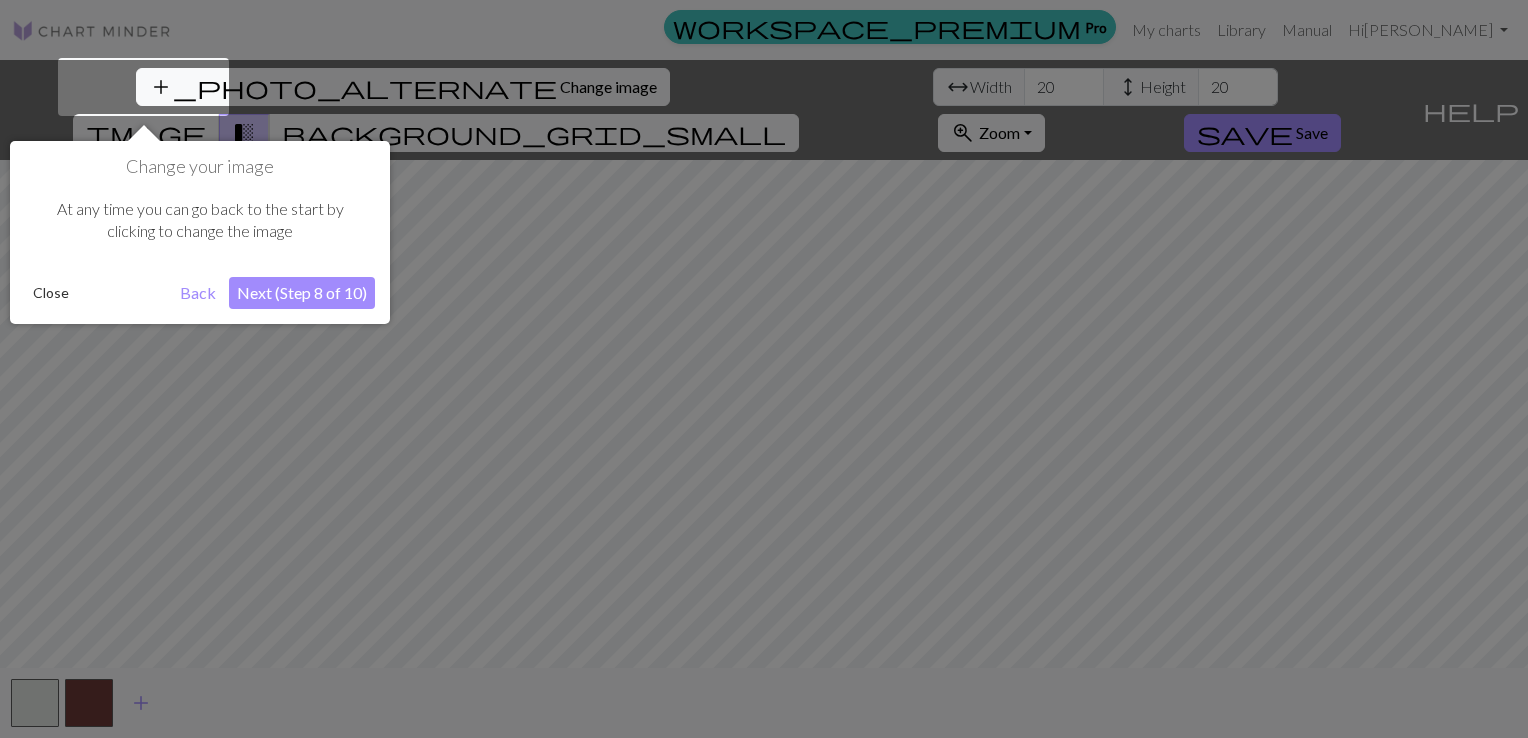 click on "Next (Step 8 of 10)" at bounding box center [302, 293] 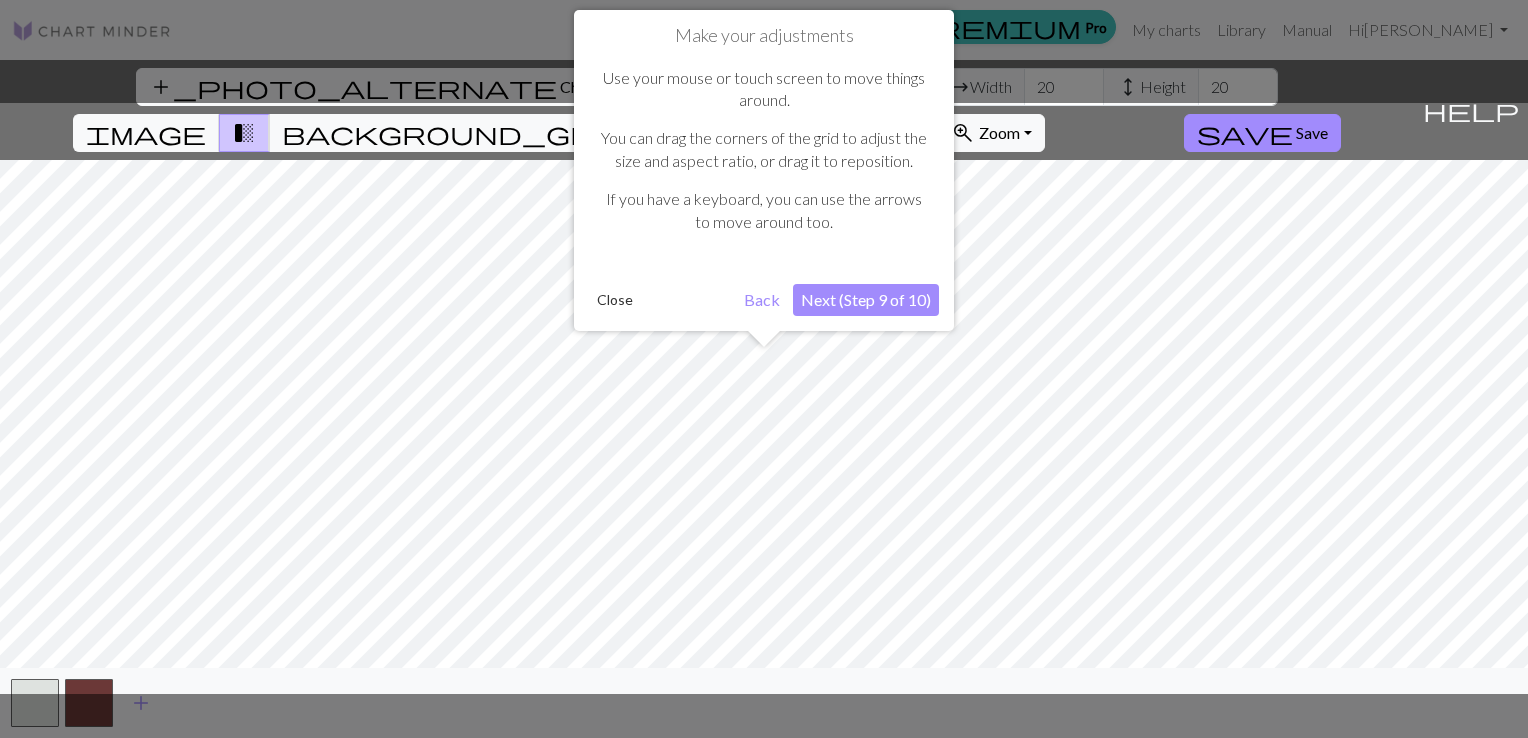 click on "Make your adjustments Use your mouse or touch screen to move things around. You can drag the corners of the grid to adjust the size and aspect ratio, or drag it to reposition. If you have a keyboard, you can use the arrows to move around too. Close Back Next (Step 9 of 10)" at bounding box center (764, 170) 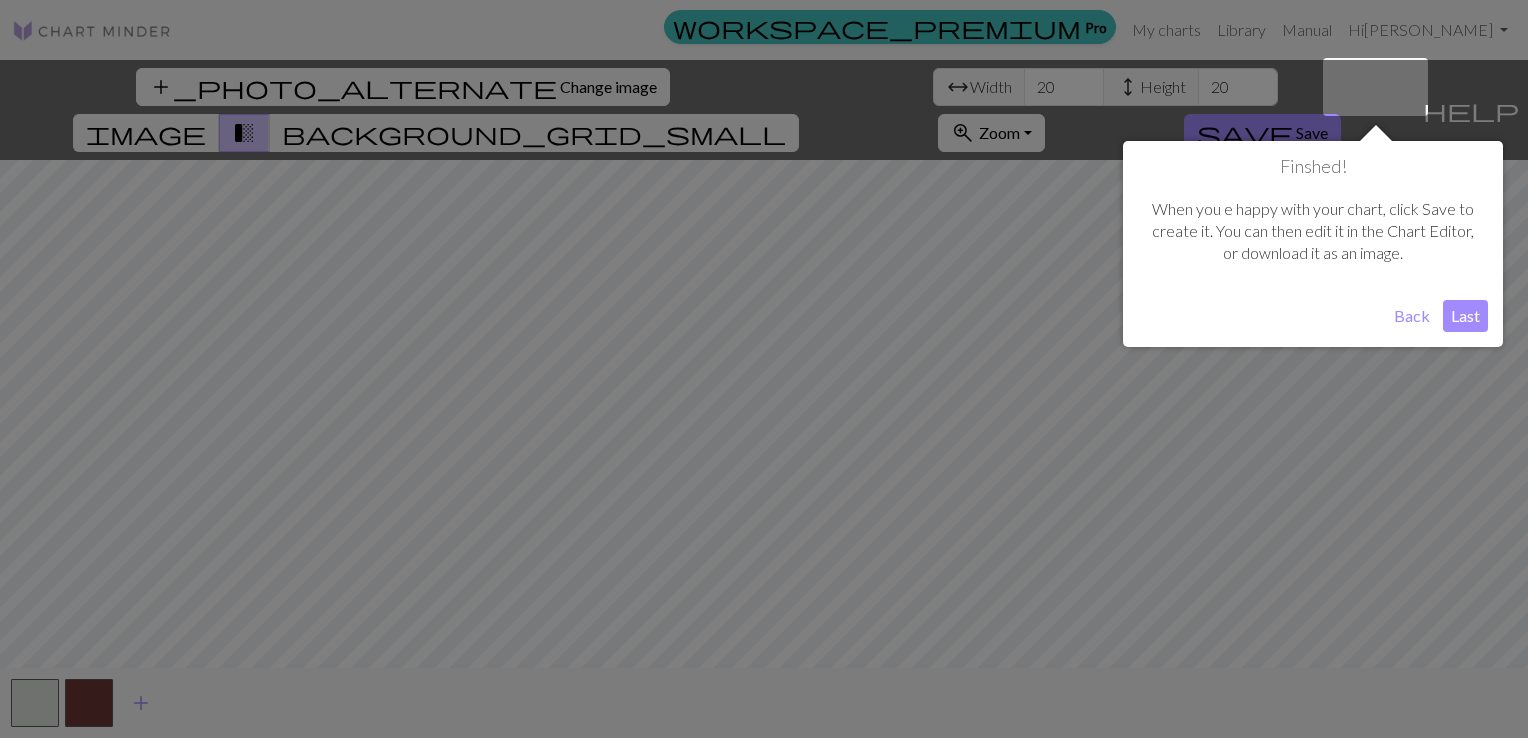 click on "Last" at bounding box center [1465, 316] 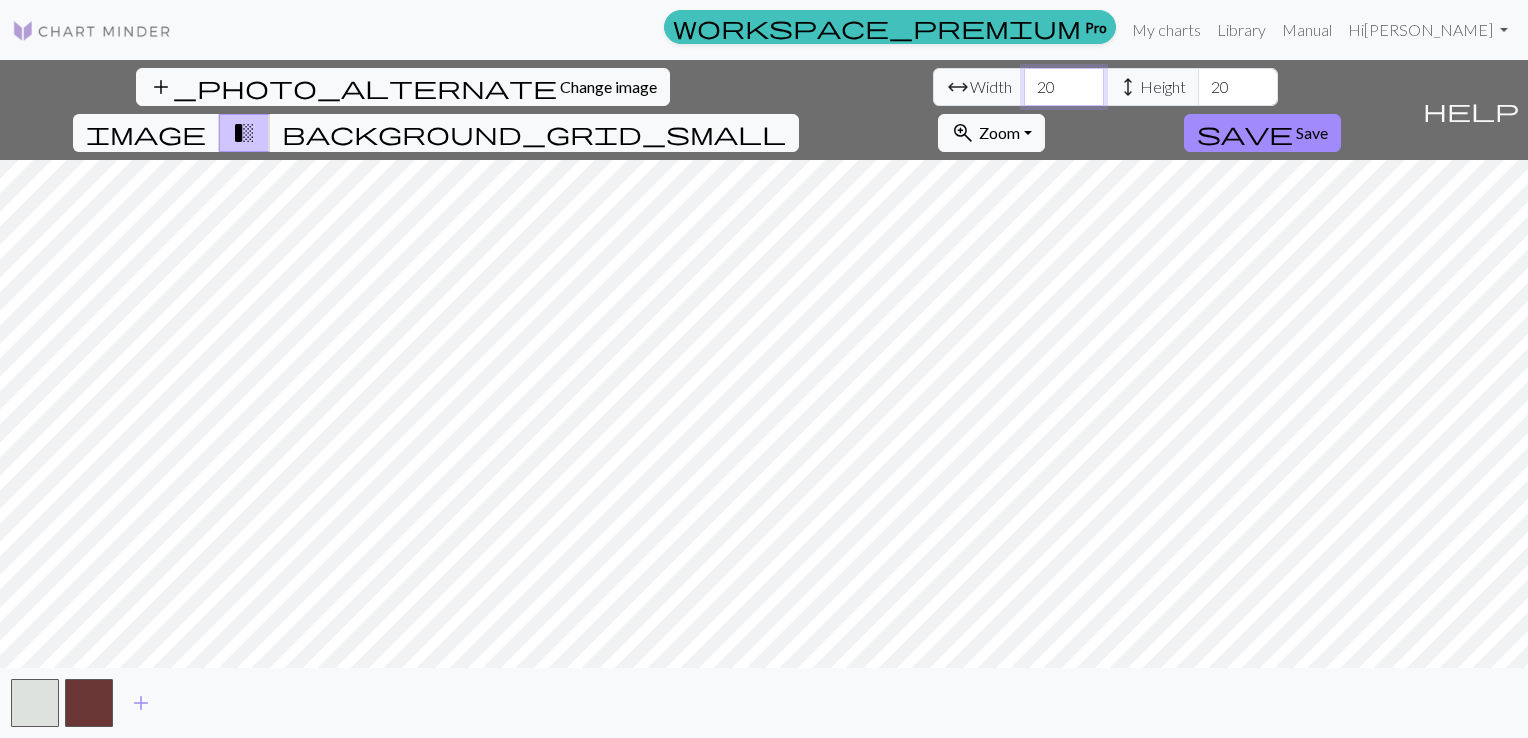 click on "20" at bounding box center (1064, 87) 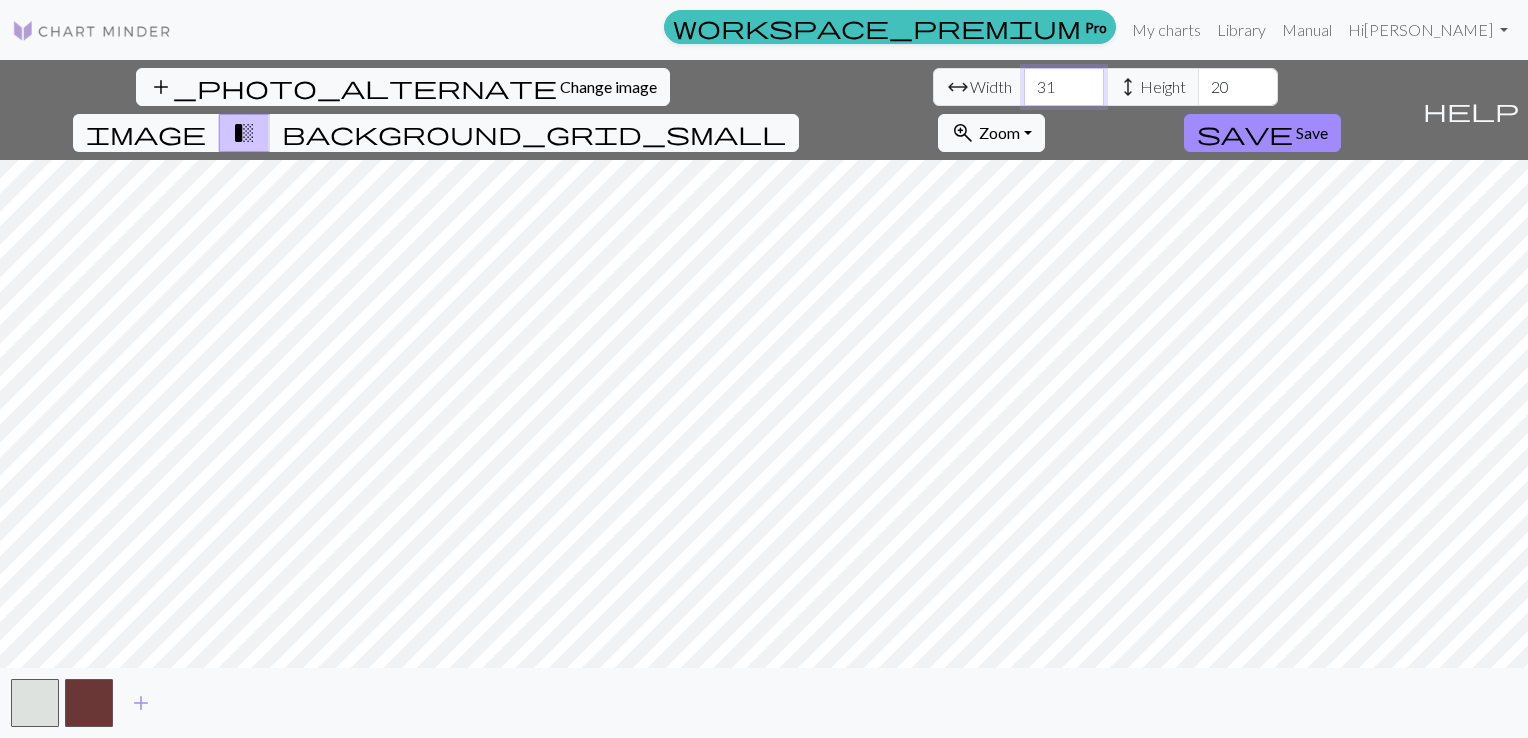type on "31" 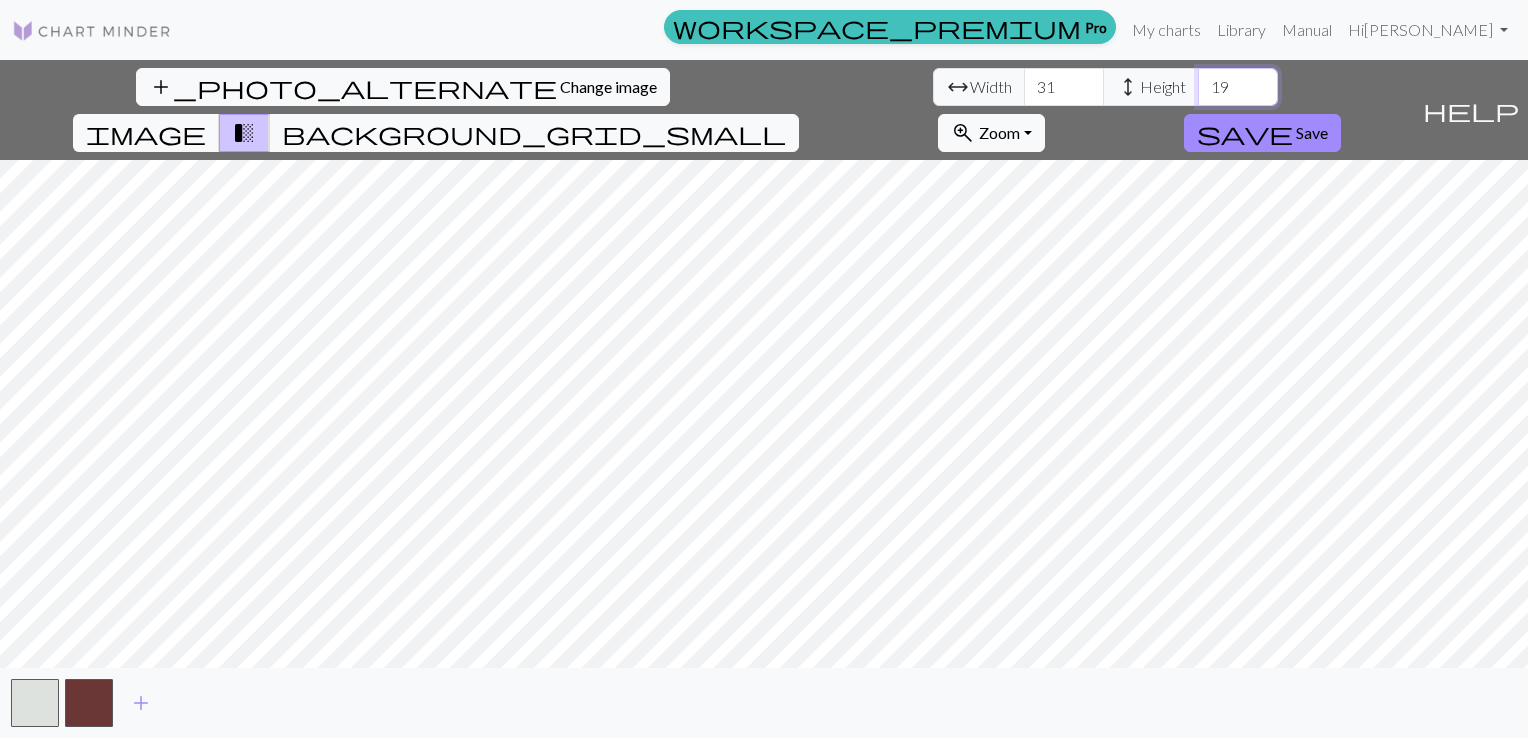 click on "19" at bounding box center (1238, 87) 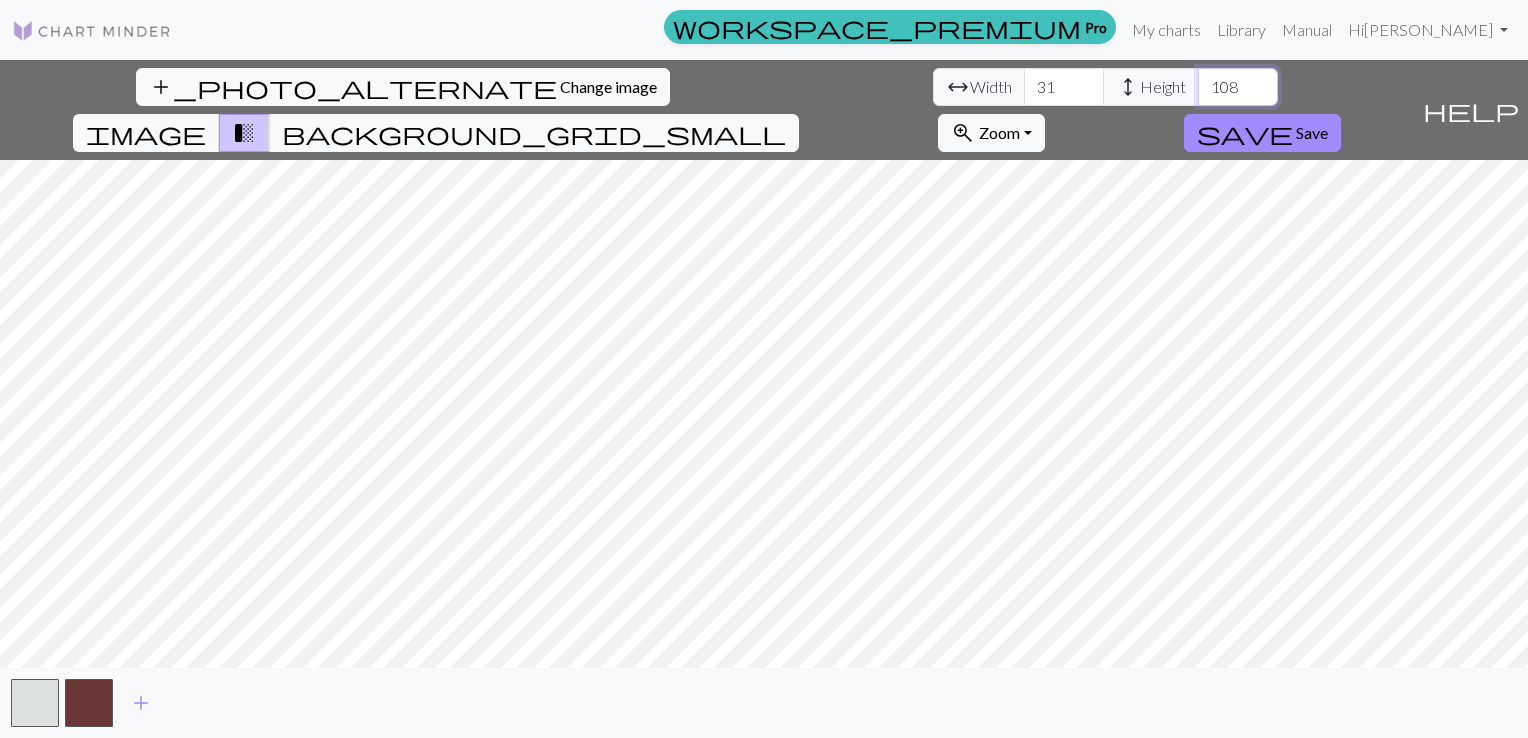 type on "108" 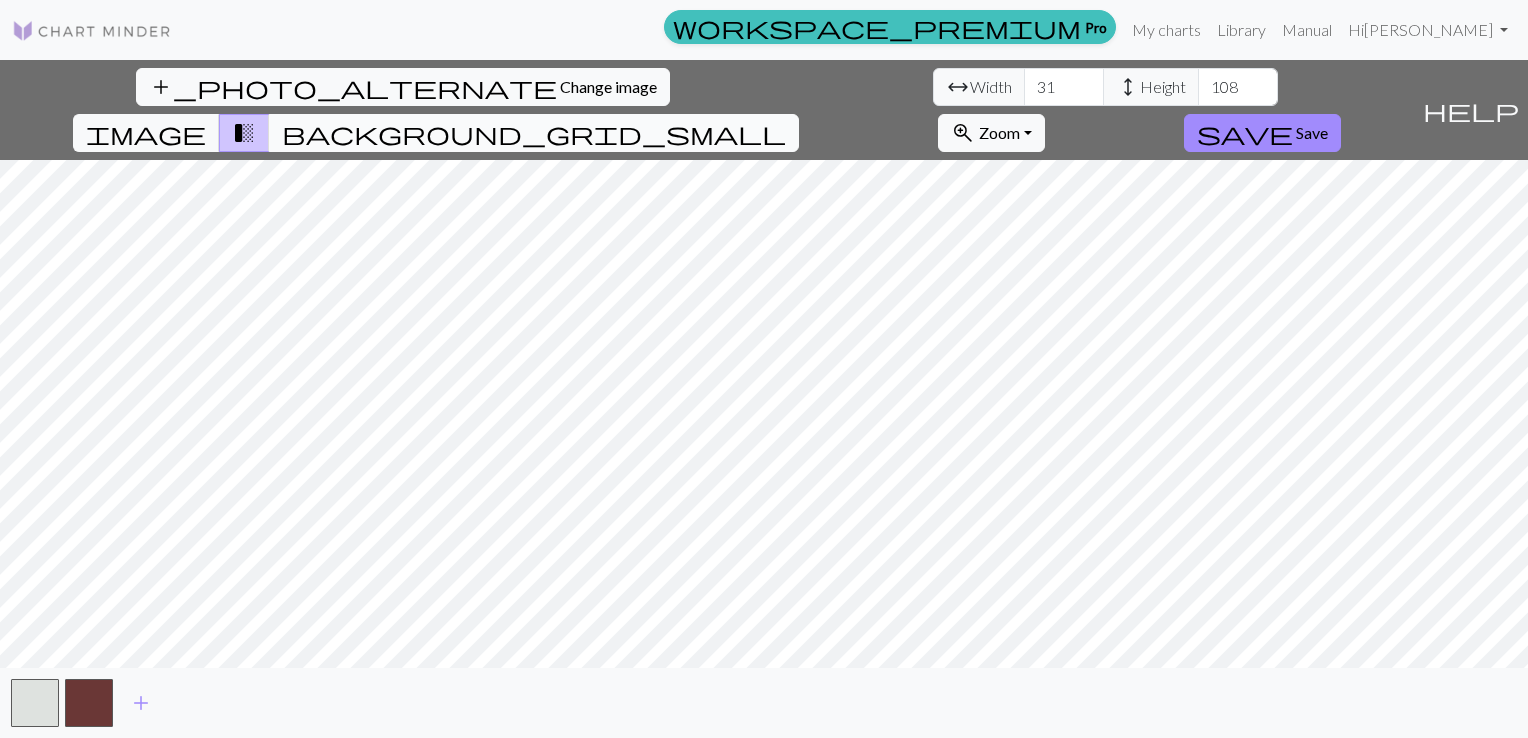 click on "background_grid_small" at bounding box center [534, 133] 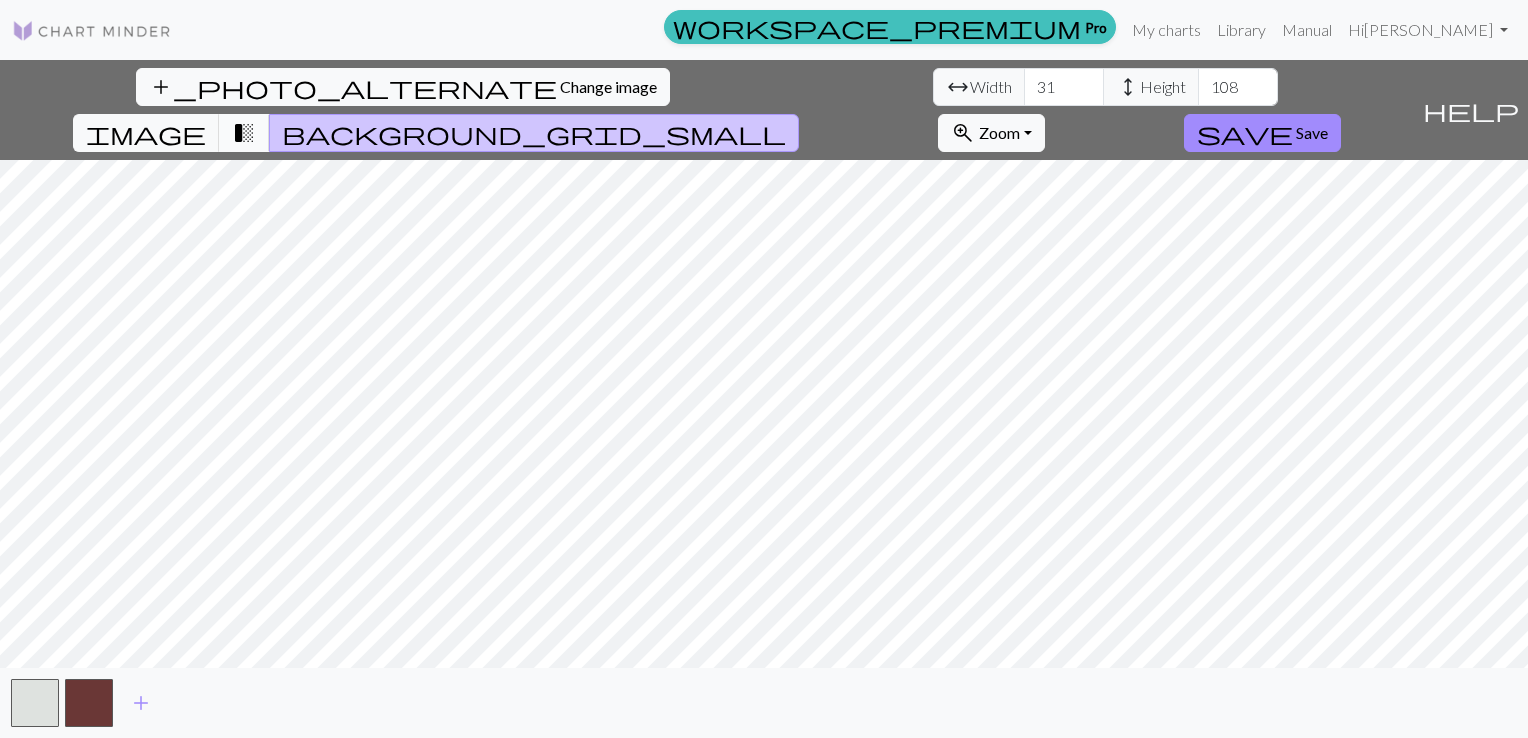 click on "transition_fade" at bounding box center [244, 133] 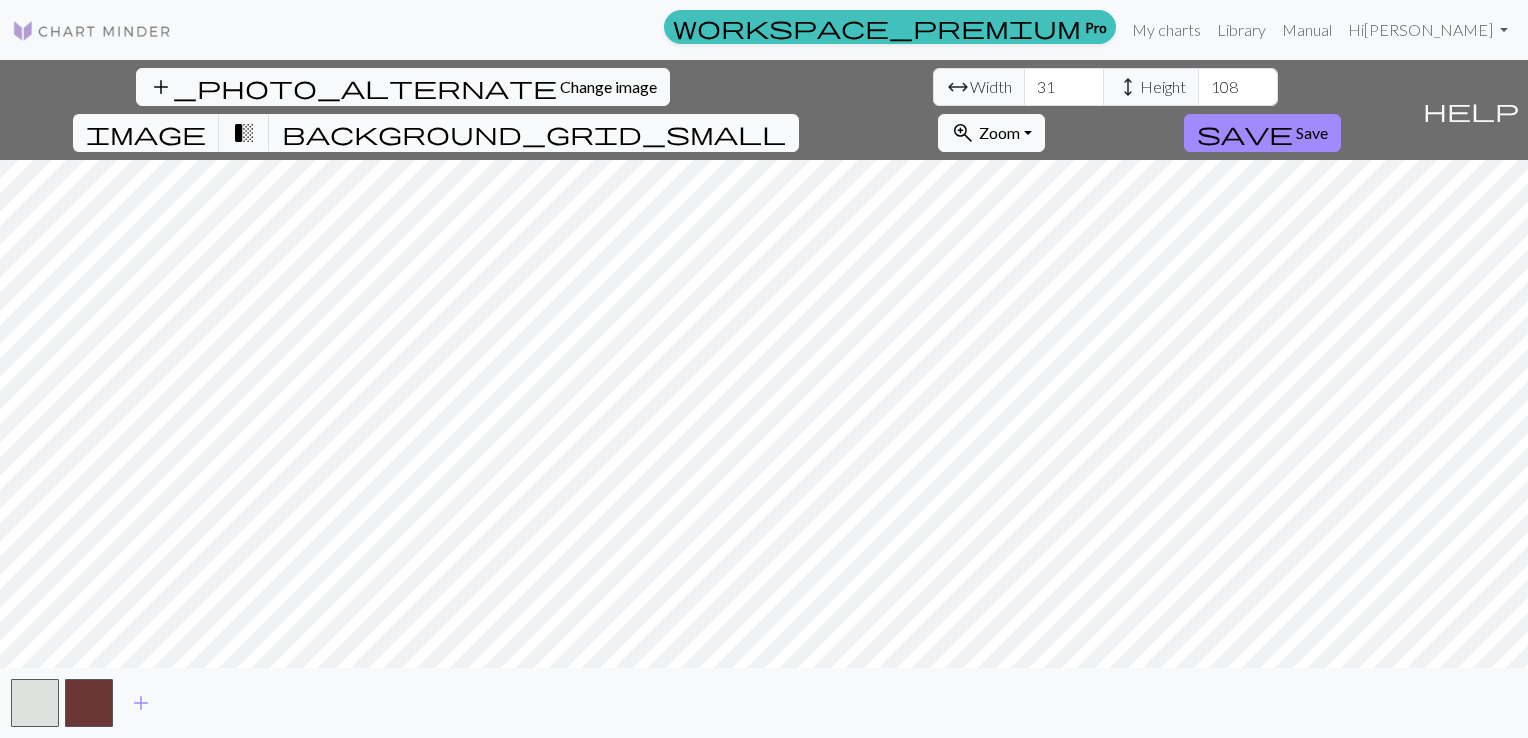 click on "background_grid_small" at bounding box center [534, 133] 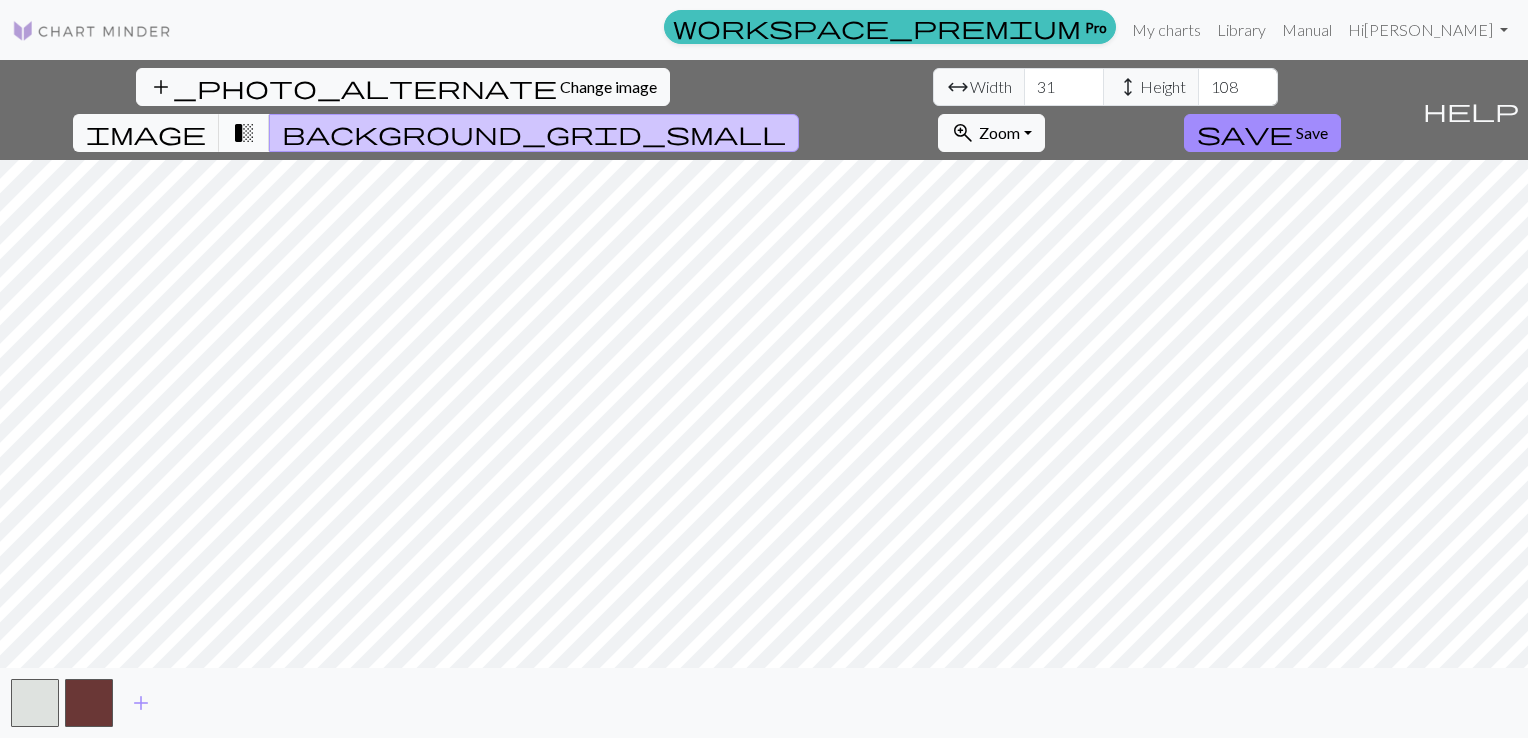 click on "transition_fade" at bounding box center [244, 133] 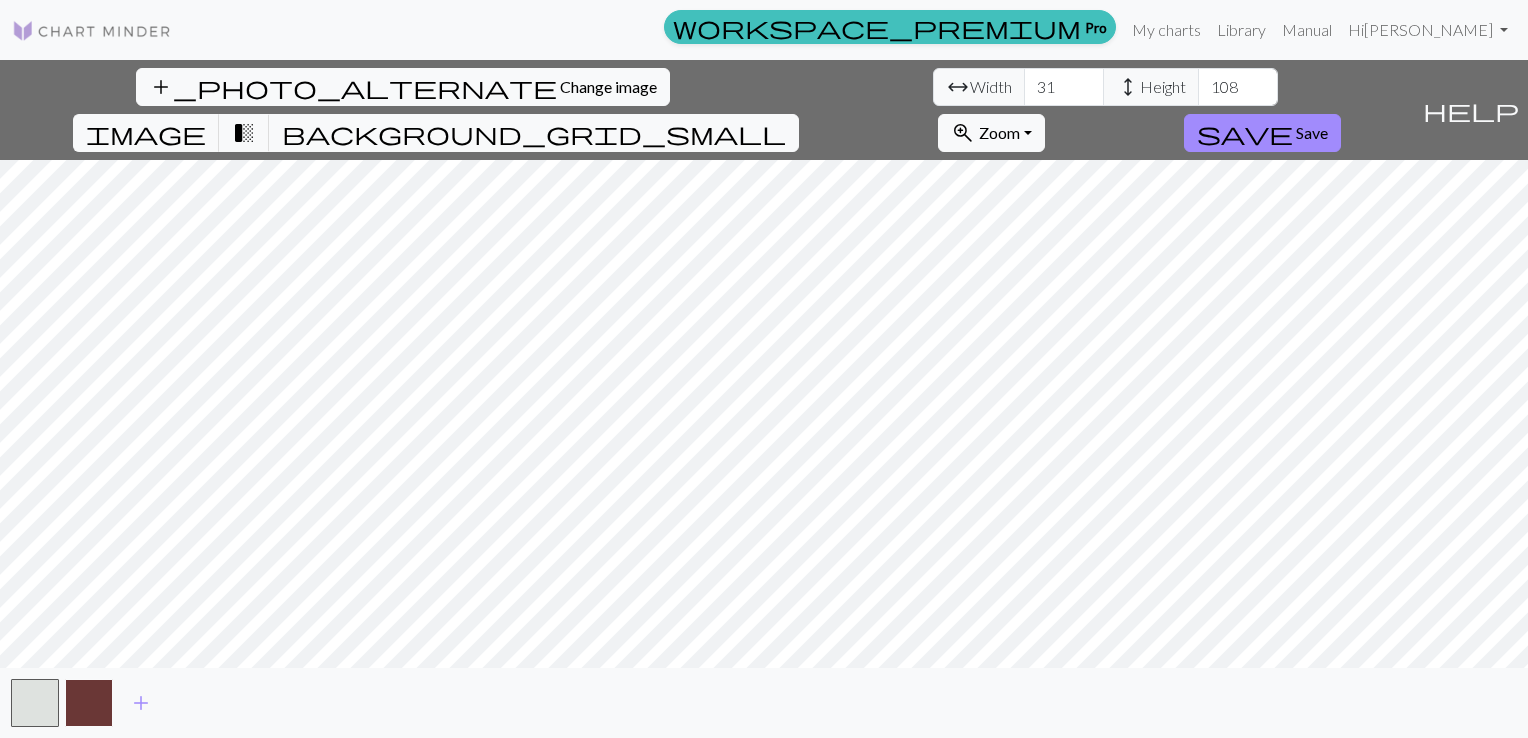 click at bounding box center (89, 703) 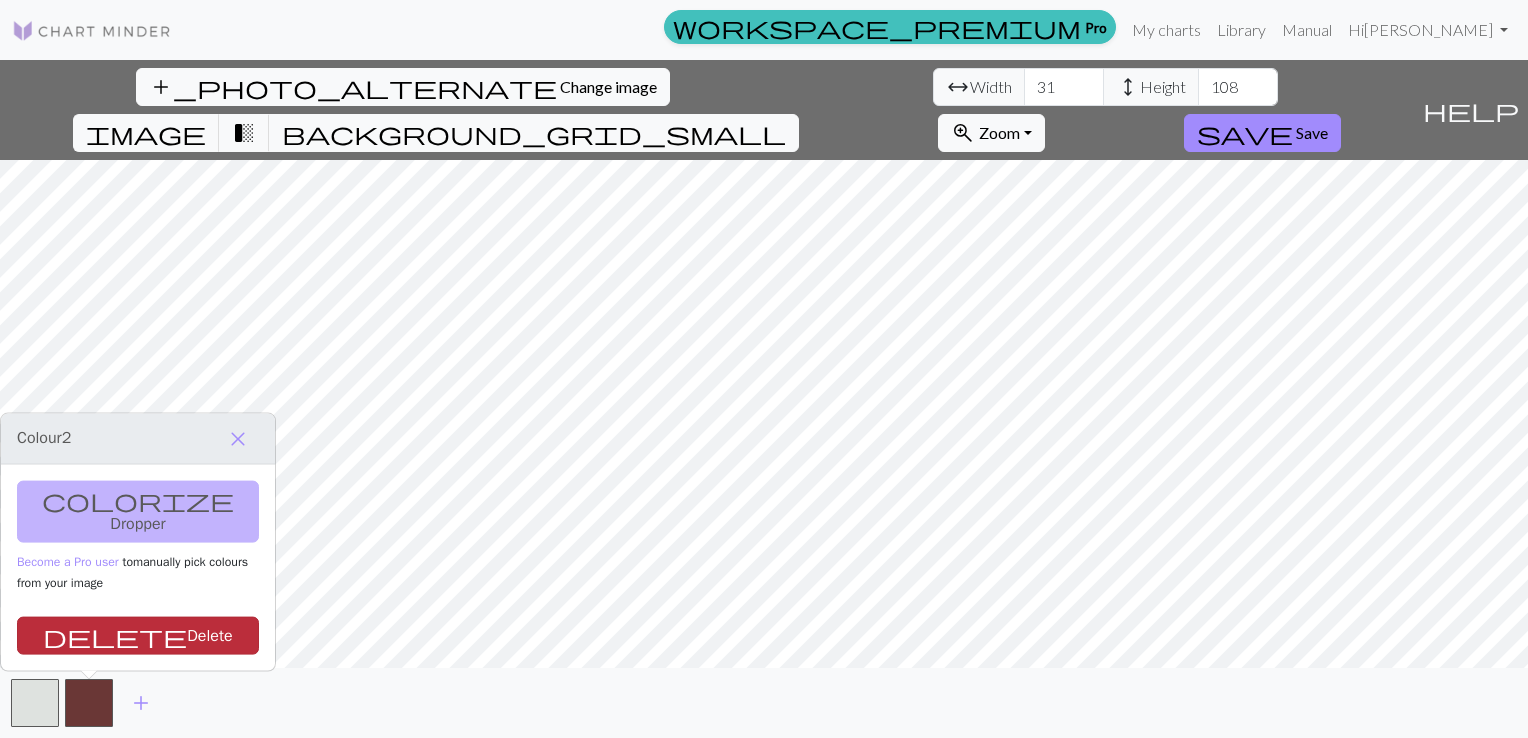 click on "delete Delete" at bounding box center [138, 636] 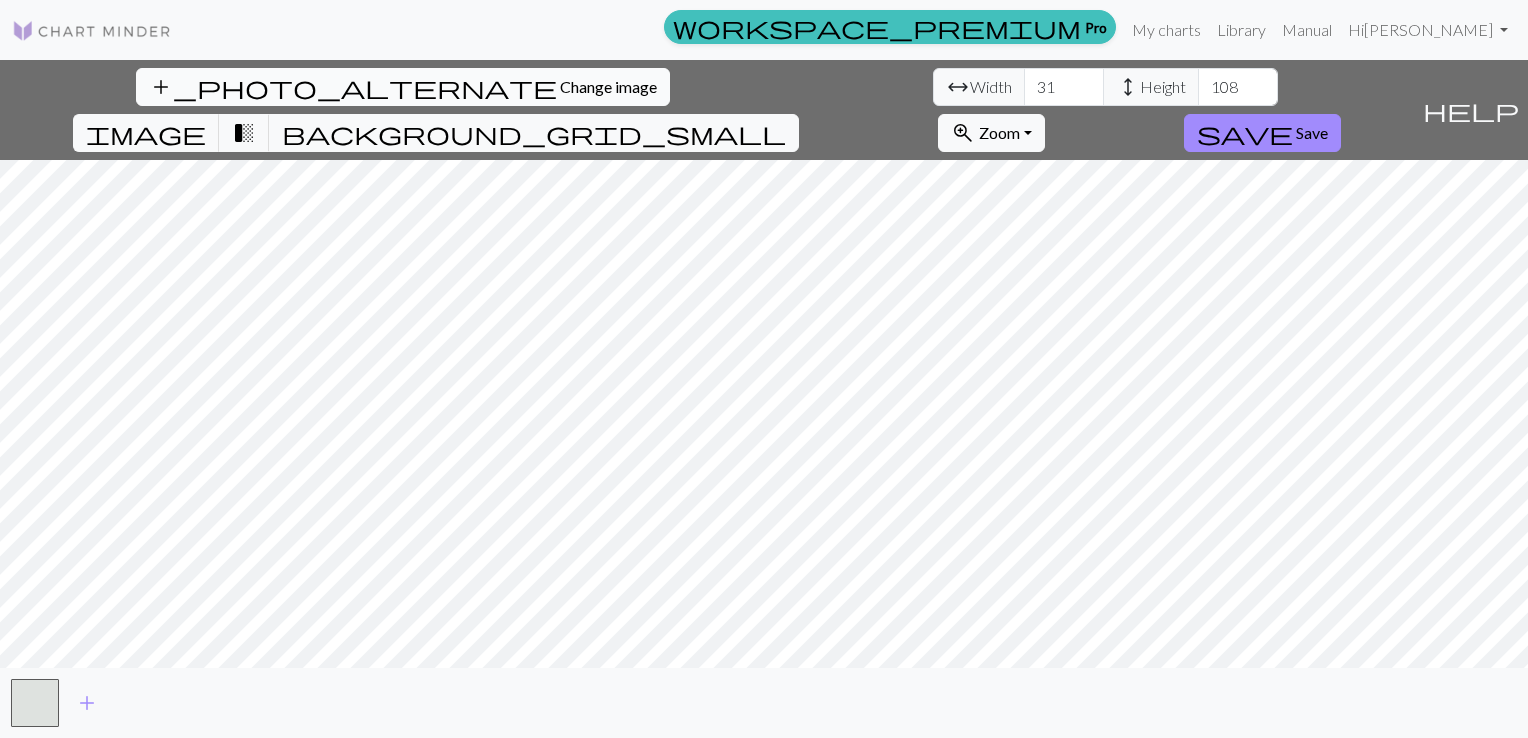 click on "Change image" at bounding box center [608, 86] 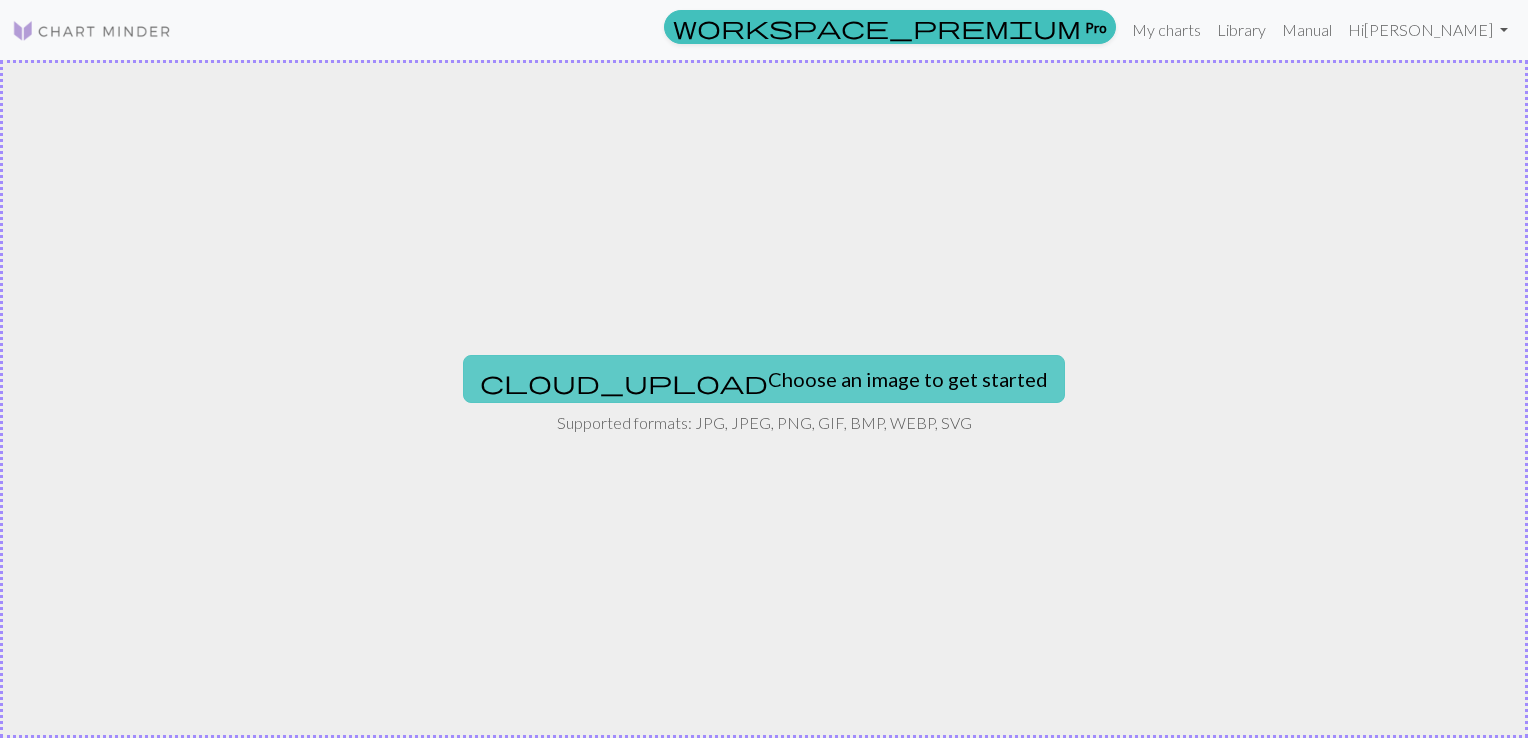 click on "cloud_upload  Choose an image to get started" at bounding box center (764, 379) 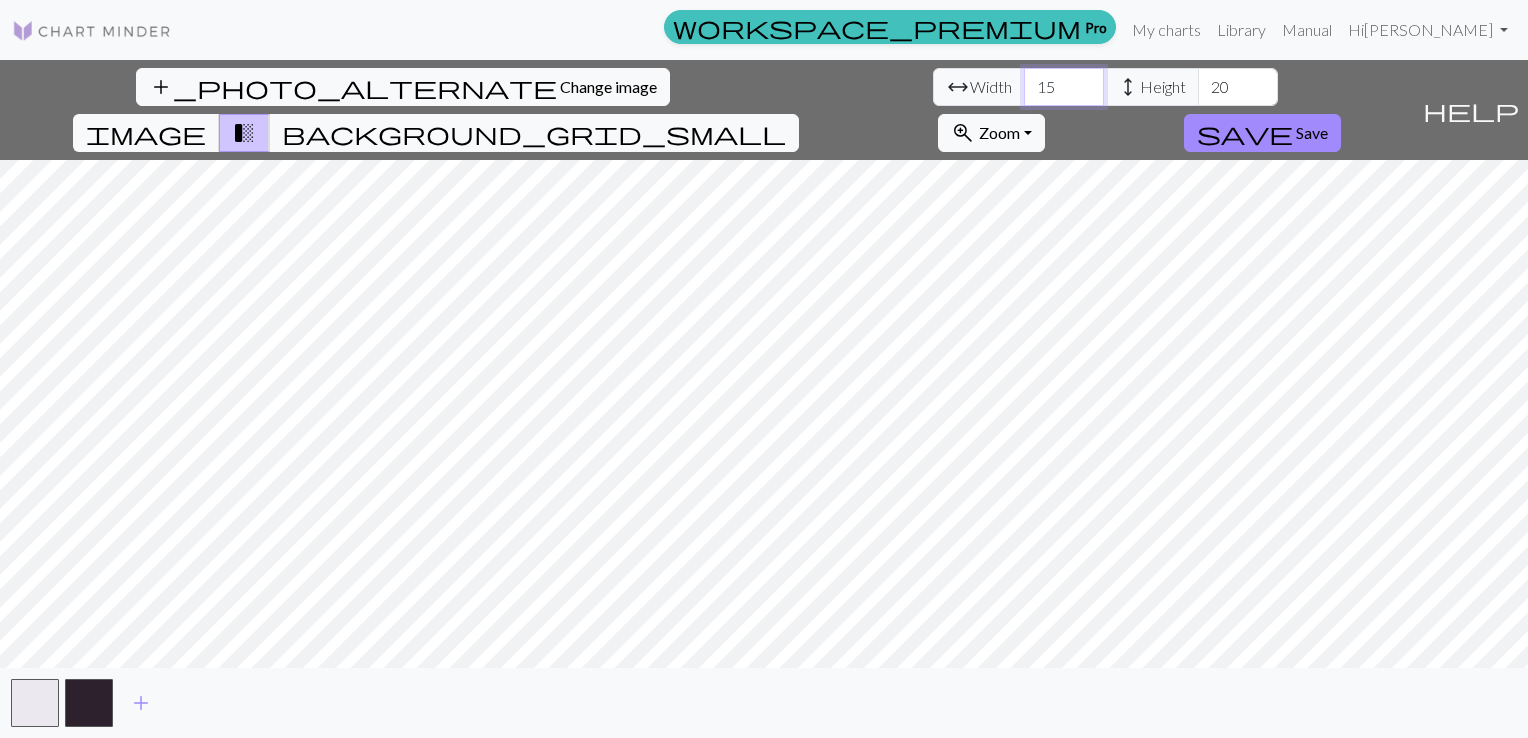 drag, startPoint x: 473, startPoint y: 89, endPoint x: 449, endPoint y: 91, distance: 24.083189 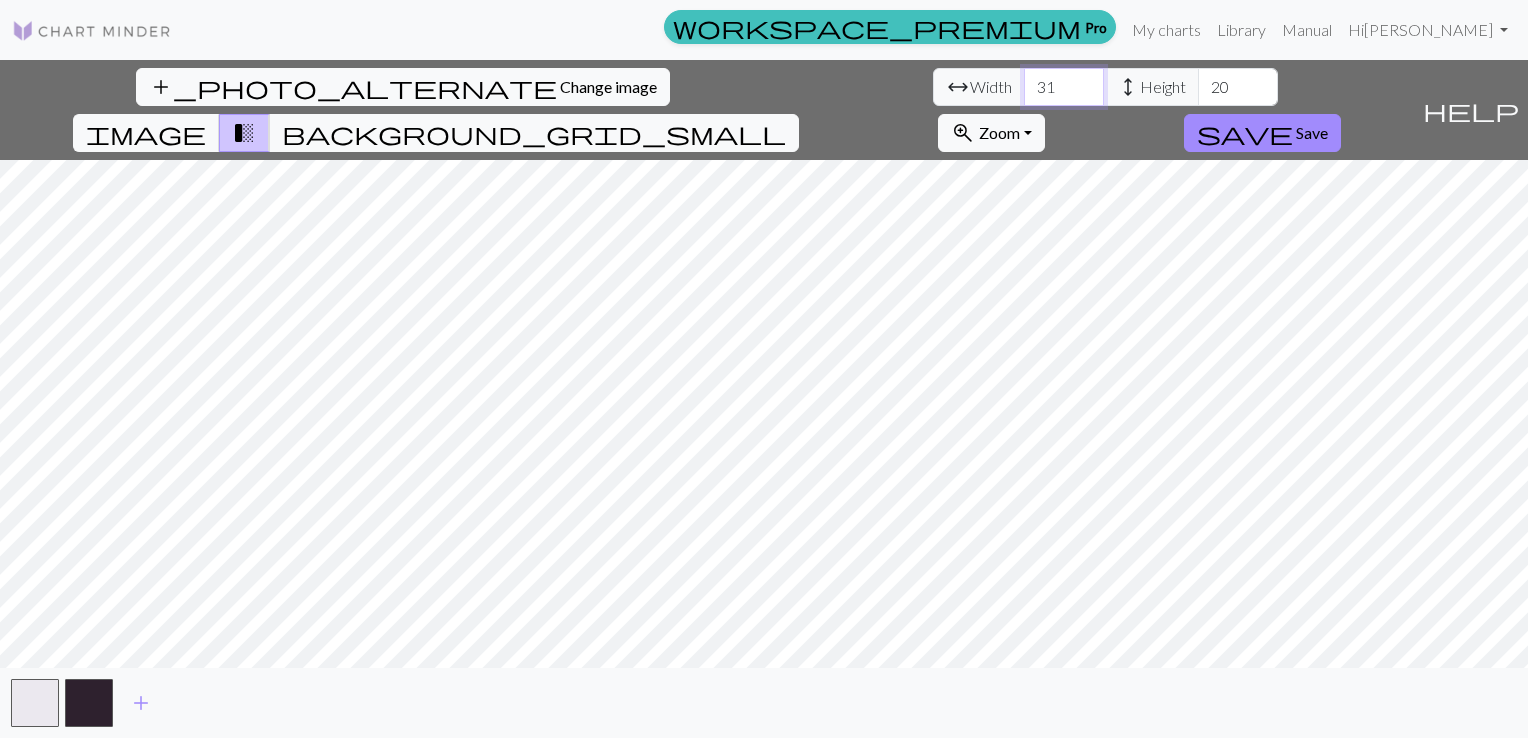type on "31" 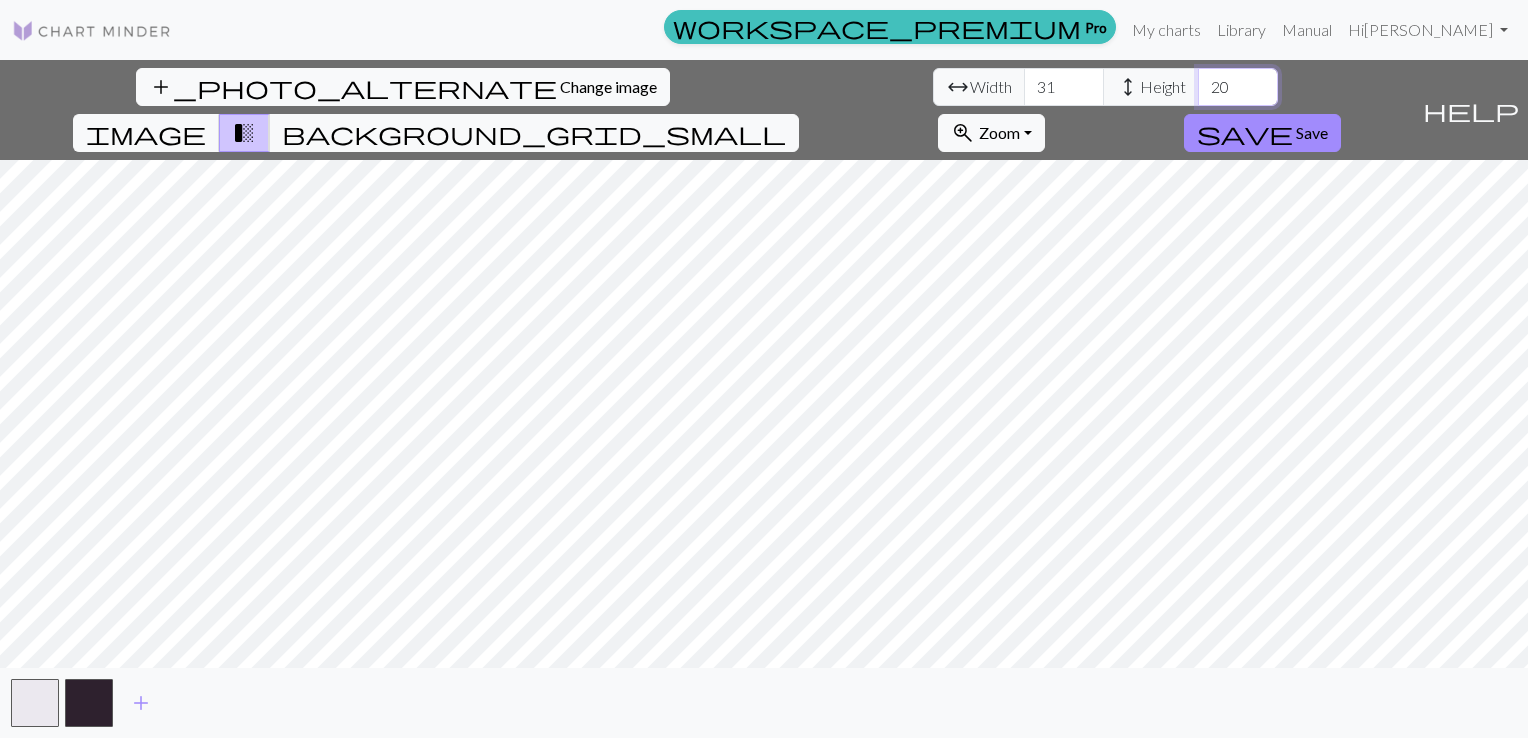 drag, startPoint x: 652, startPoint y: 86, endPoint x: 627, endPoint y: 84, distance: 25.079872 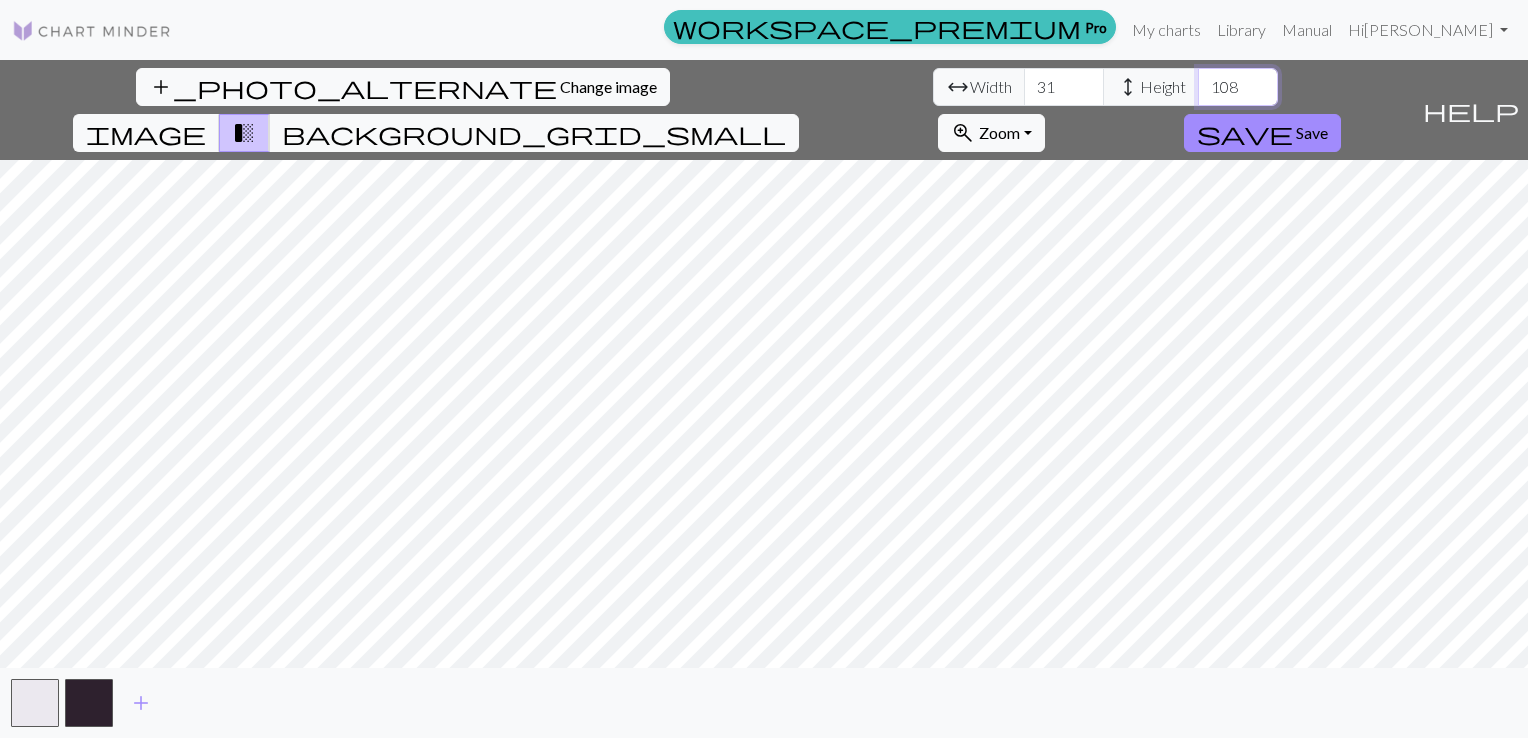 type on "108" 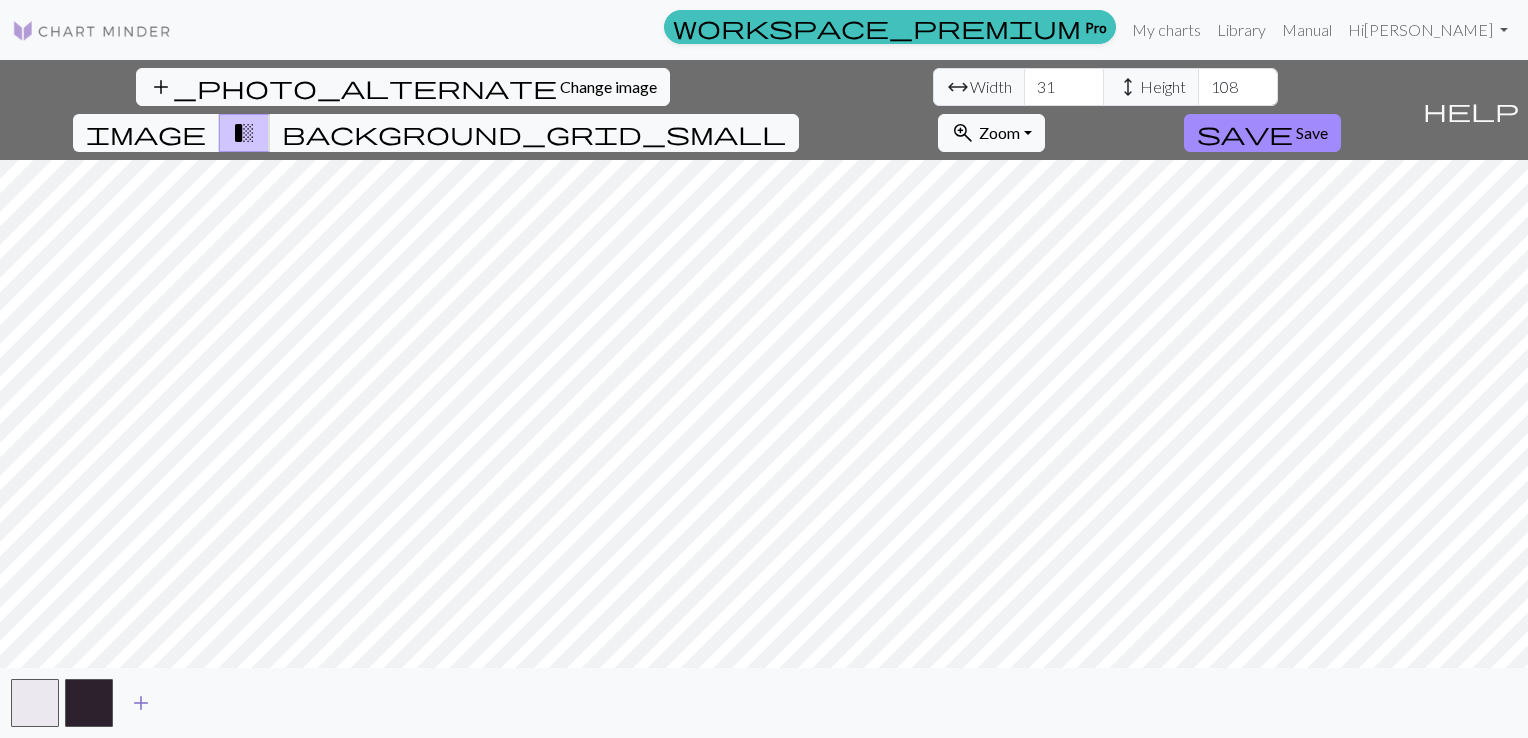 click on "add" at bounding box center (141, 703) 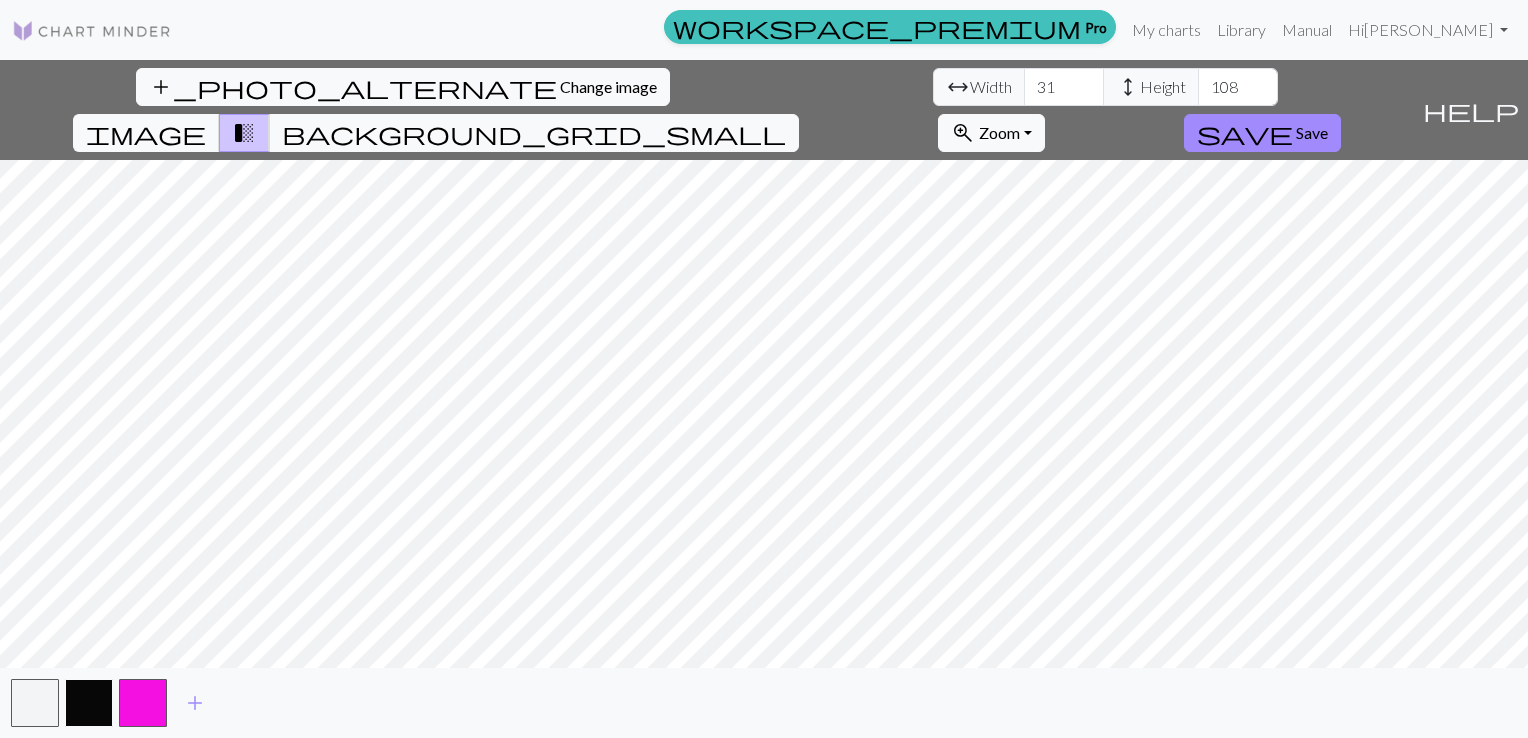 click at bounding box center [89, 703] 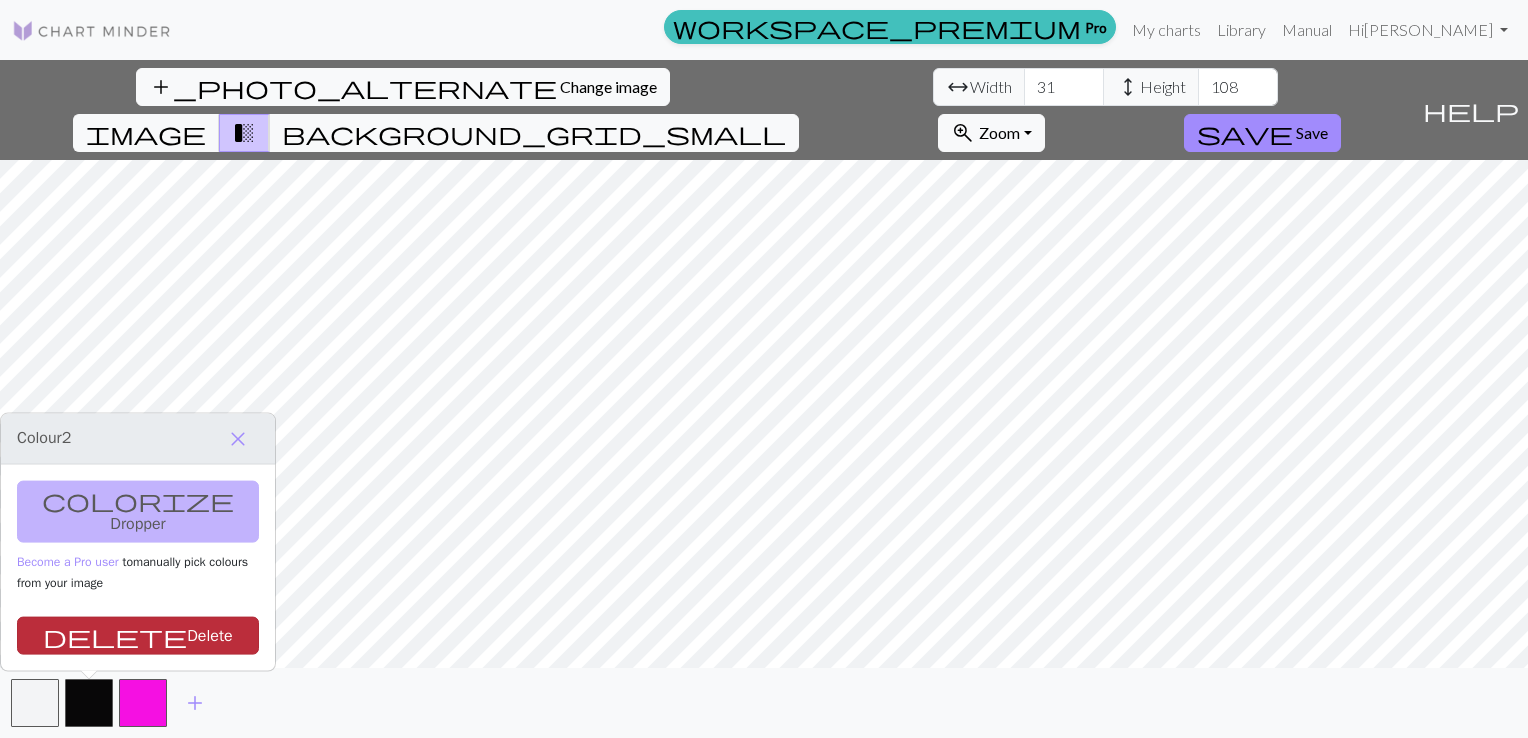 click on "delete Delete" at bounding box center (138, 636) 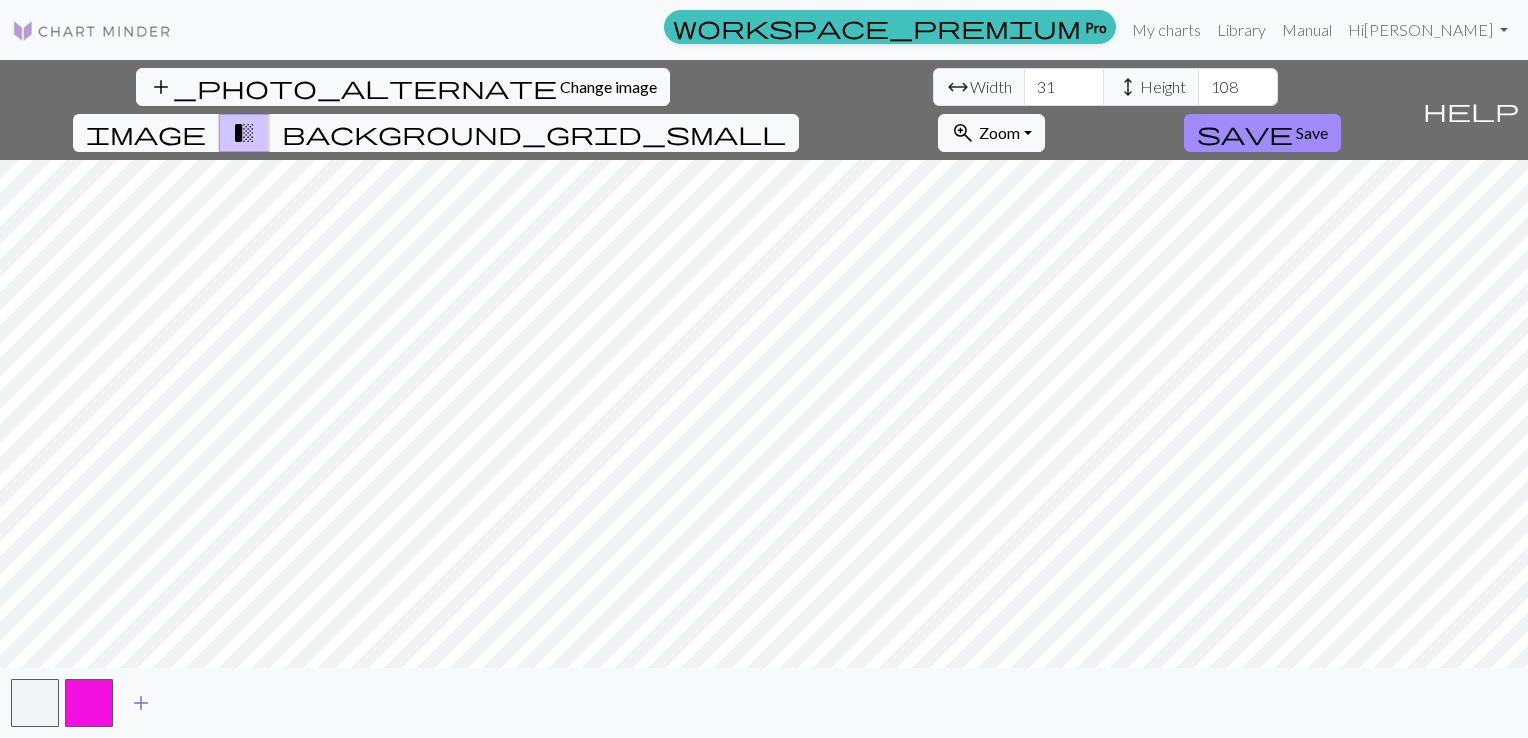 click on "add" at bounding box center [141, 703] 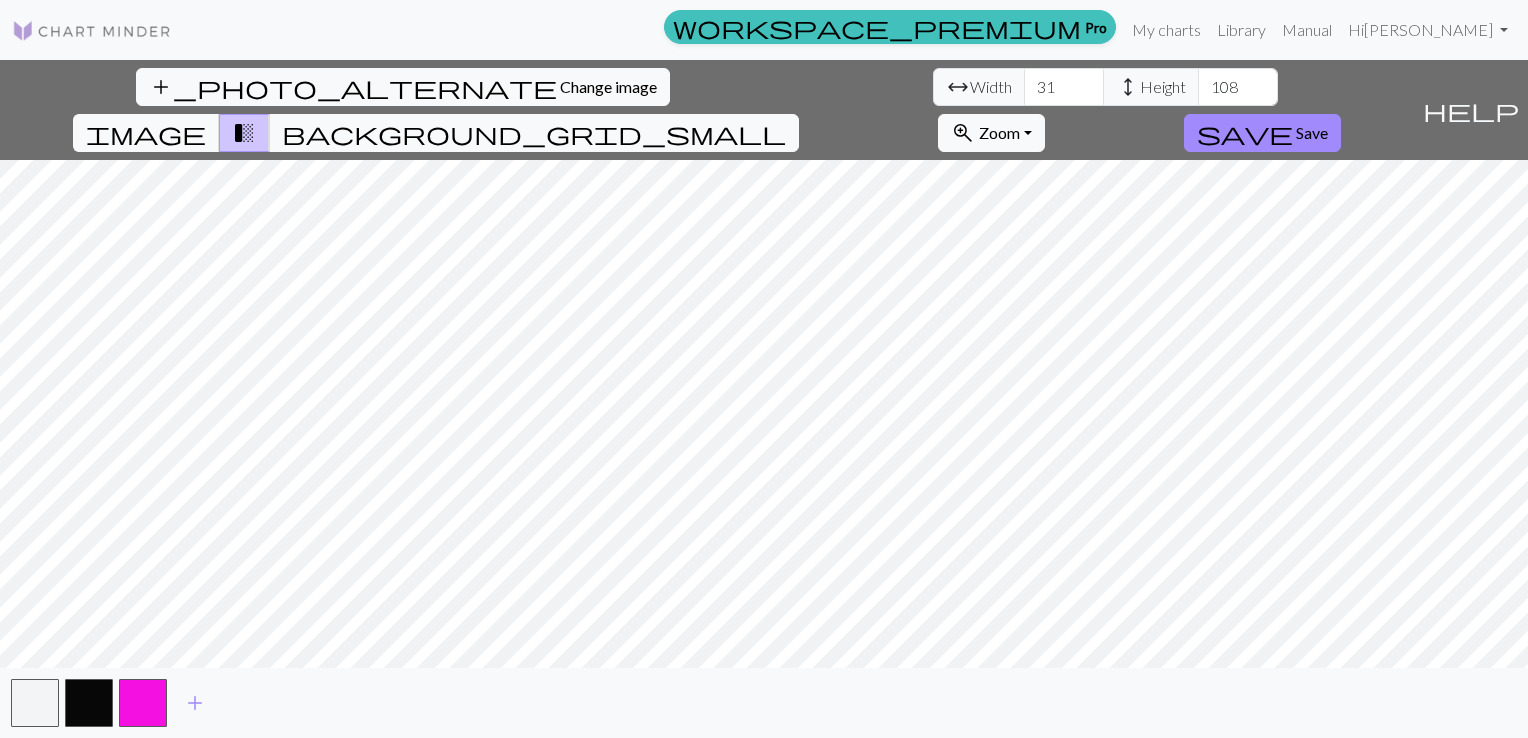 click on "add_photo_alternate   Change image arrow_range   Width 31 height   Height 108 image transition_fade background_grid_small zoom_in Zoom Zoom Fit all Fit width Fit height 50% 100% 150% 200% save   Save" at bounding box center [707, 110] 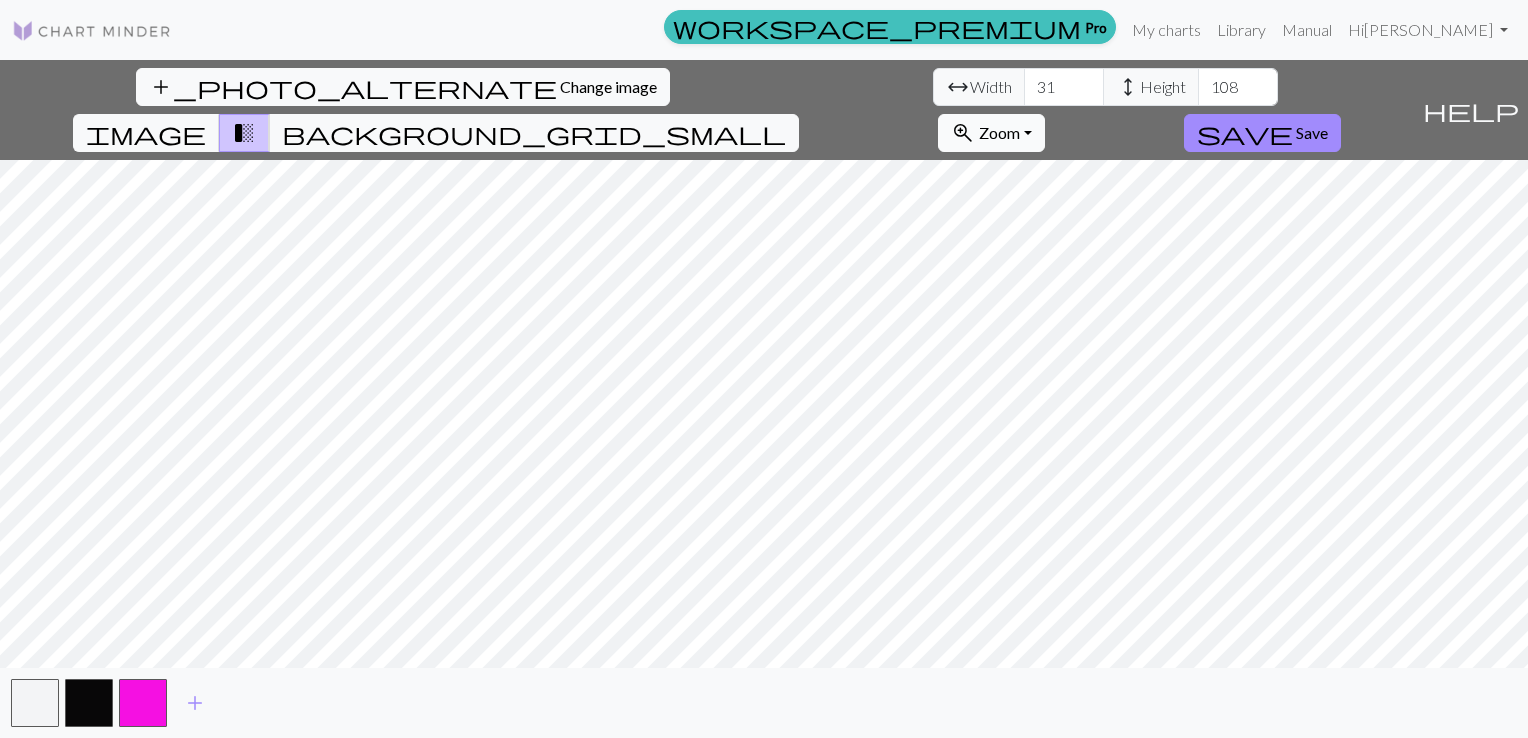 click on "zoom_in Zoom Zoom" at bounding box center (991, 133) 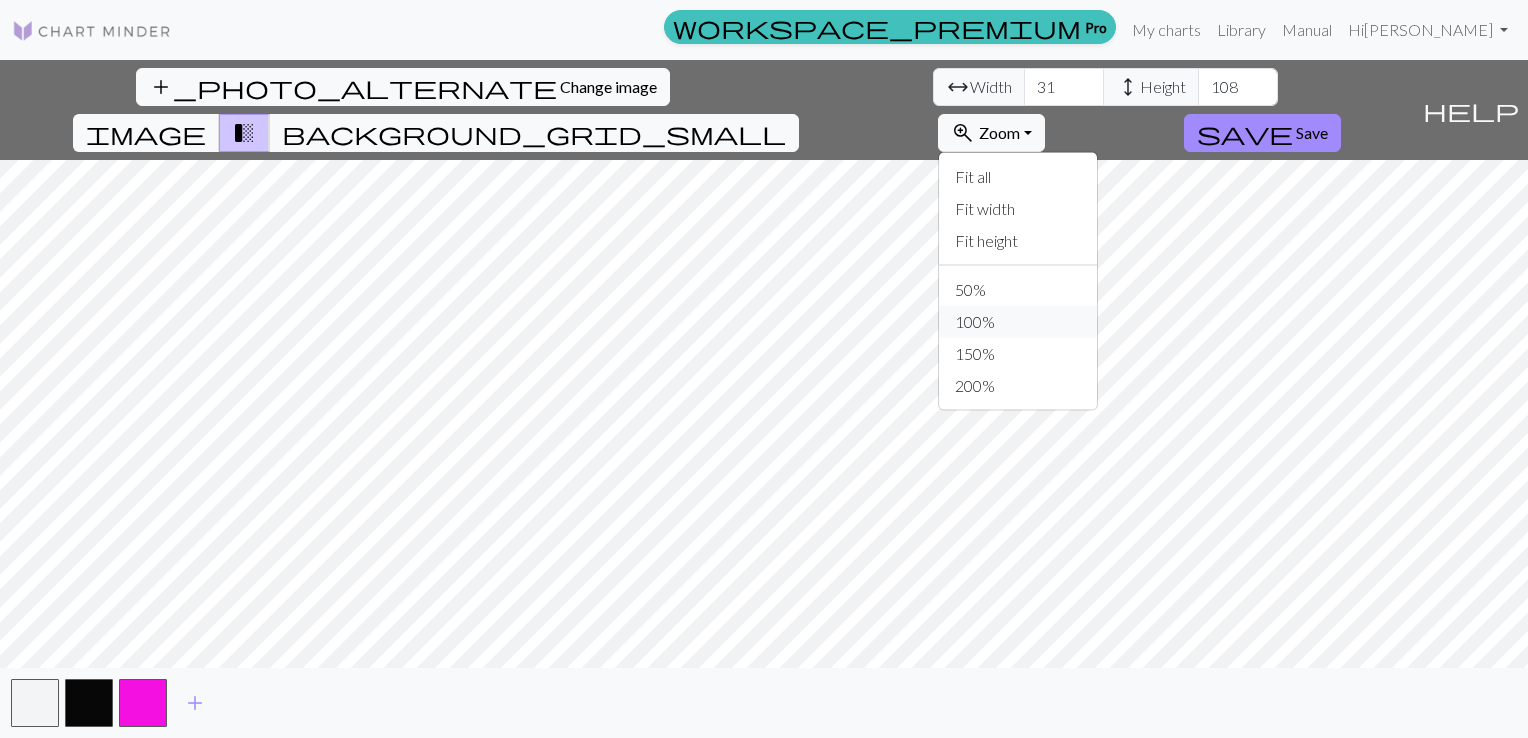 click on "100%" at bounding box center [1018, 322] 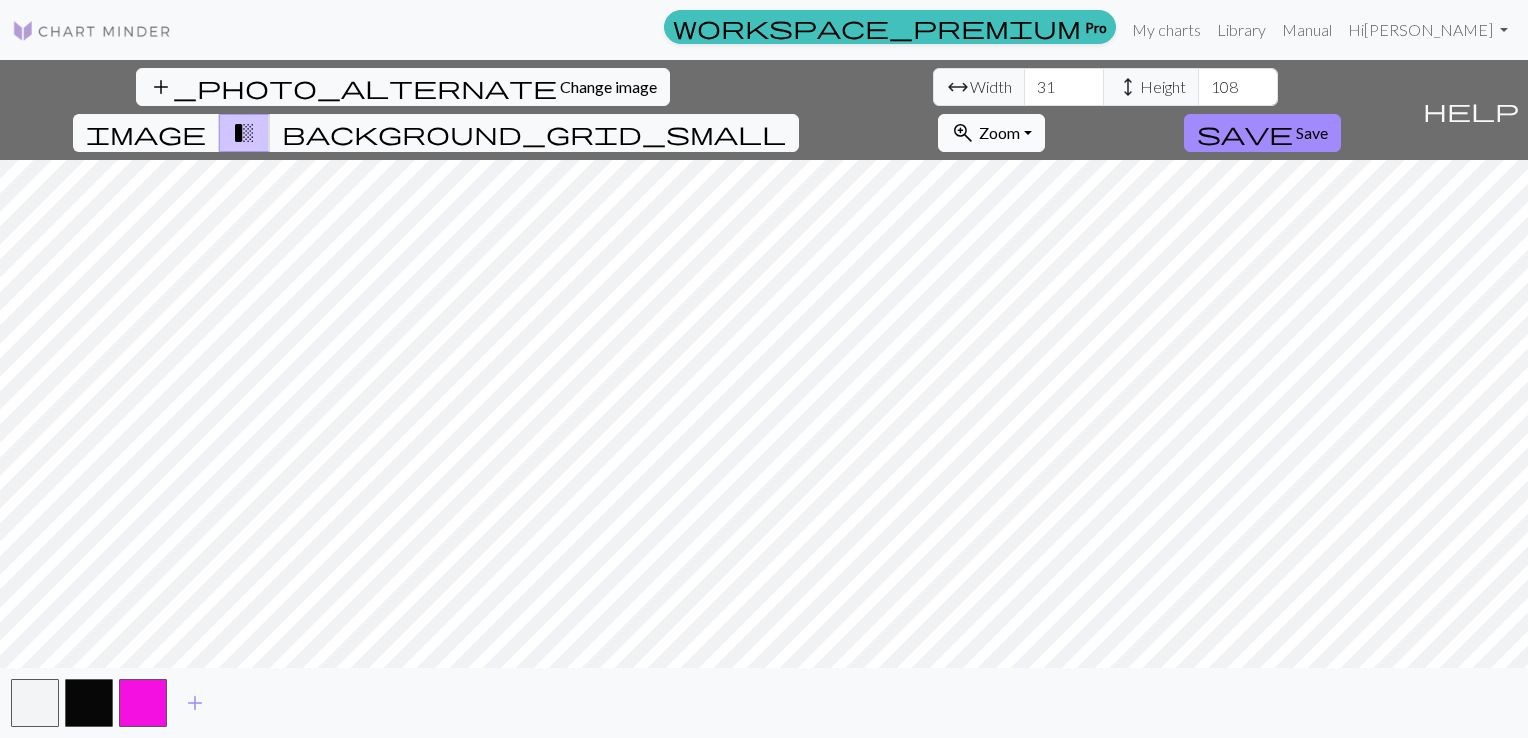 click on "Zoom" at bounding box center [999, 132] 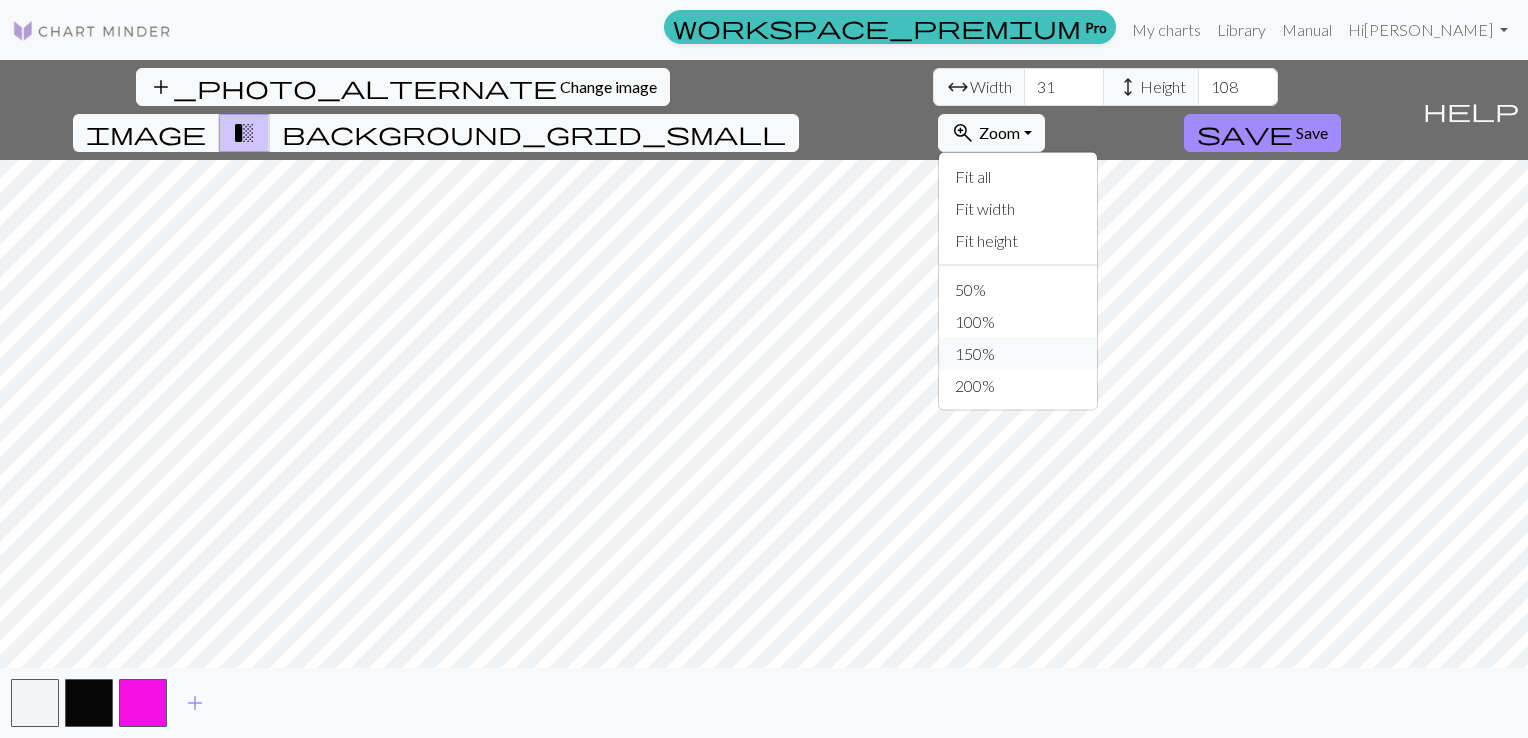 click on "150%" at bounding box center (1018, 354) 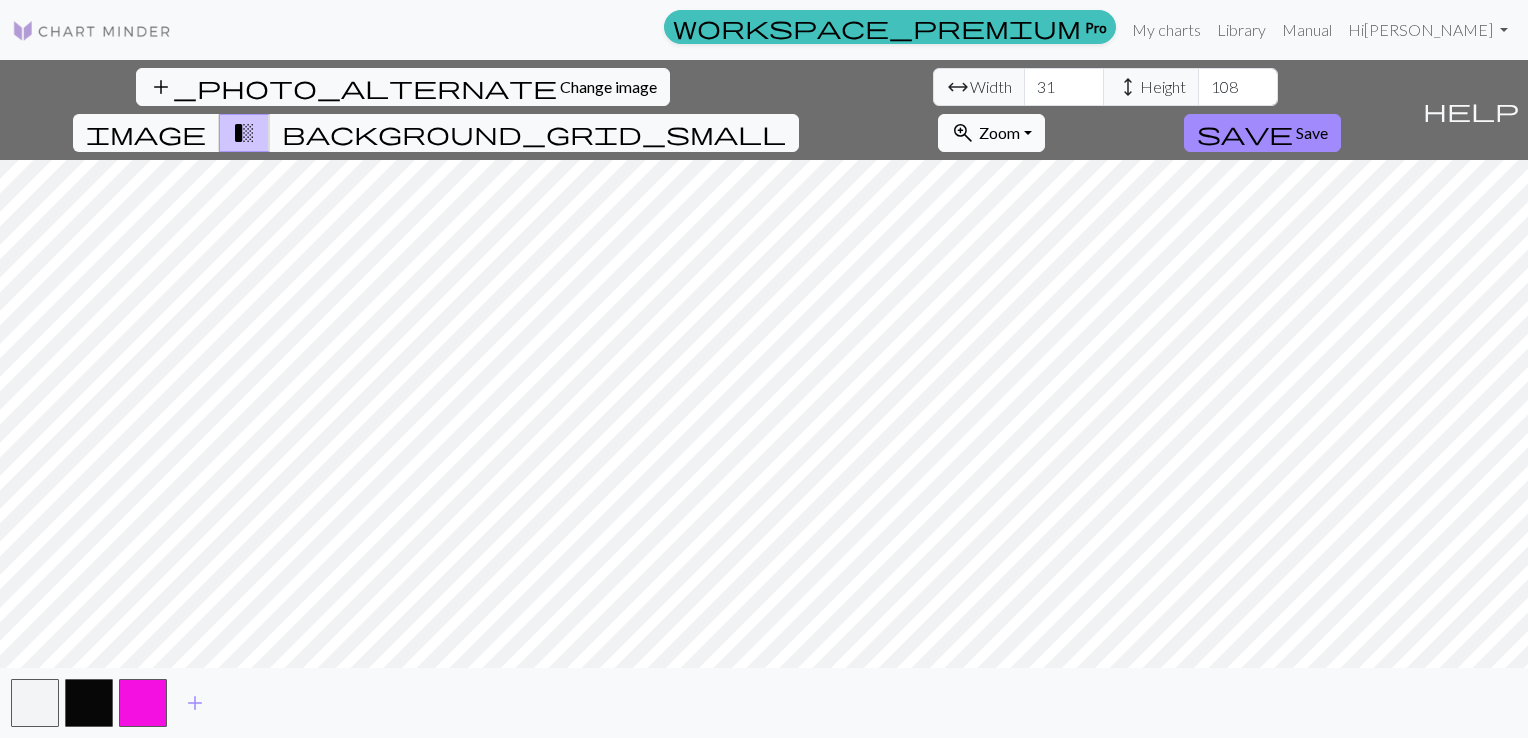 drag, startPoint x: 1188, startPoint y: 70, endPoint x: 1188, endPoint y: 83, distance: 13 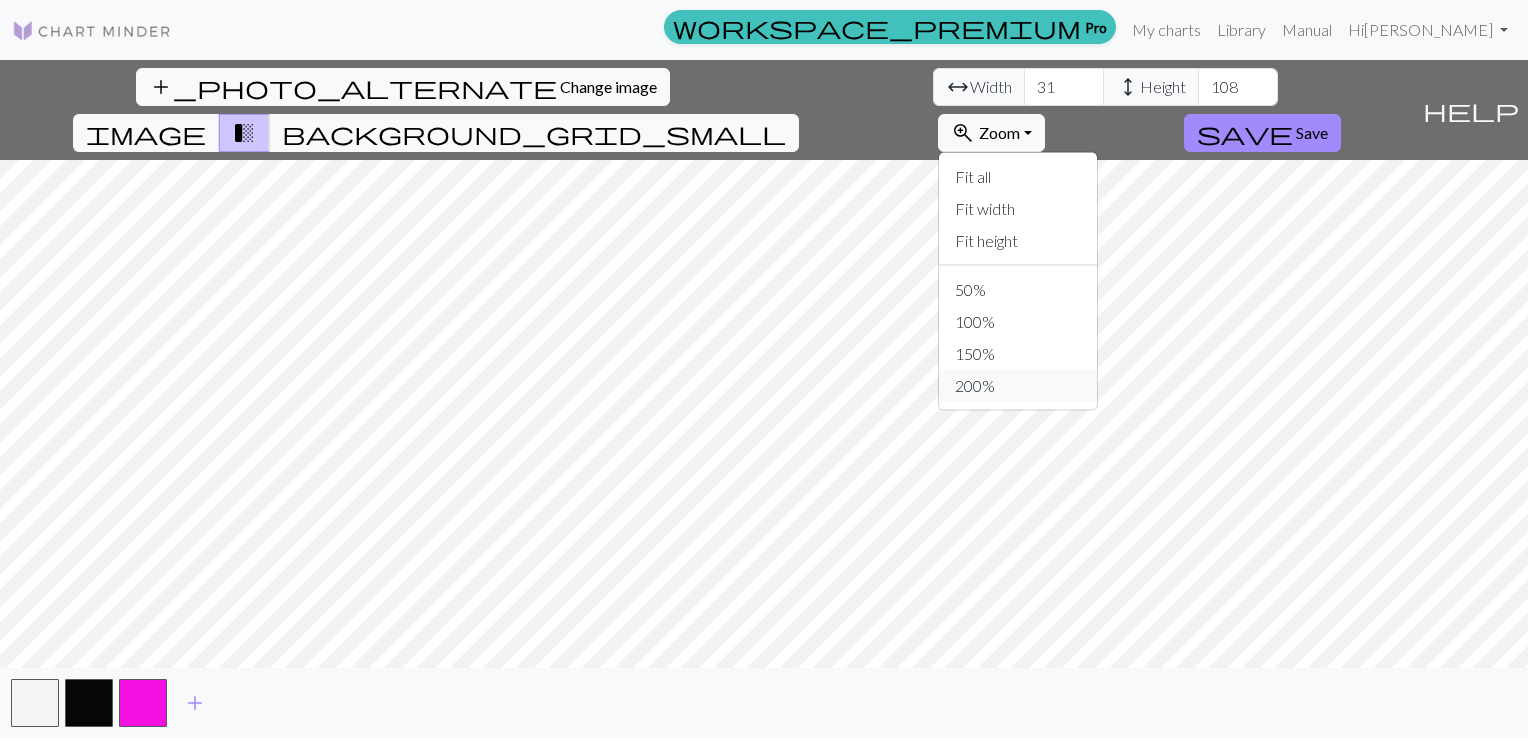 click on "200%" at bounding box center (1018, 386) 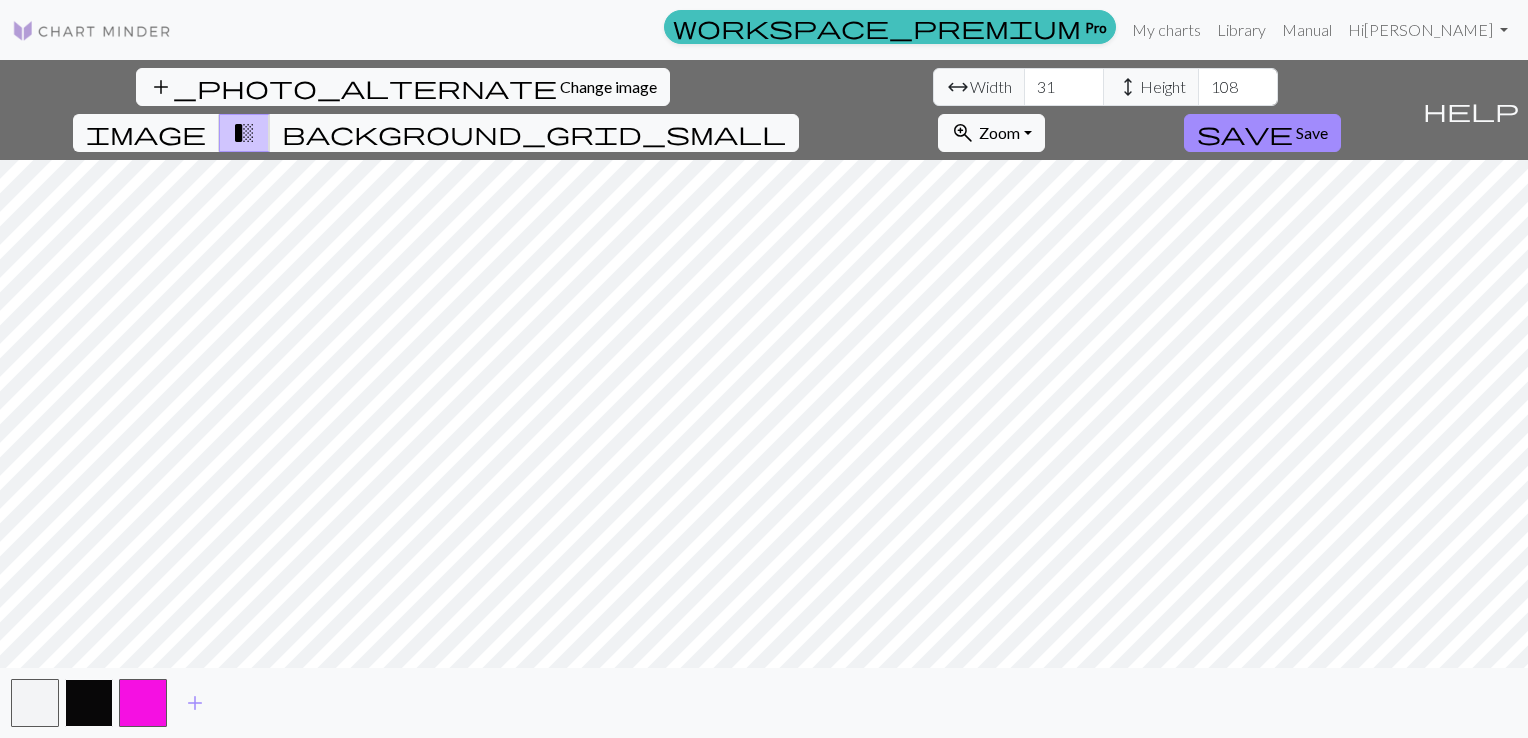 click at bounding box center [89, 703] 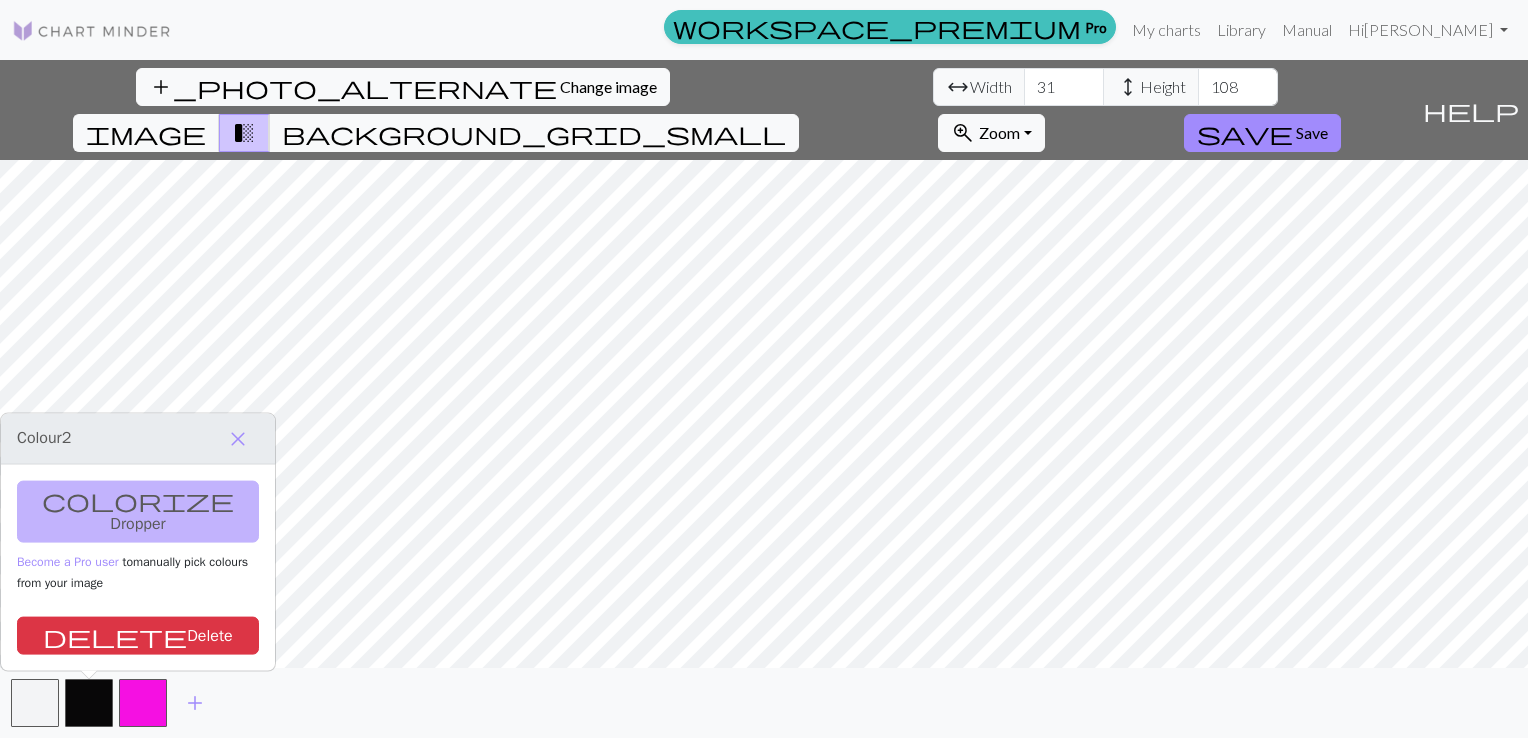 click on "colorize Dropper Become a Pro user   to  manually pick colours from your image delete Delete" at bounding box center [138, 568] 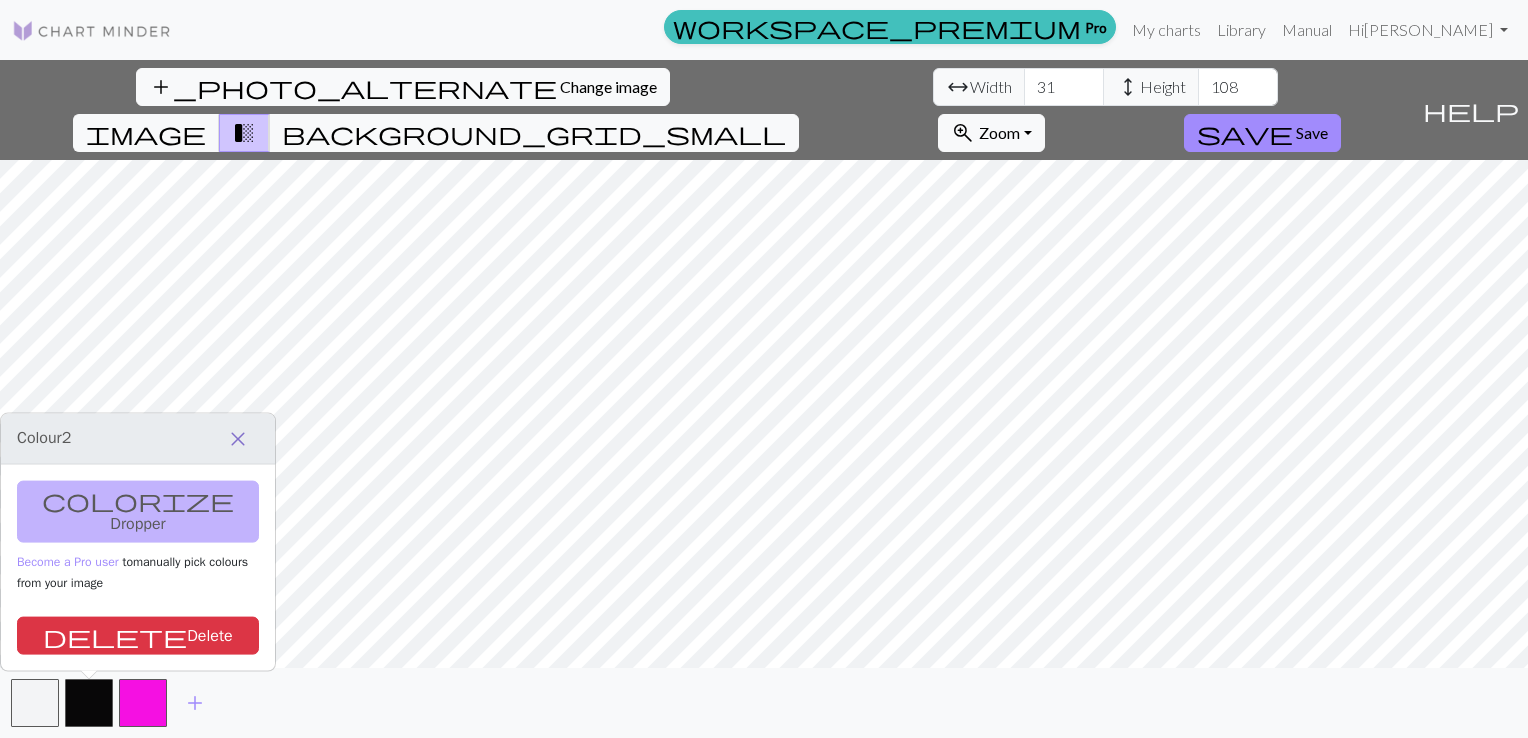 click on "close" at bounding box center [238, 439] 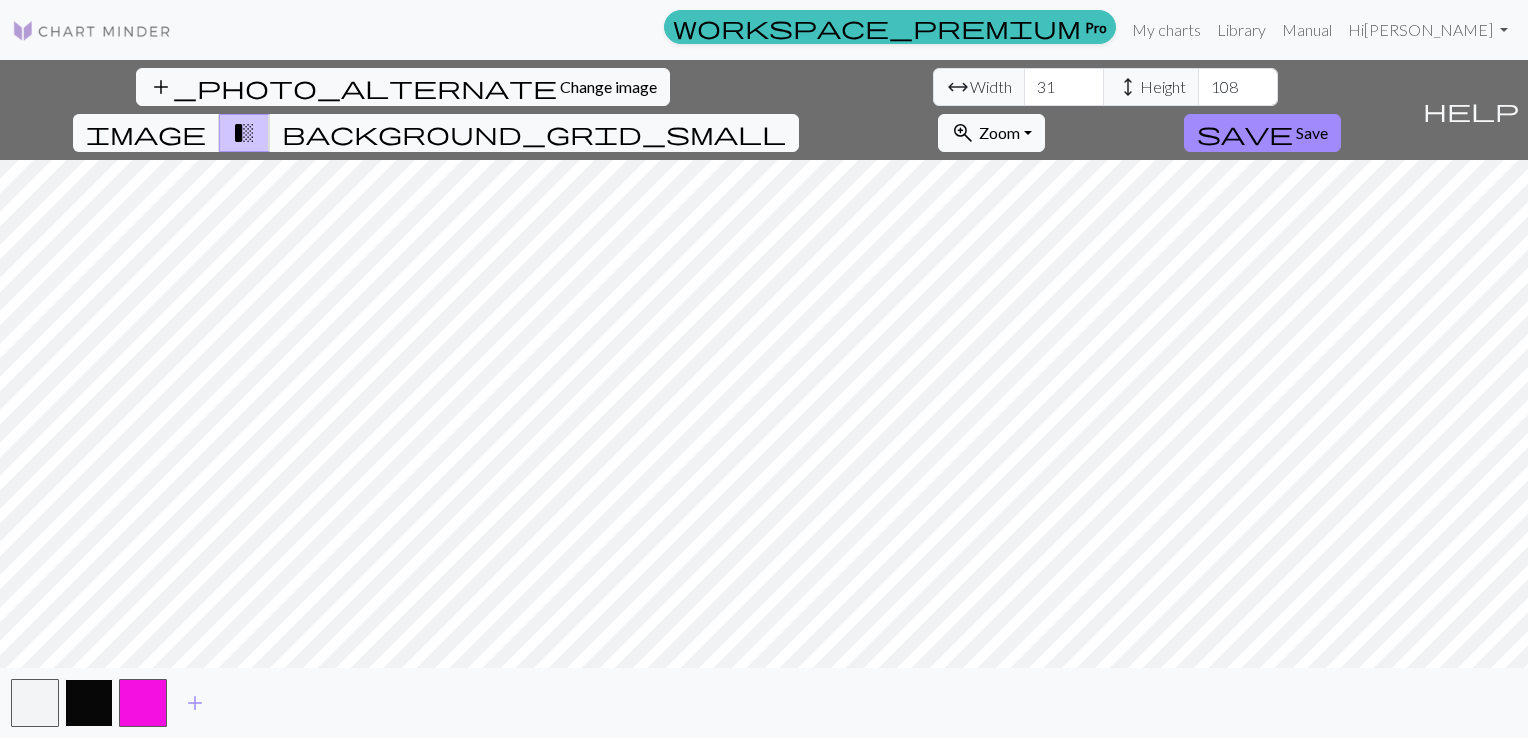 click at bounding box center [89, 703] 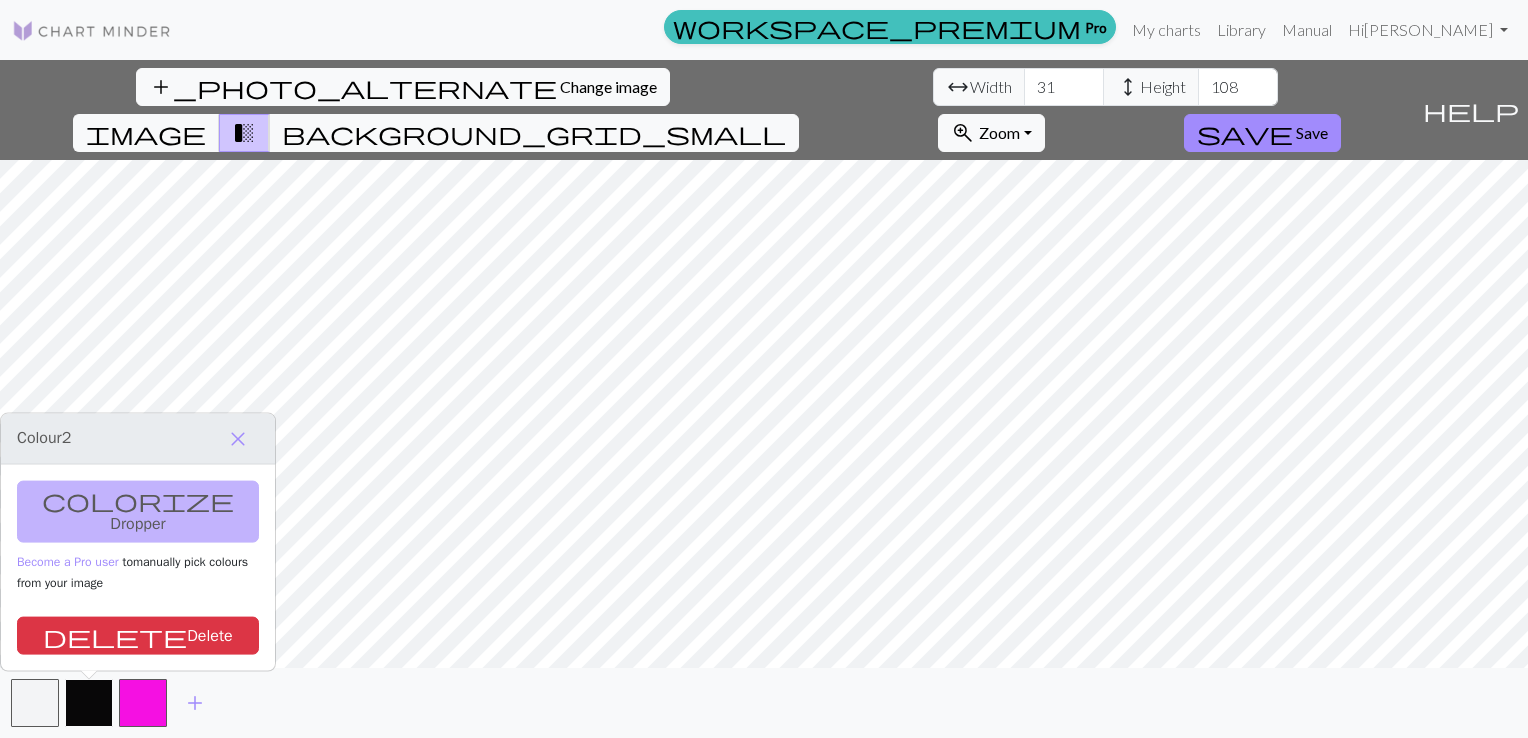 click at bounding box center (89, 703) 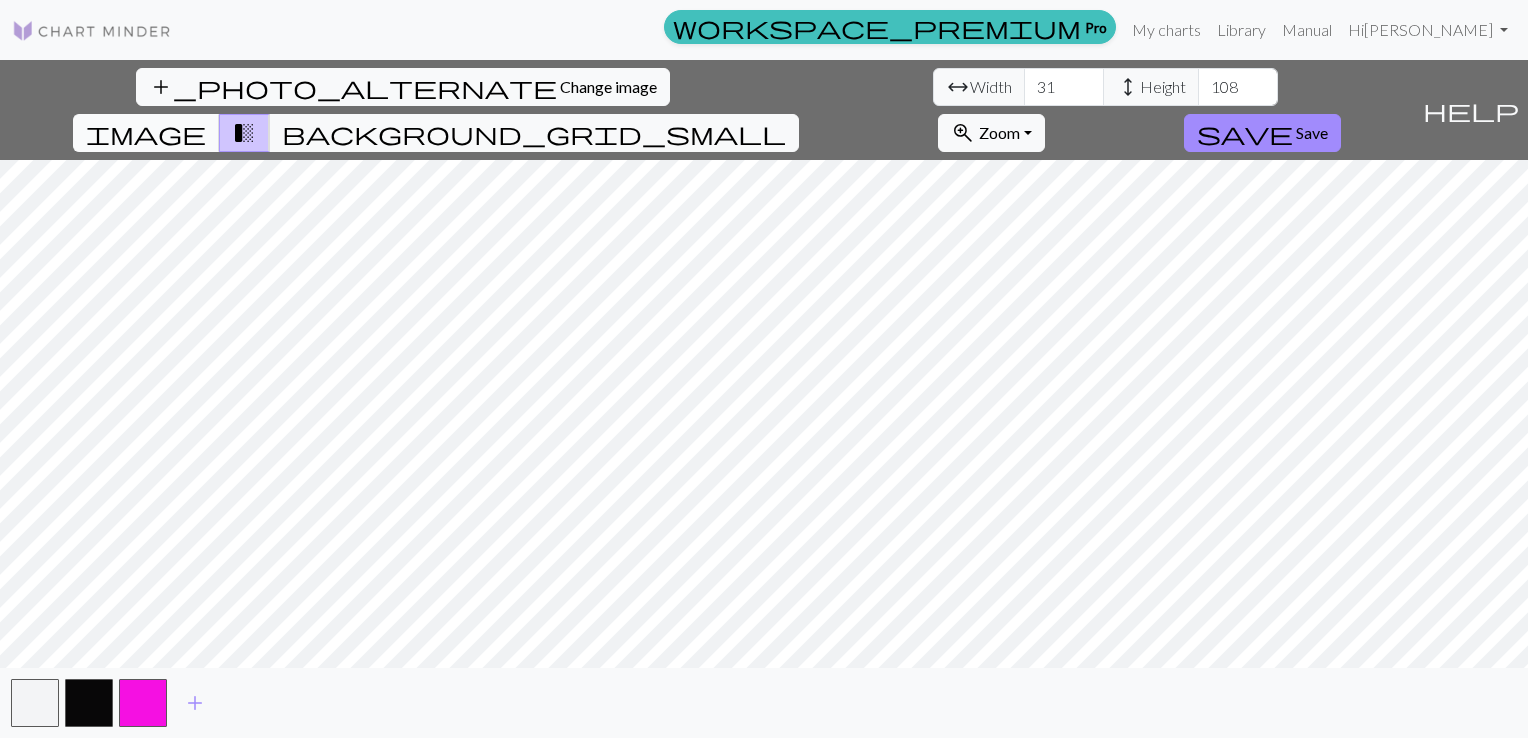 click on "image" at bounding box center (146, 133) 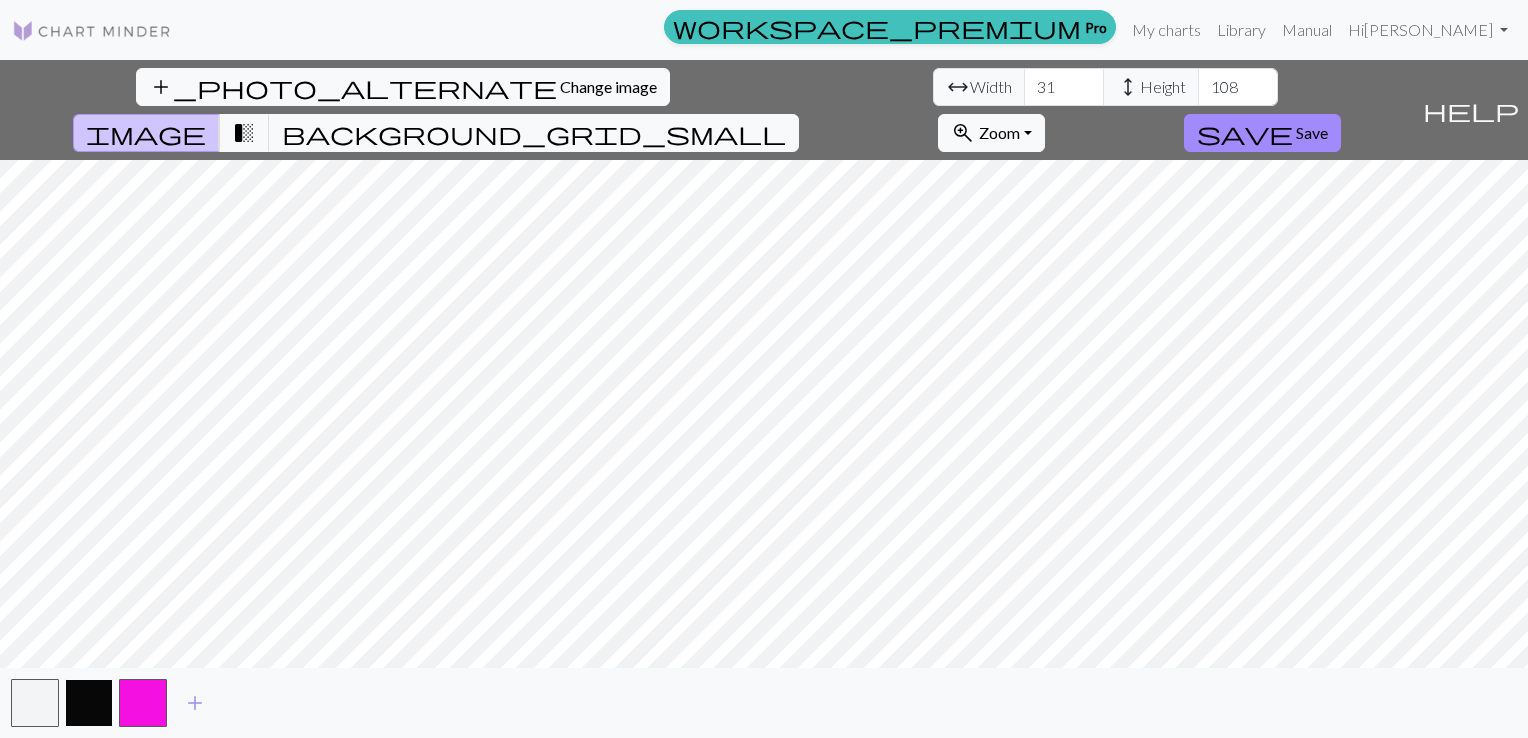 click at bounding box center (89, 703) 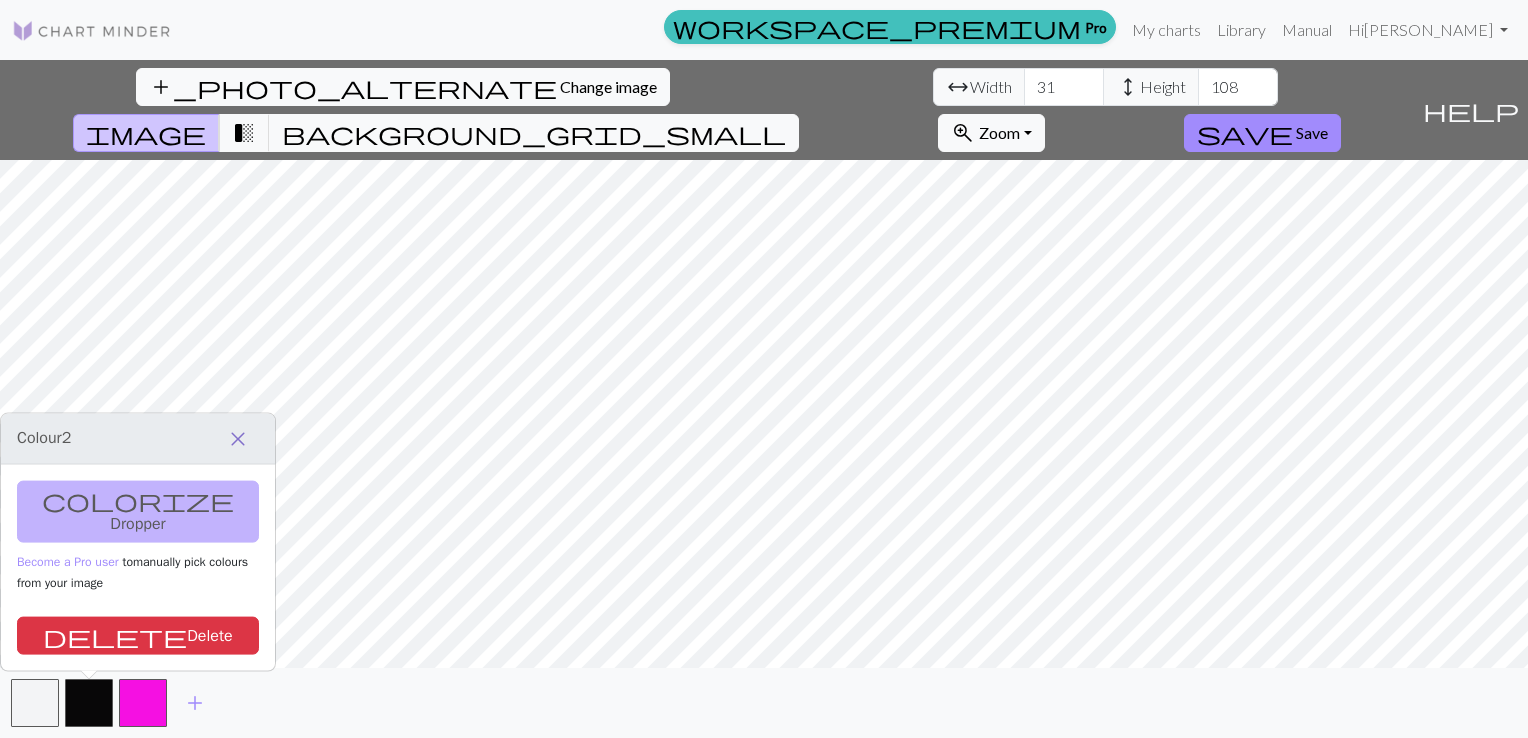 click on "close" at bounding box center (238, 439) 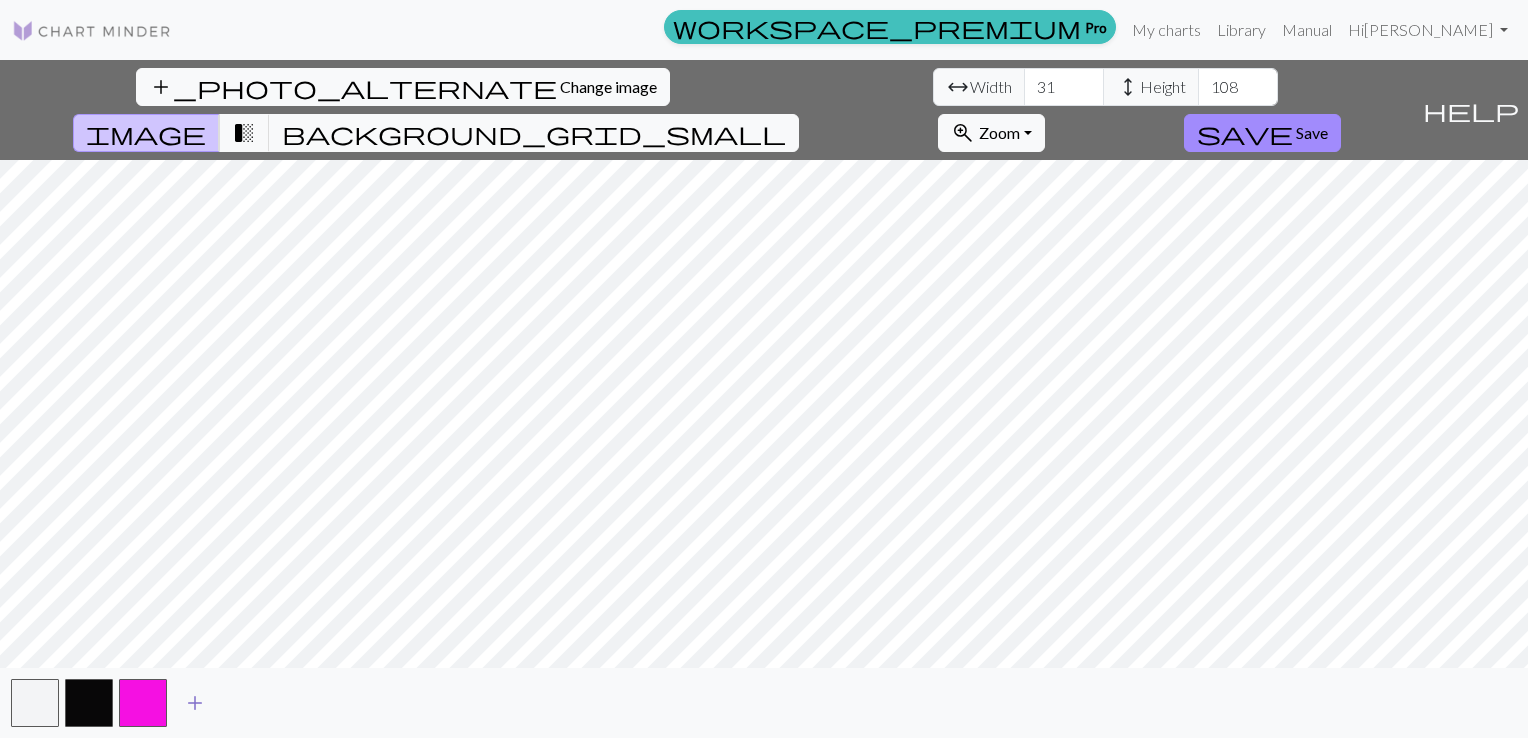 click on "add" at bounding box center (195, 703) 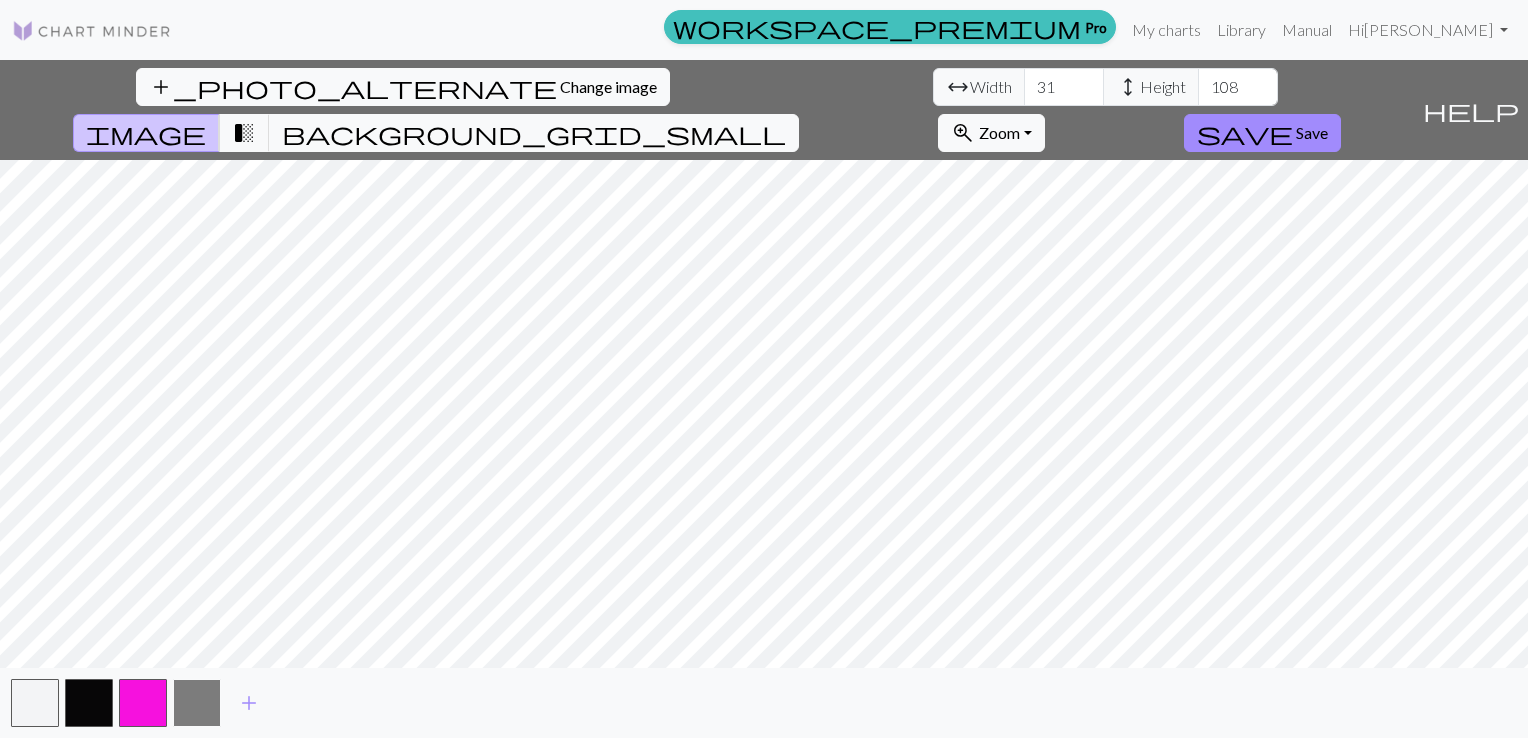 click at bounding box center [197, 703] 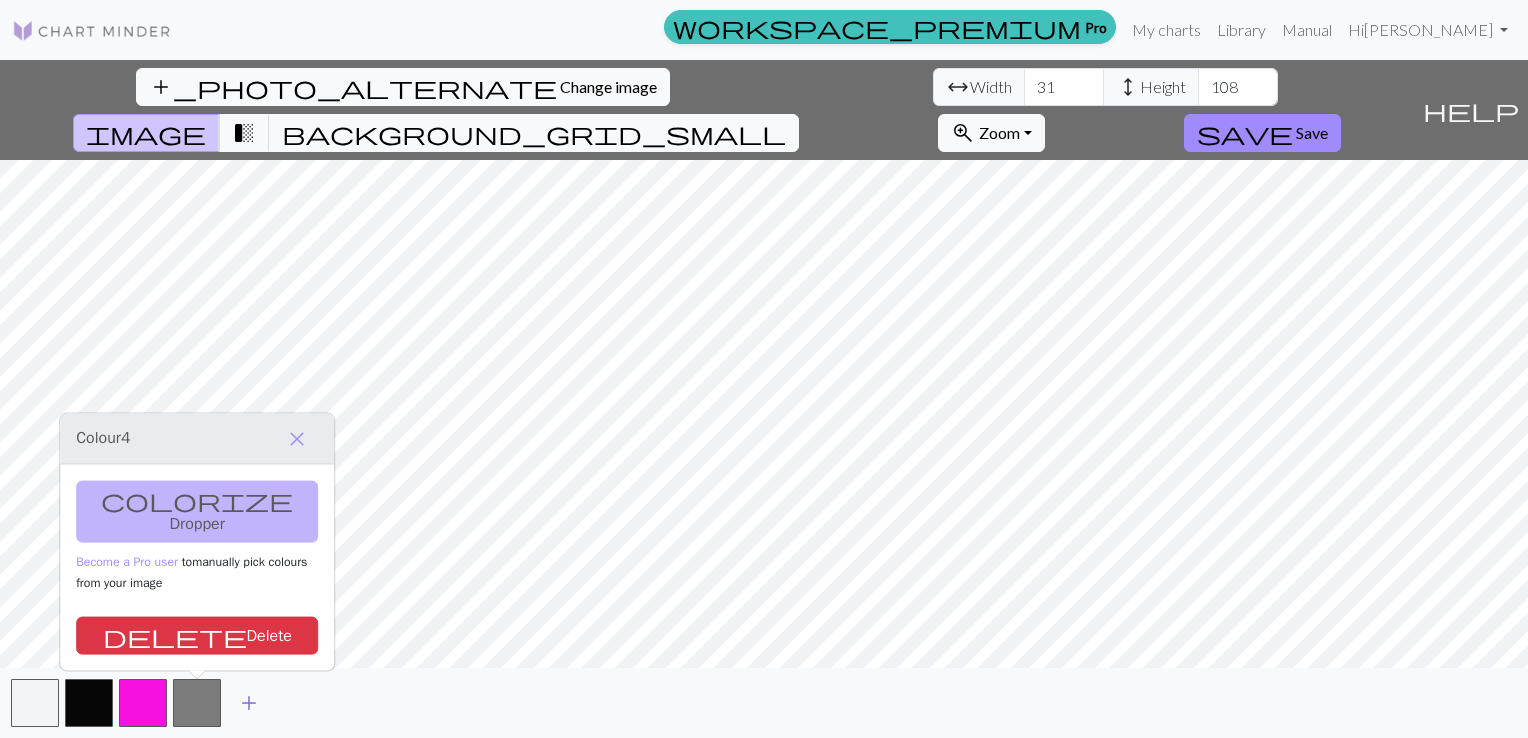 click on "add" at bounding box center (249, 703) 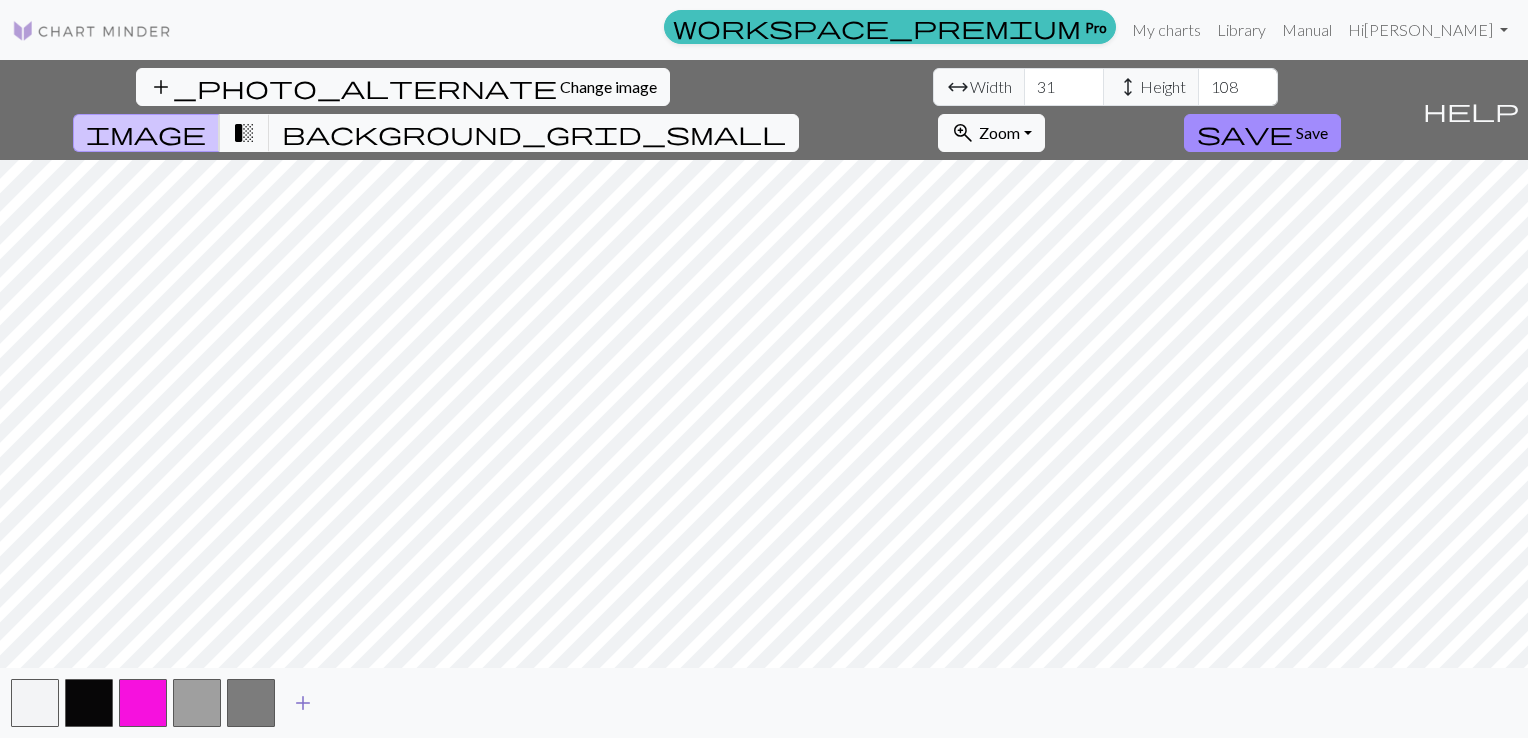 click on "add" at bounding box center (303, 703) 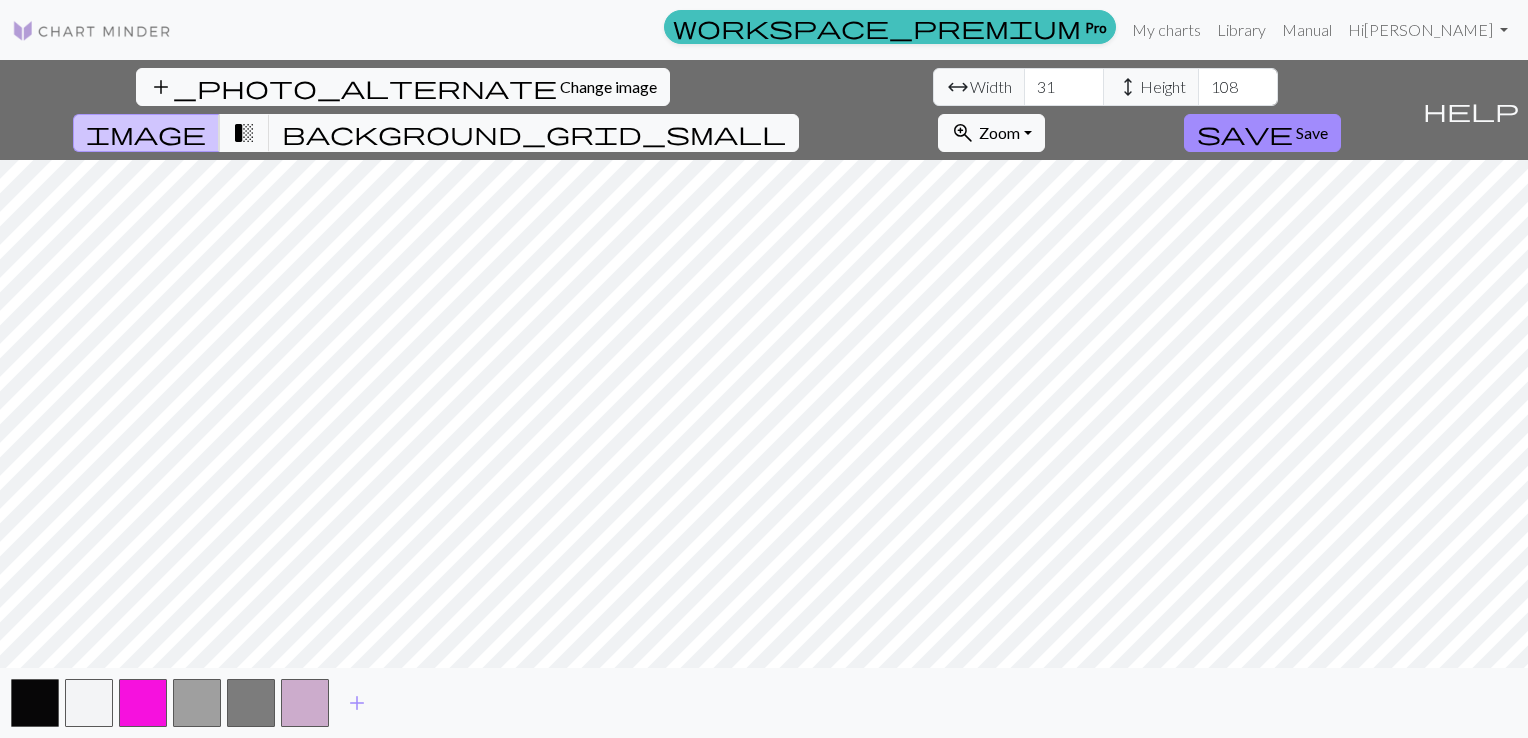 click on "add_photo_alternate   Change image arrow_range   Width 31 height   Height 108 image transition_fade background_grid_small zoom_in Zoom Zoom Fit all Fit width Fit height 50% 100% 150% 200% save   Save help Show me around add" at bounding box center (764, 399) 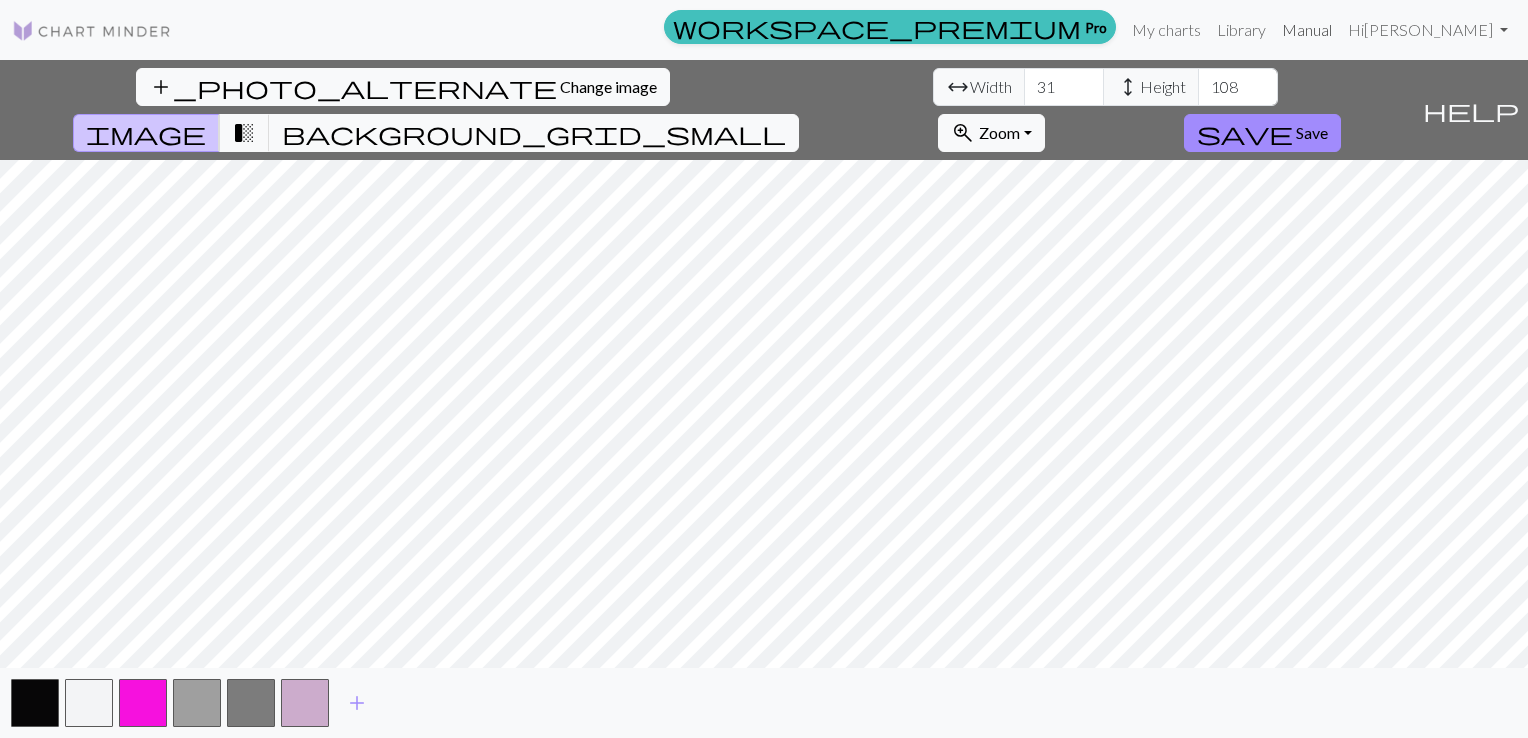 click on "Manual" at bounding box center (1307, 30) 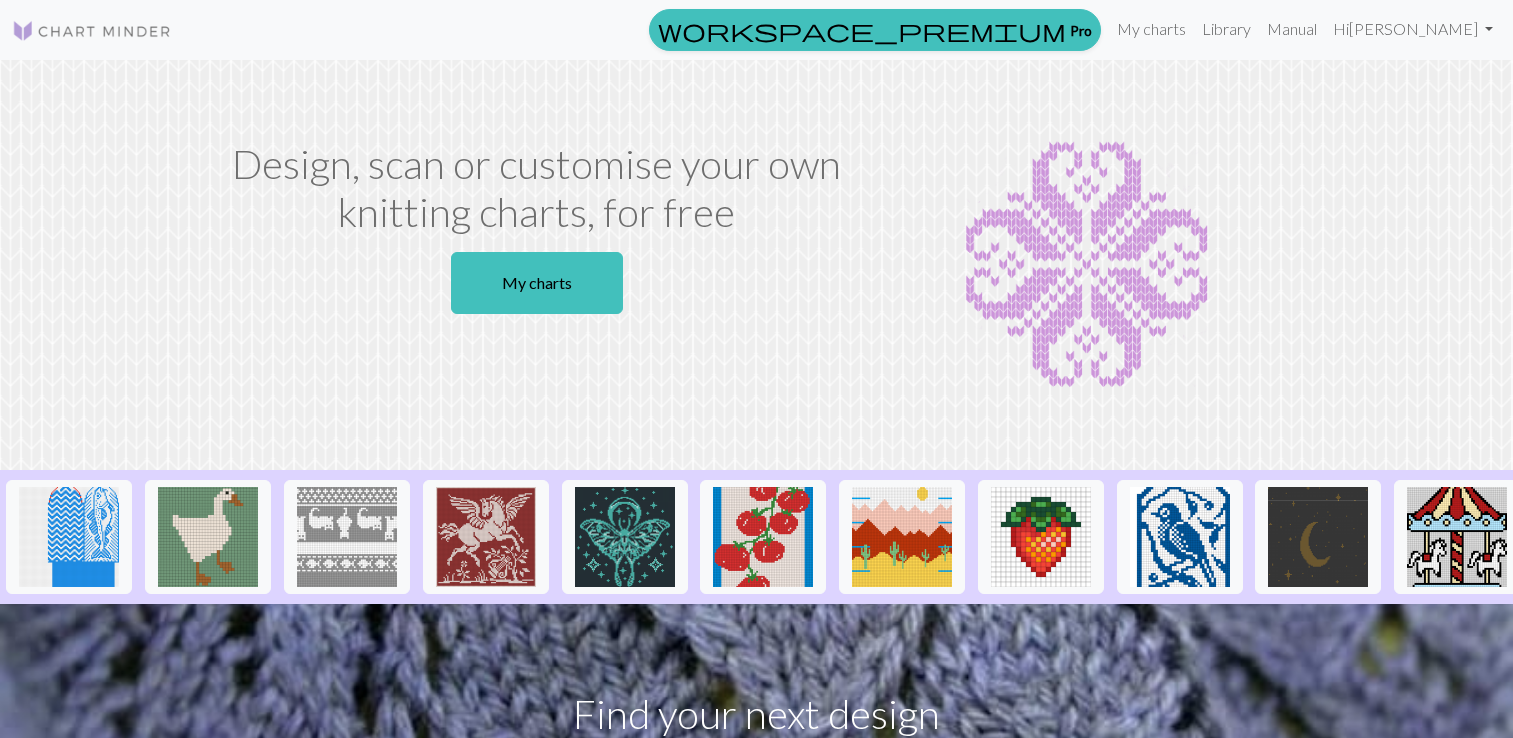 scroll, scrollTop: 0, scrollLeft: 0, axis: both 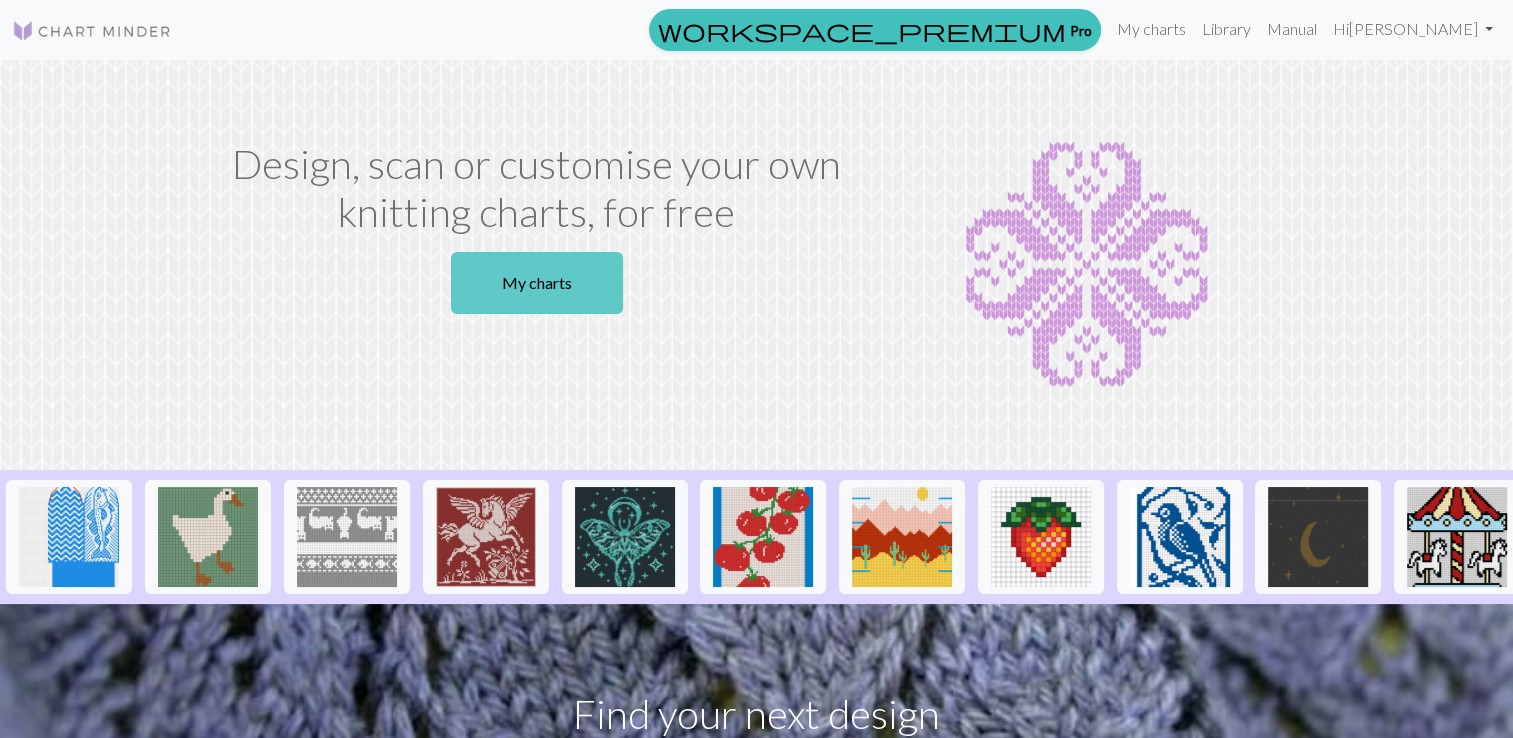 click on "My charts" at bounding box center [537, 283] 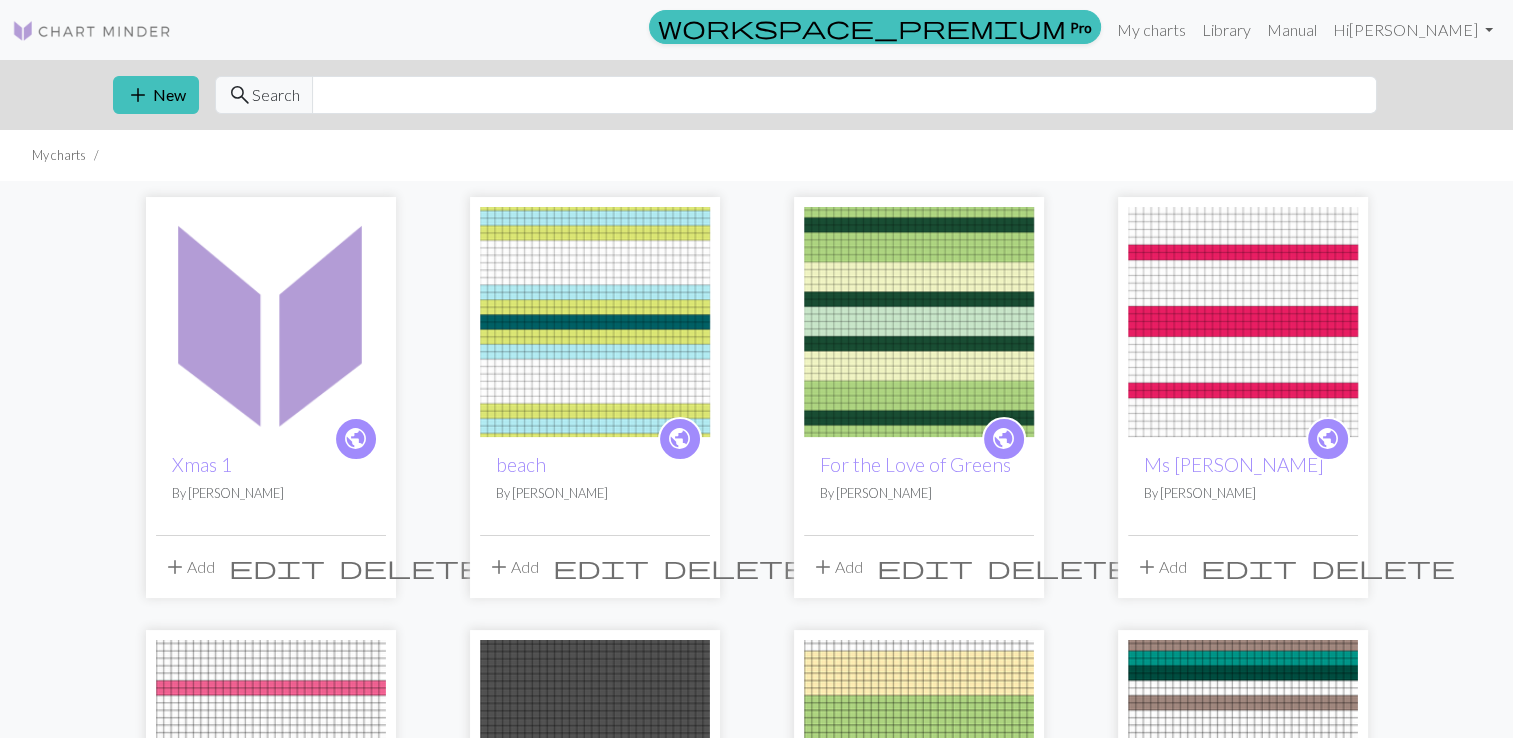 click on "delete" at bounding box center (411, 567) 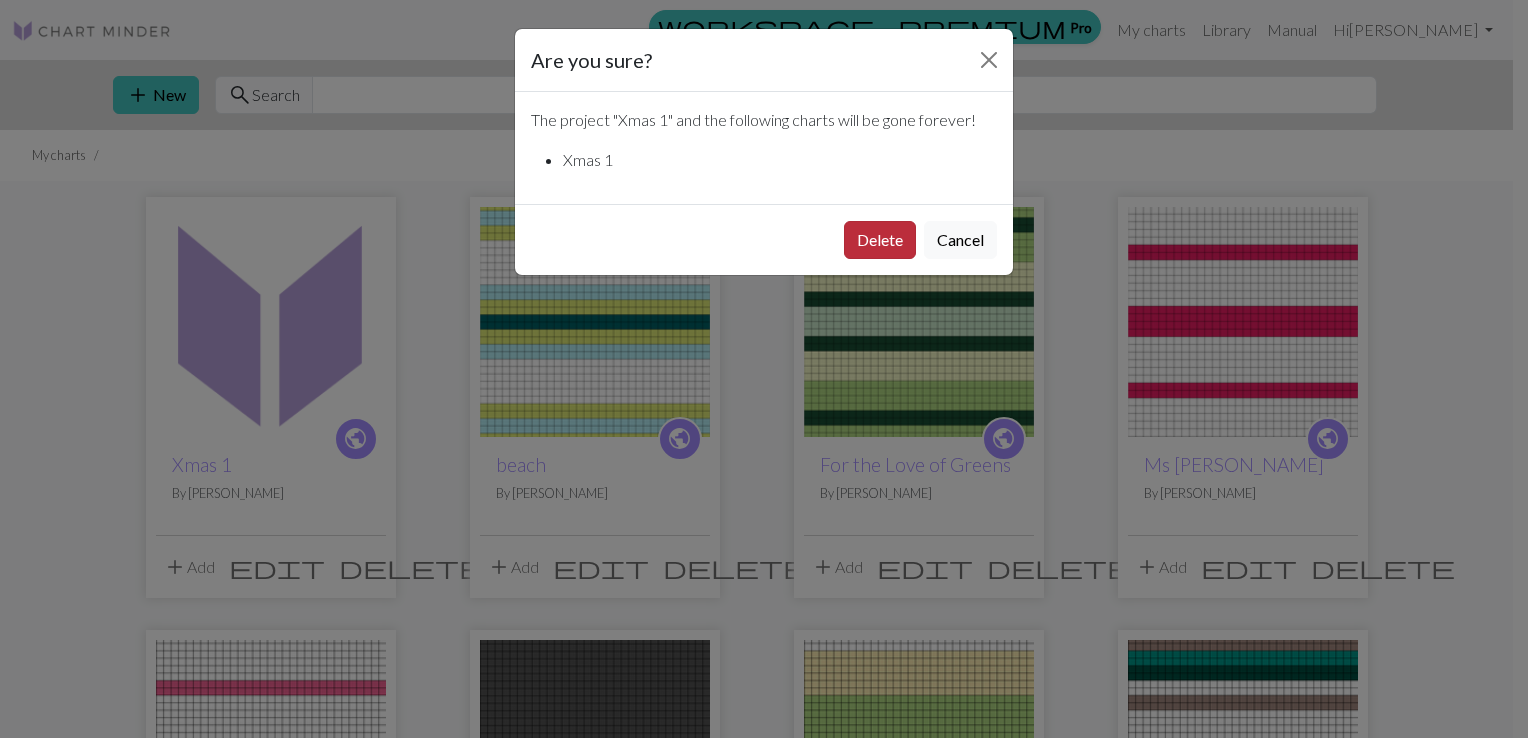 click on "Delete" at bounding box center [880, 240] 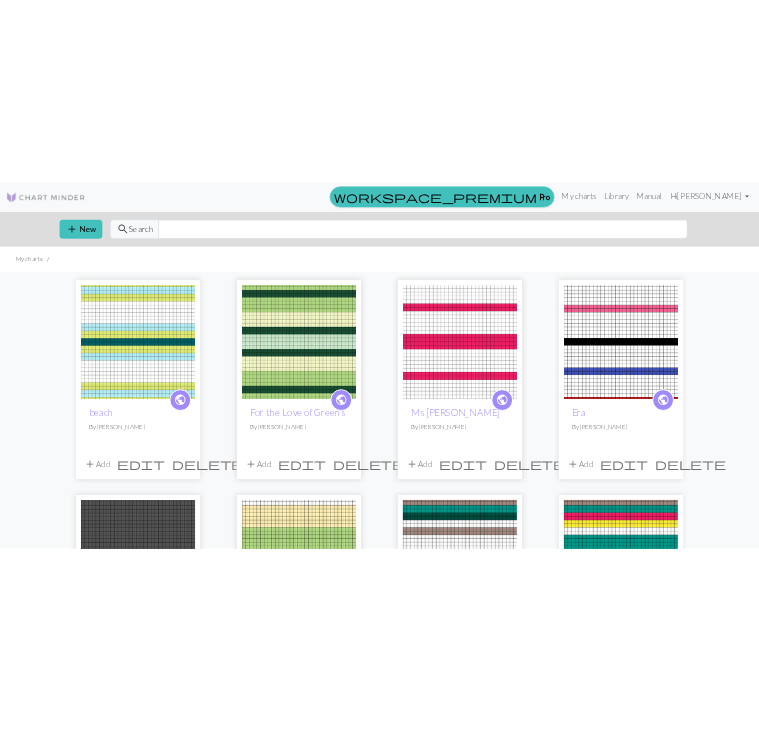 scroll, scrollTop: 0, scrollLeft: 0, axis: both 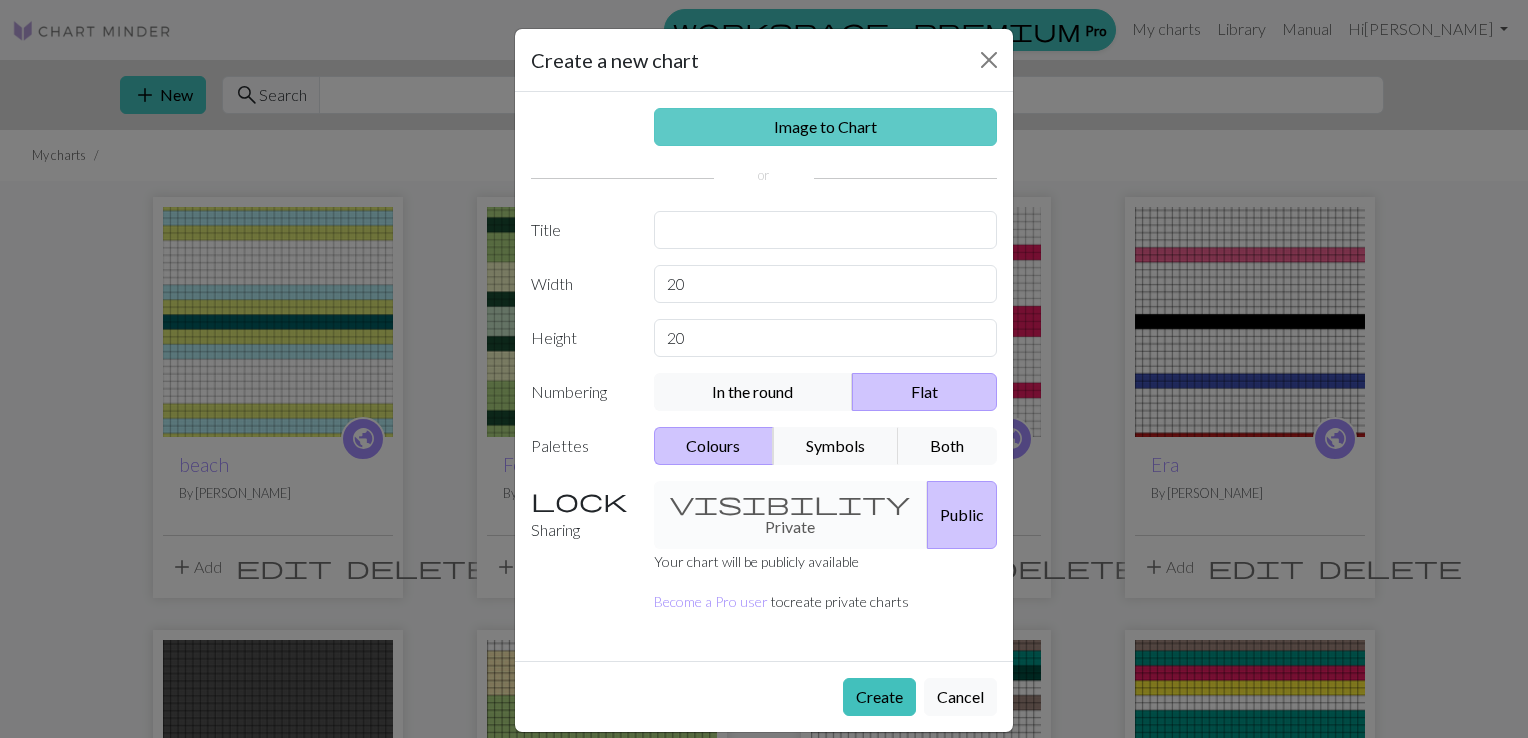click on "Image to Chart" at bounding box center (826, 127) 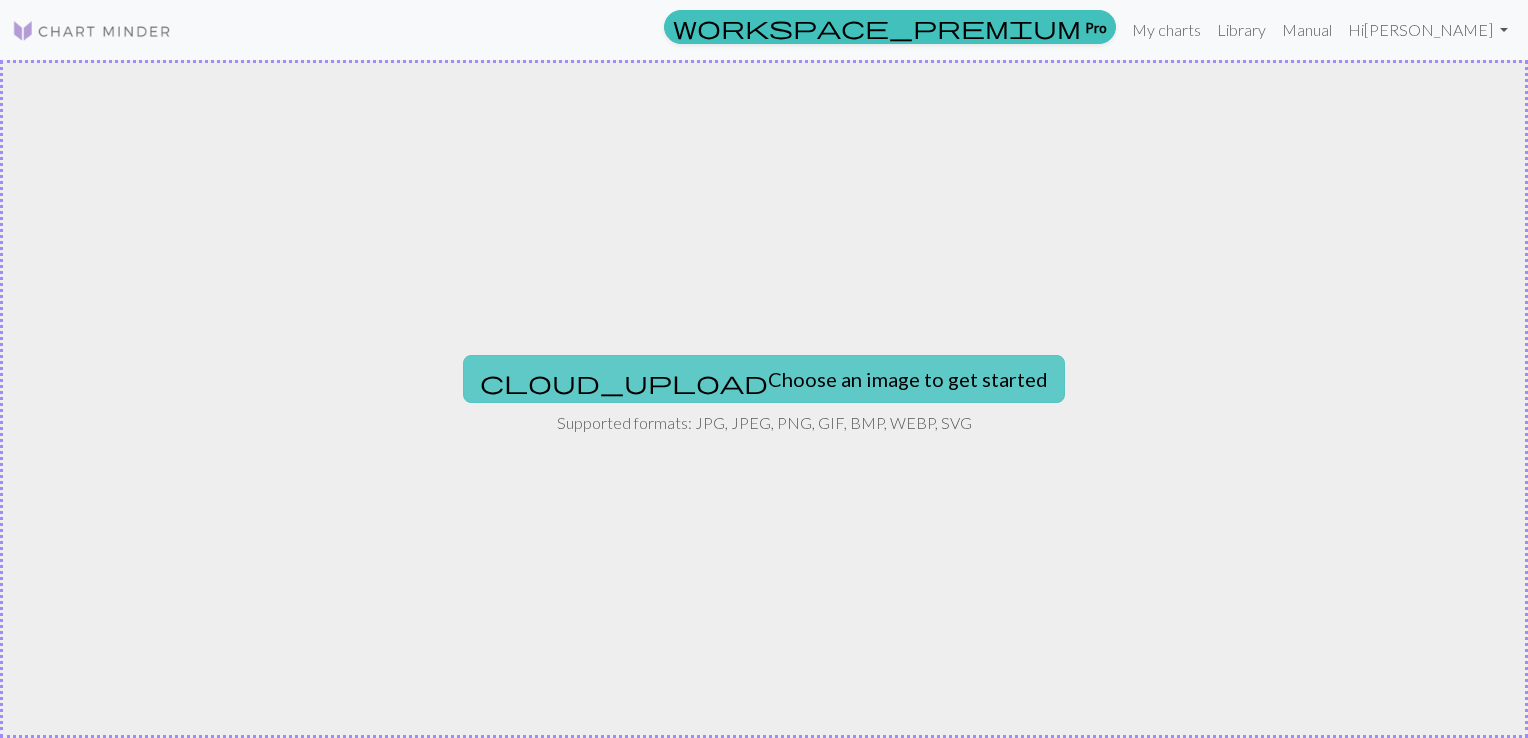 click on "cloud_upload  Choose an image to get started" at bounding box center [764, 379] 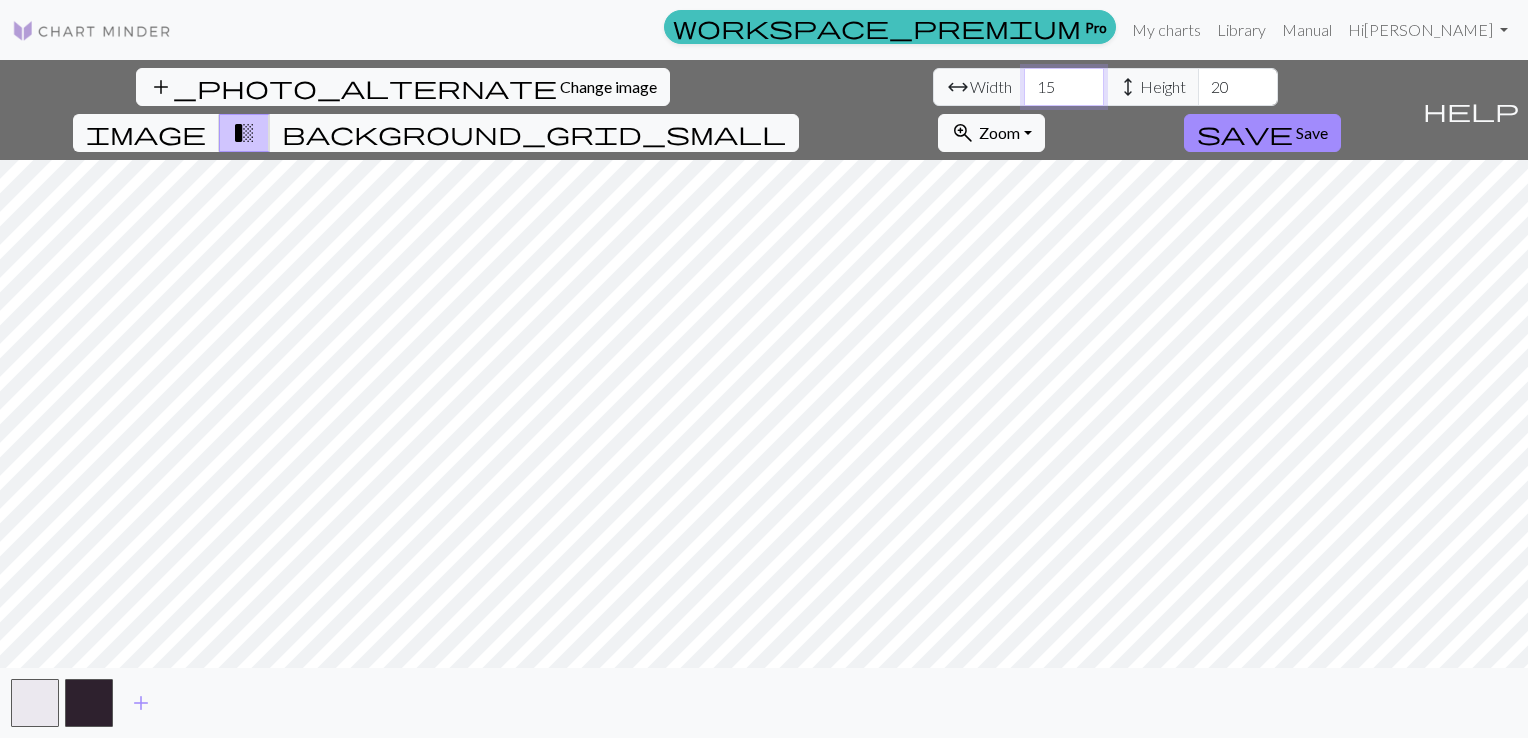 drag, startPoint x: 469, startPoint y: 86, endPoint x: 441, endPoint y: 82, distance: 28.284271 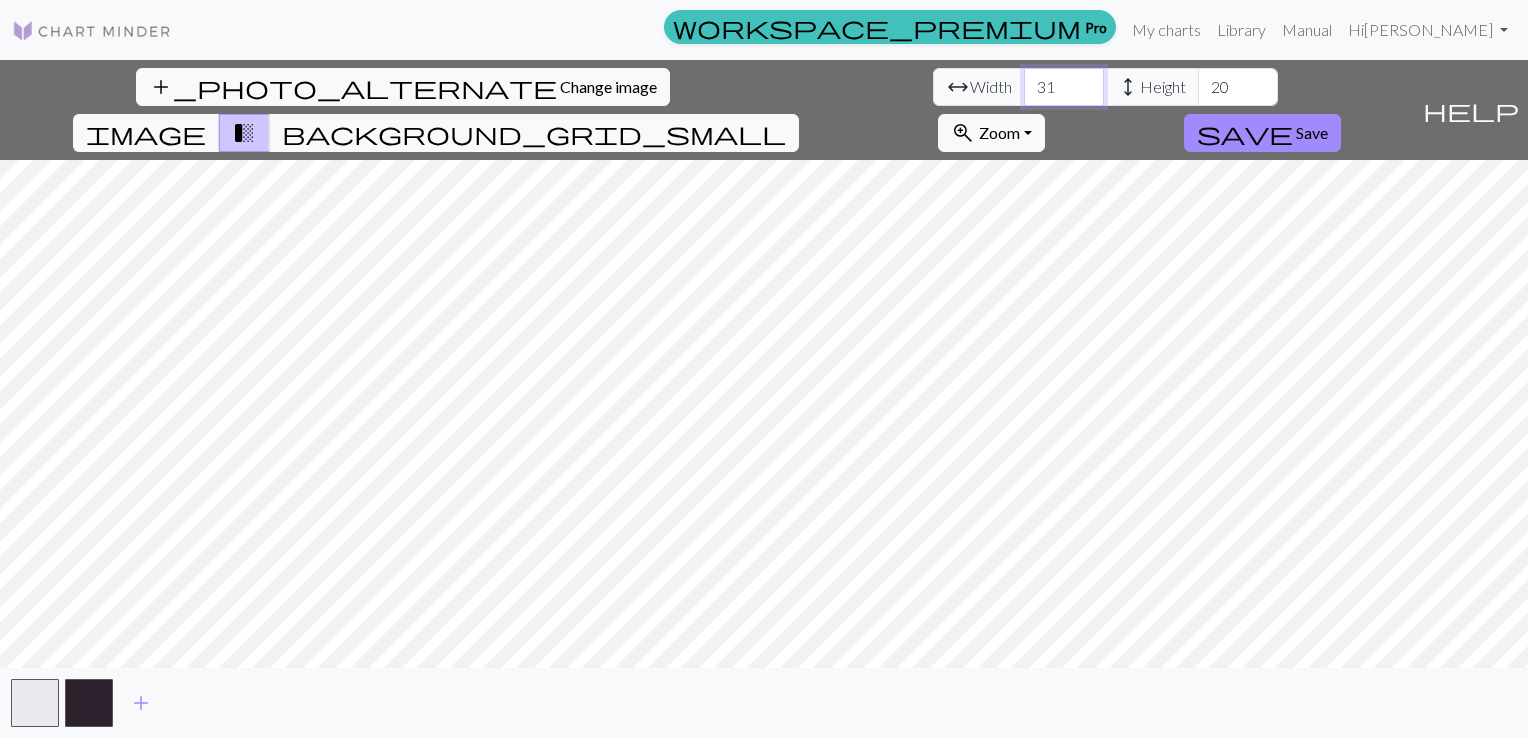 type on "31" 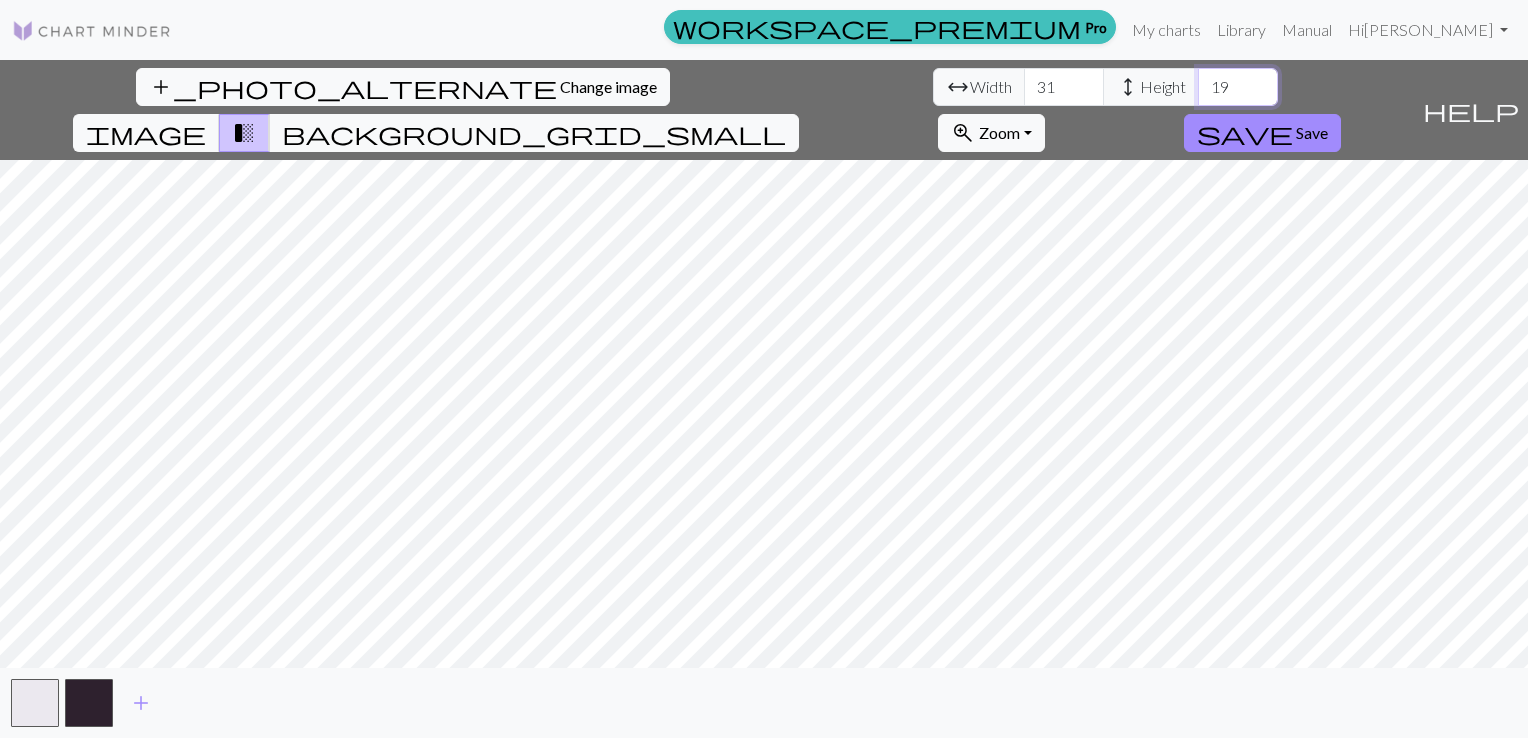 drag, startPoint x: 676, startPoint y: 96, endPoint x: 636, endPoint y: 96, distance: 40 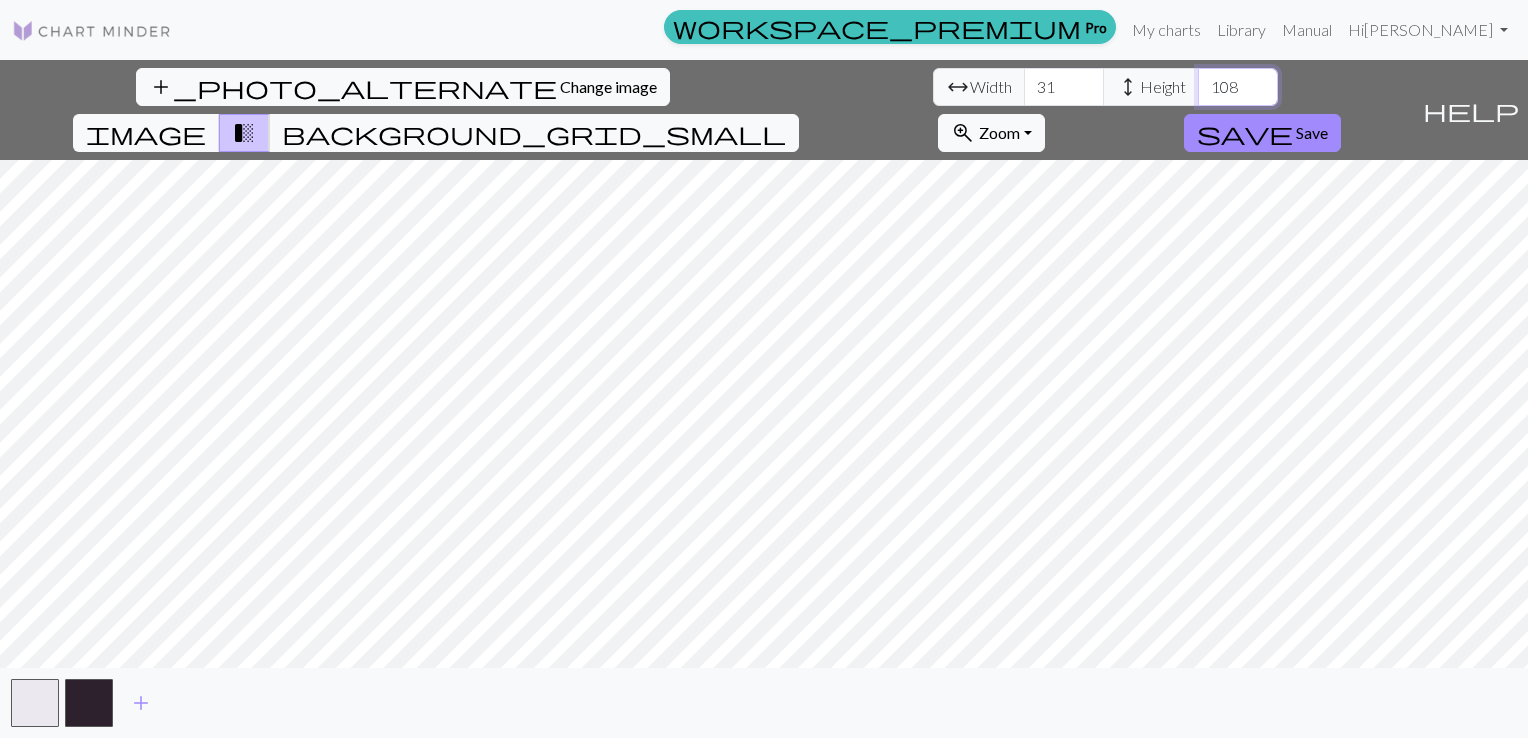 type on "108" 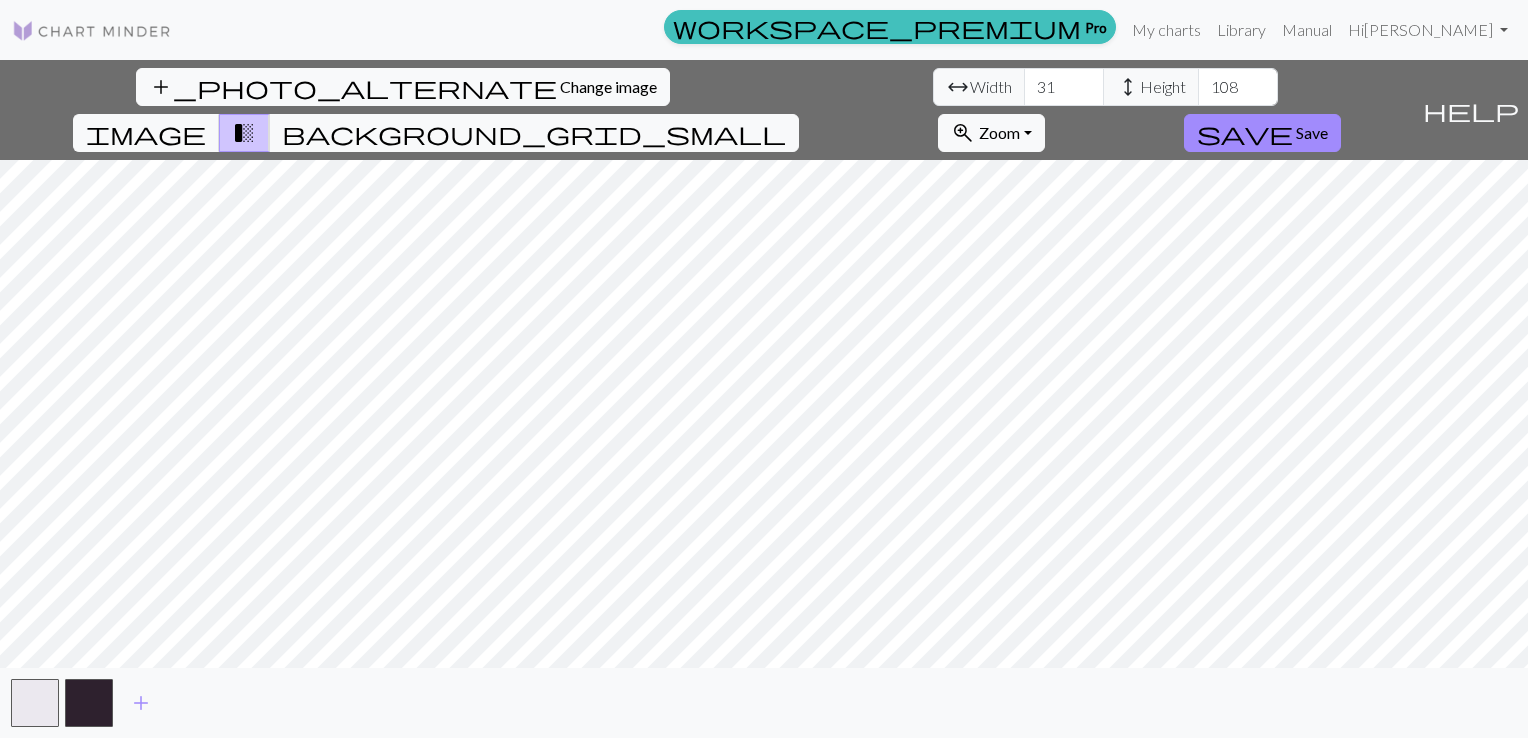 click on "add" at bounding box center (764, 703) 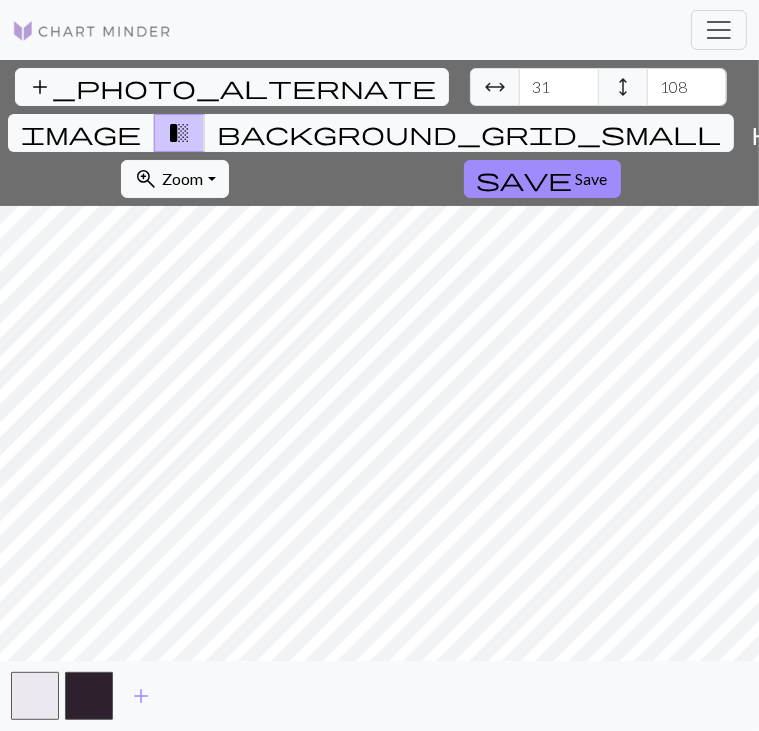 click on "add_photo_alternate   Change image arrow_range   Width 31 height   Height 108 image transition_fade background_grid_small zoom_in Zoom Zoom Fit all Fit width Fit height 50% 100% 150% 200% save   Save" at bounding box center [371, 133] 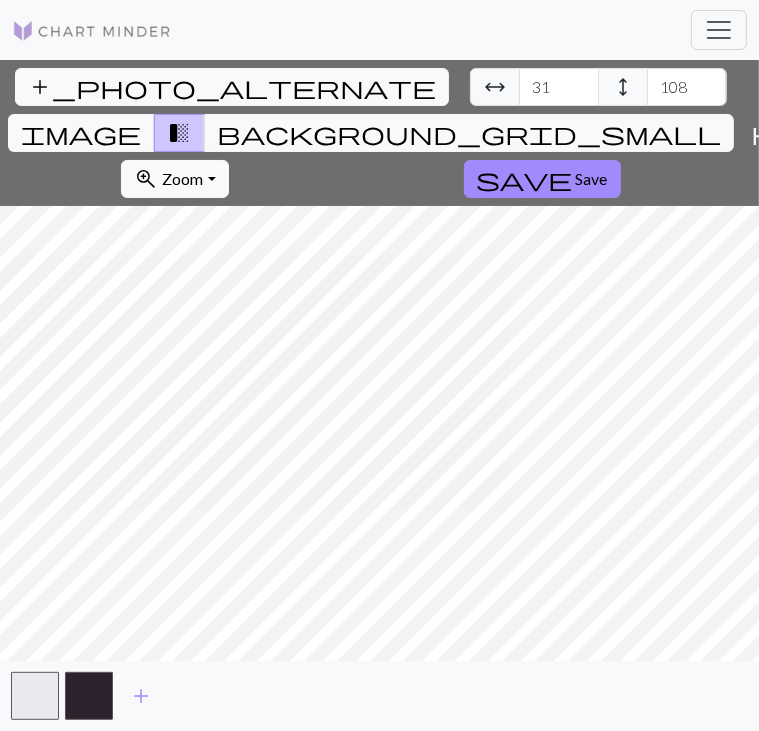 click on "zoom_in Zoom Zoom" at bounding box center [174, 179] 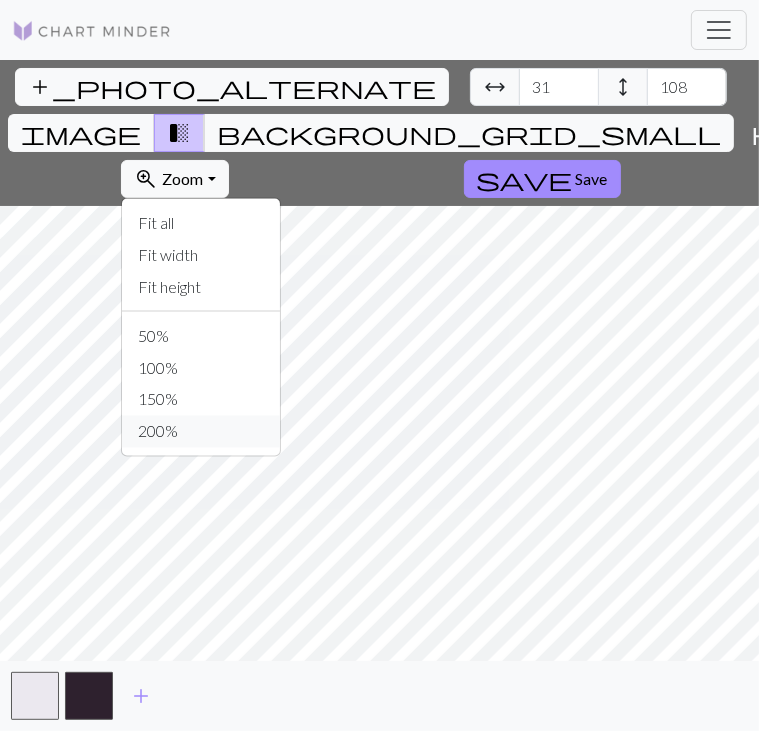 click on "200%" at bounding box center [201, 432] 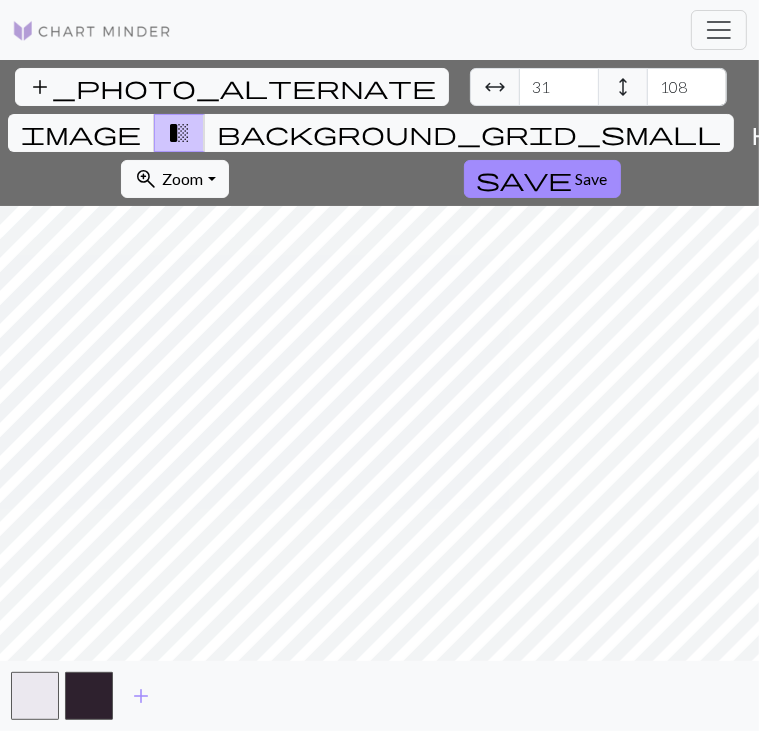 click on "This website uses cookies to ensure you get the best experience on our website.  Learn more Got it! workspace_premium  Pro My charts Library Manual Hi  Desarae Gelinas   Account settings Logout add_photo_alternate   Change image arrow_range   Width 31 height   Height 108 image transition_fade background_grid_small zoom_in Zoom Zoom Fit all Fit width Fit height 50% 100% 150% 200% save   Save help Show me around add Make knitting charts for free | Chart Minder" at bounding box center (379, 365) 